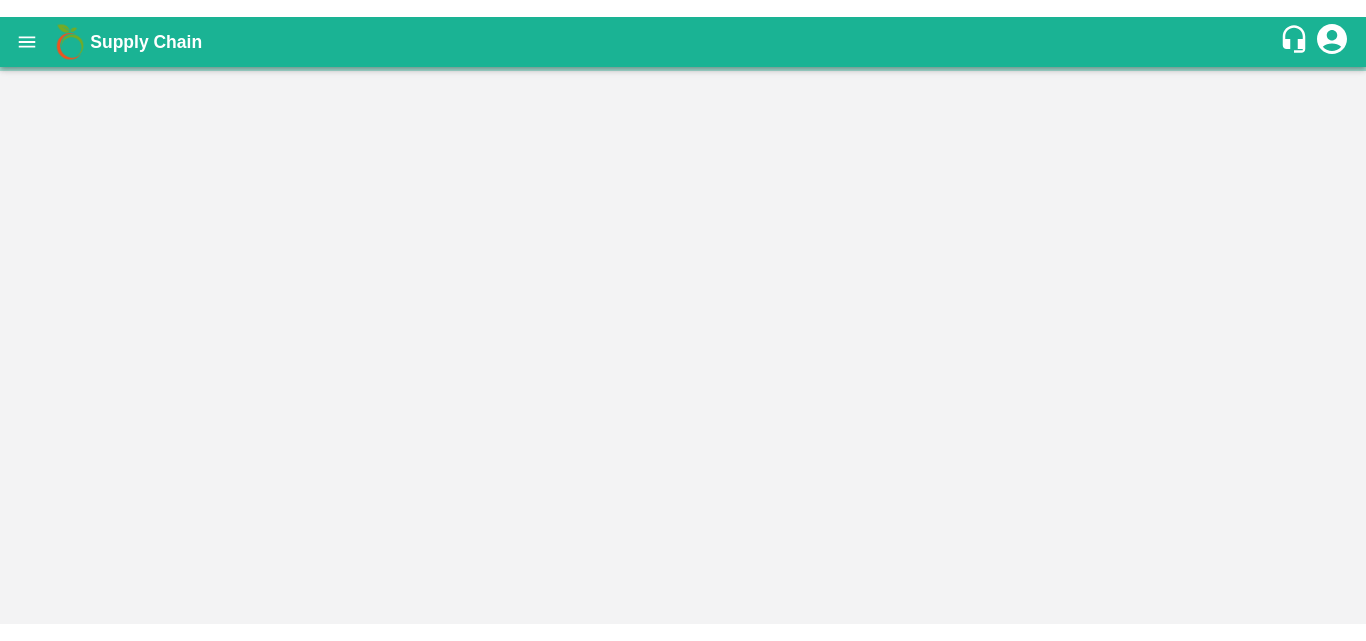 scroll, scrollTop: 0, scrollLeft: 0, axis: both 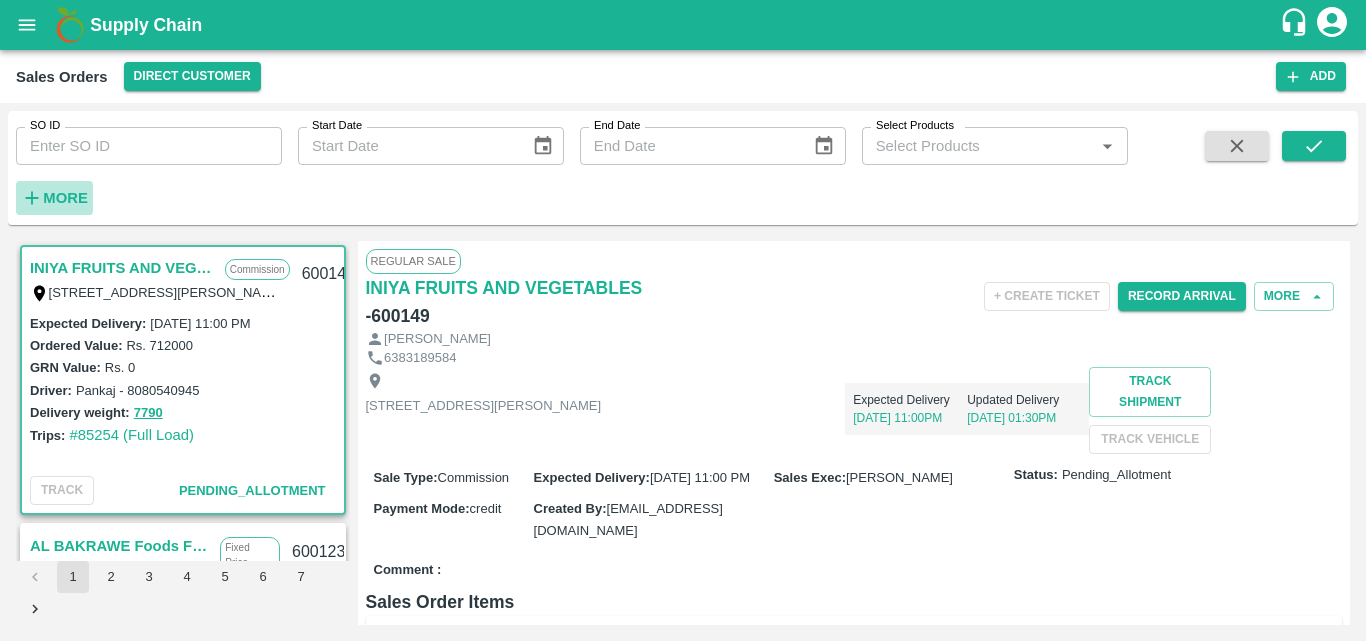 click on "More" at bounding box center [65, 198] 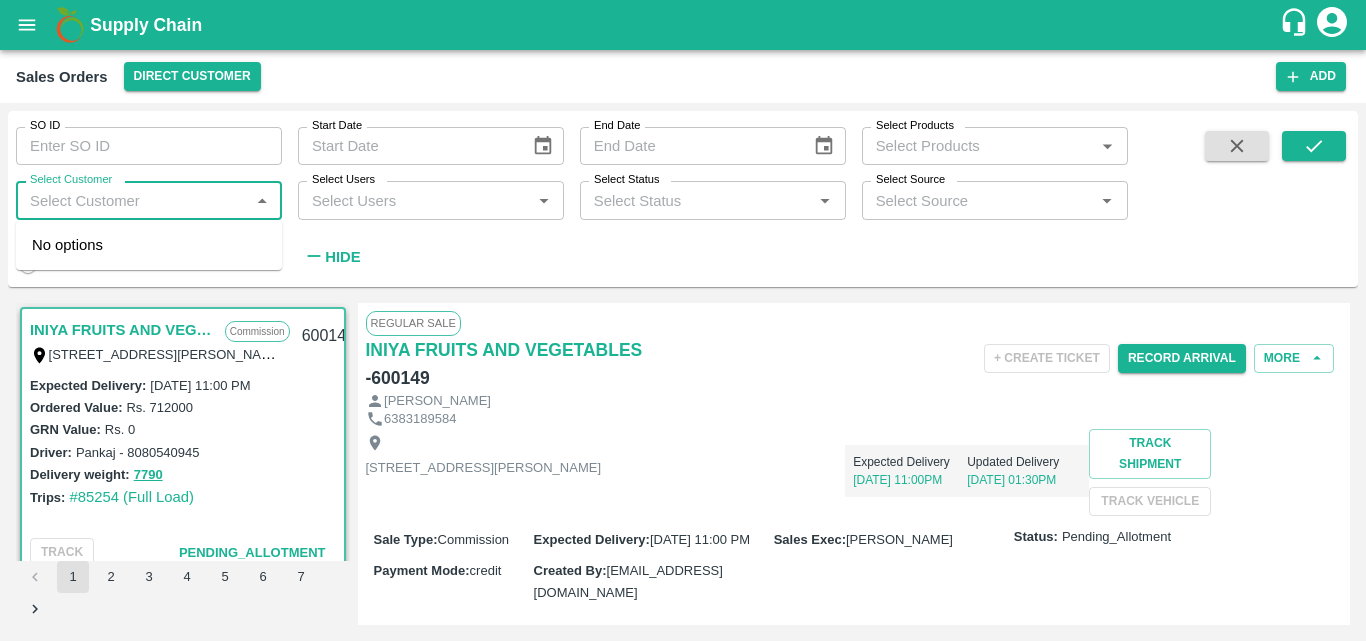 click on "Select Customer" at bounding box center (132, 200) 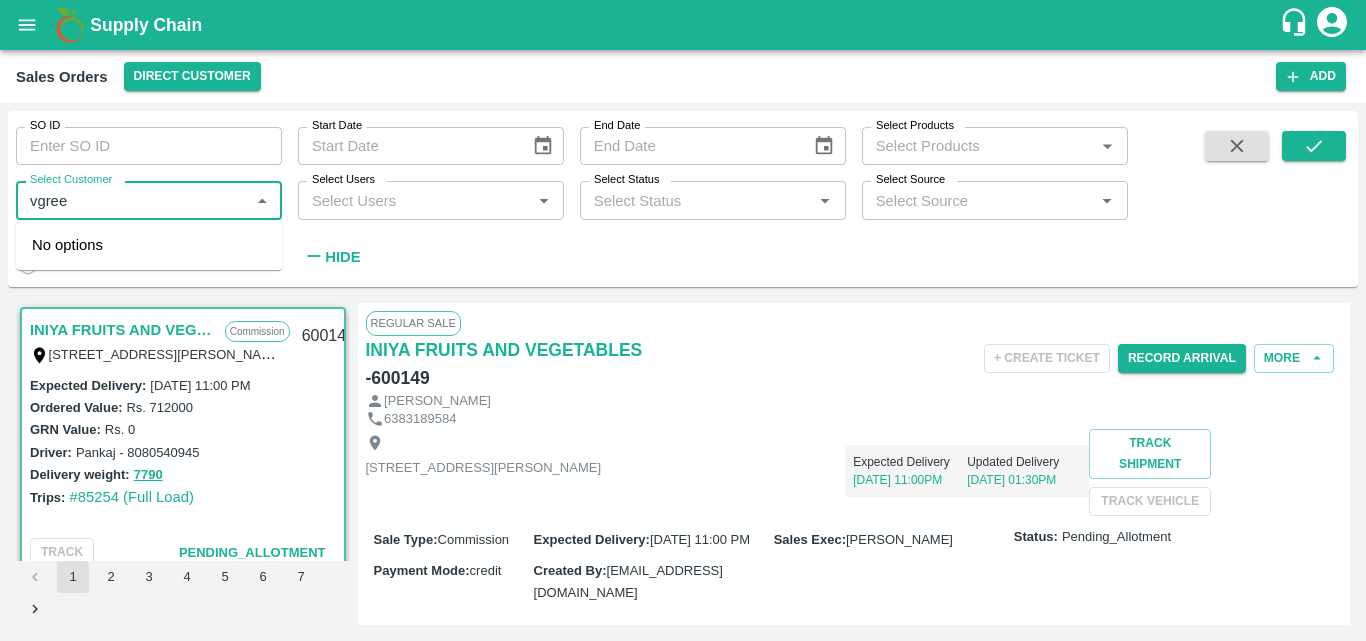 click on "Select Customer" at bounding box center (132, 200) 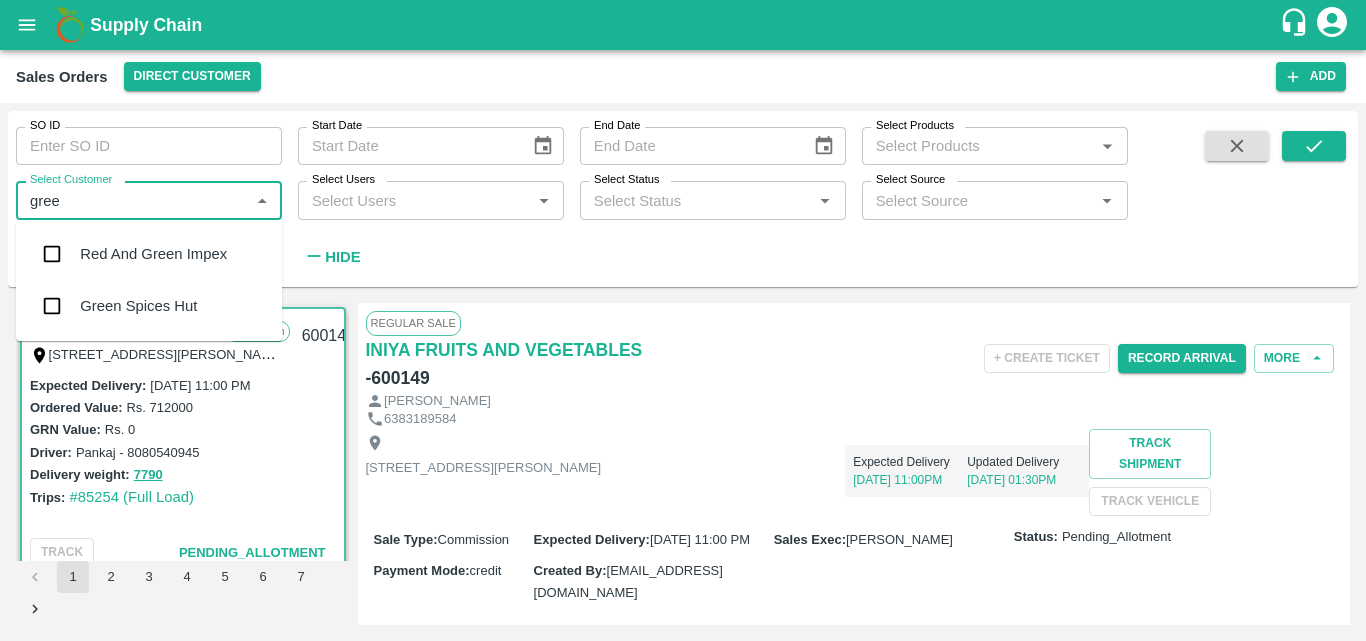 click on "Select Customer" at bounding box center [132, 200] 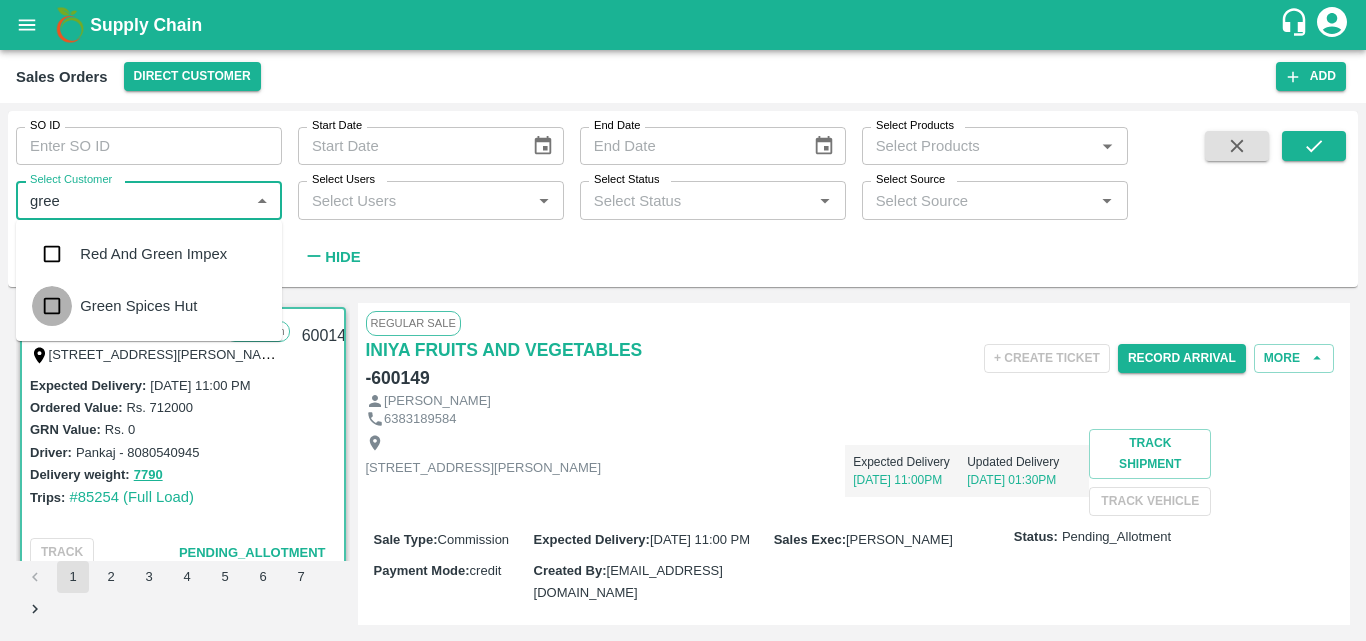 click at bounding box center [52, 306] 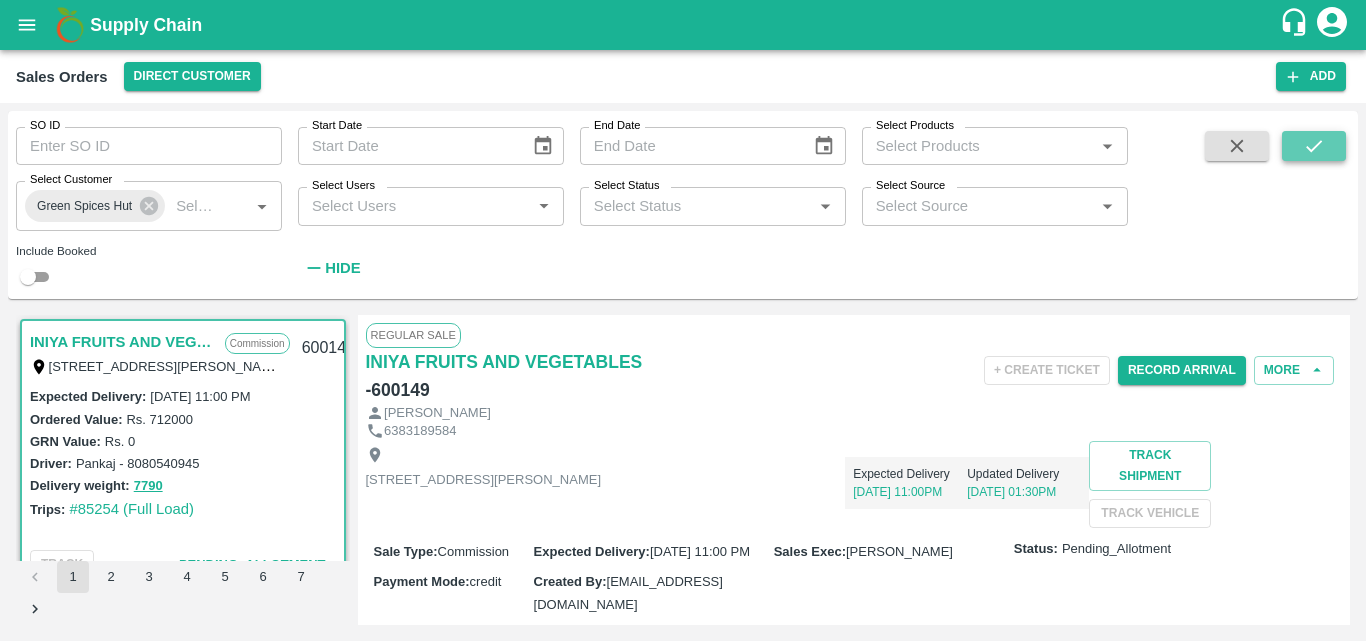 click 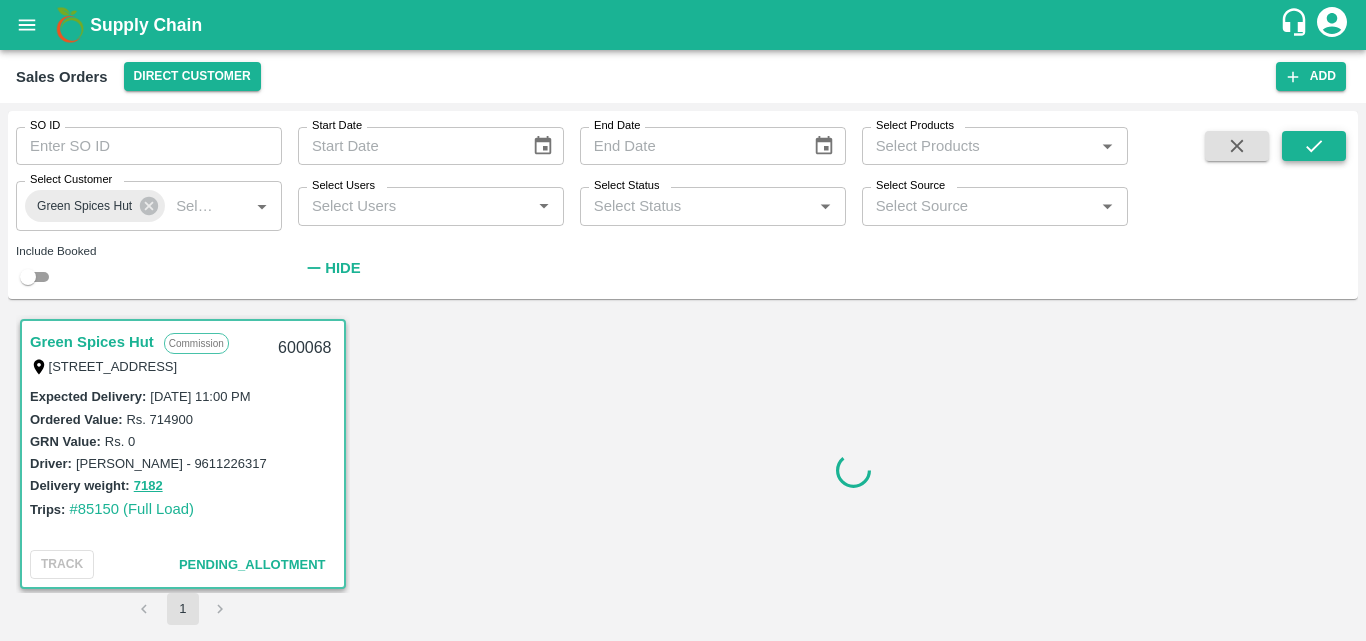 scroll, scrollTop: 6, scrollLeft: 0, axis: vertical 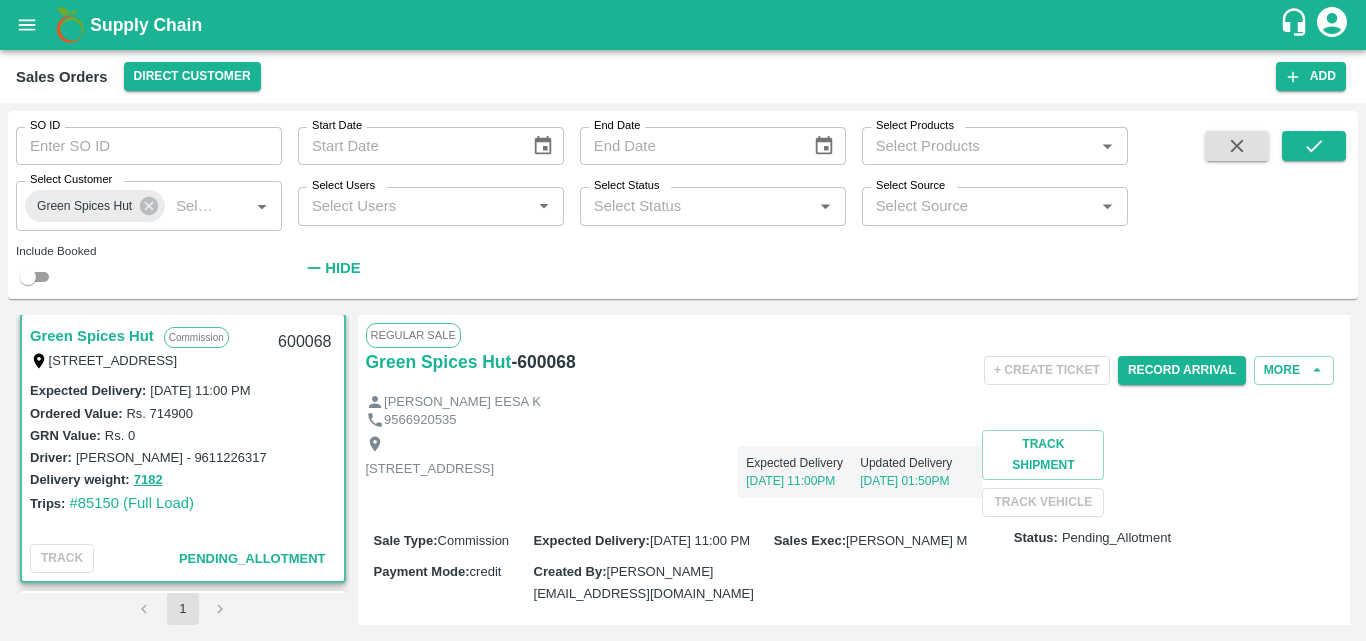 click on "Trips: #85150 (Full Load)" at bounding box center (183, 503) 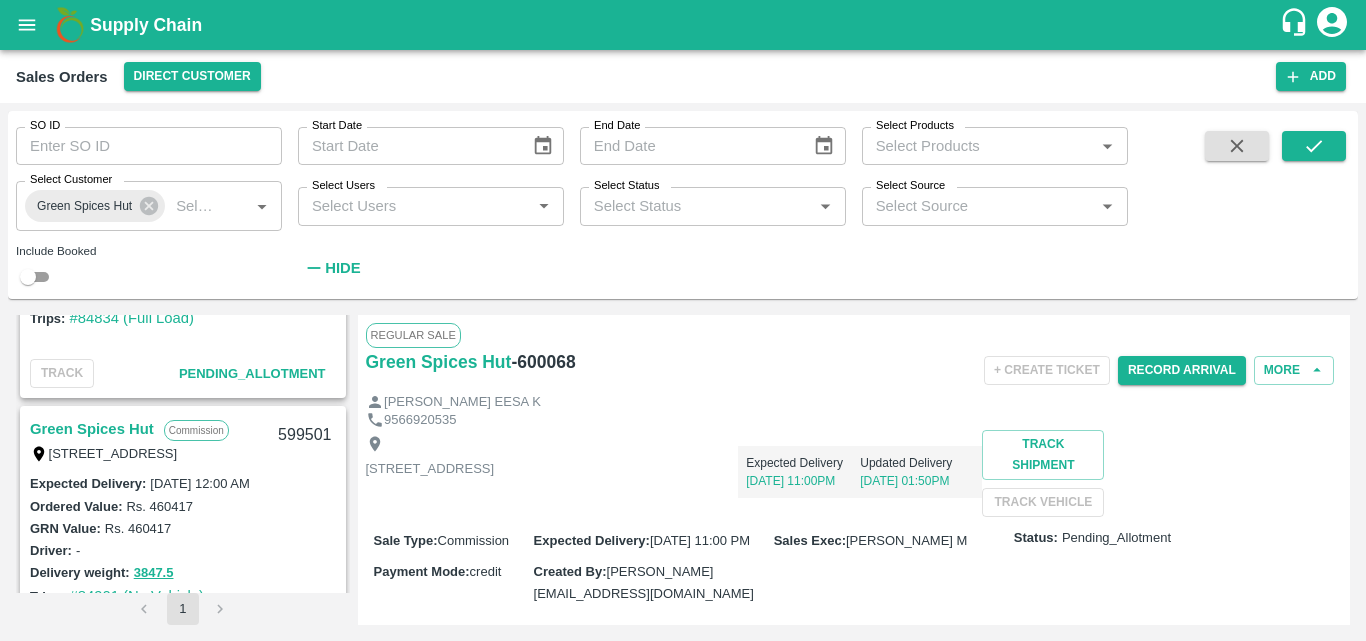 scroll, scrollTop: 486, scrollLeft: 0, axis: vertical 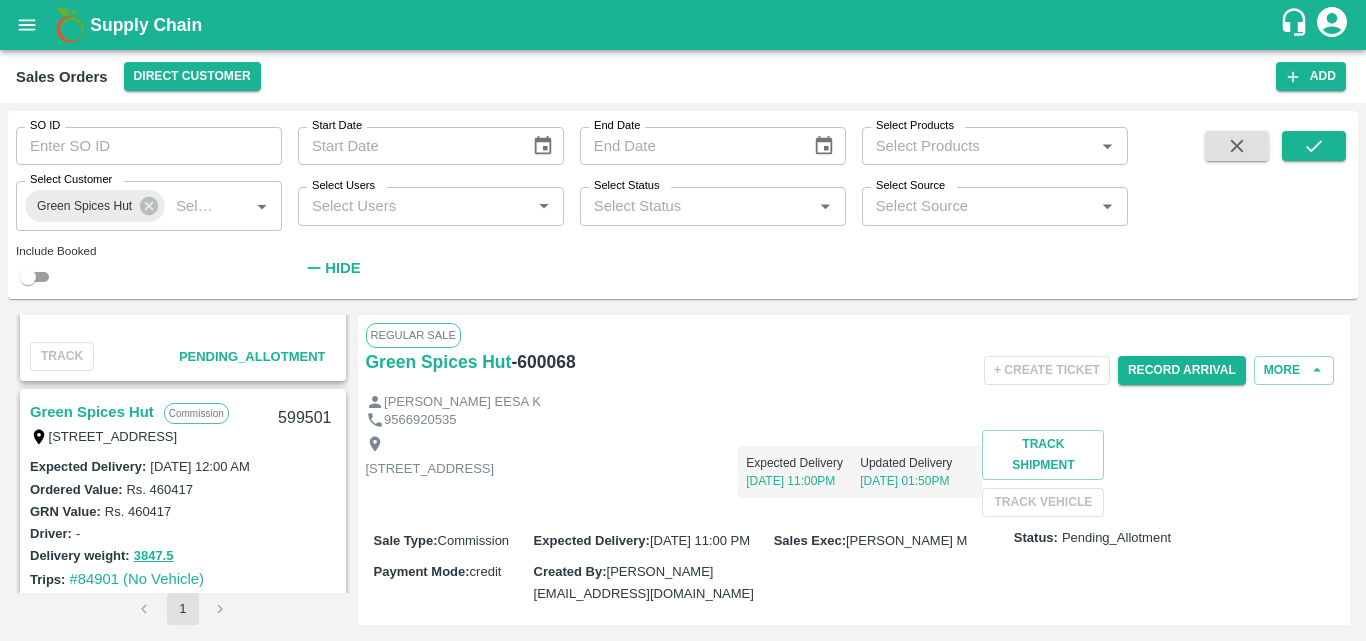 click on "Driver:  -" at bounding box center [183, 533] 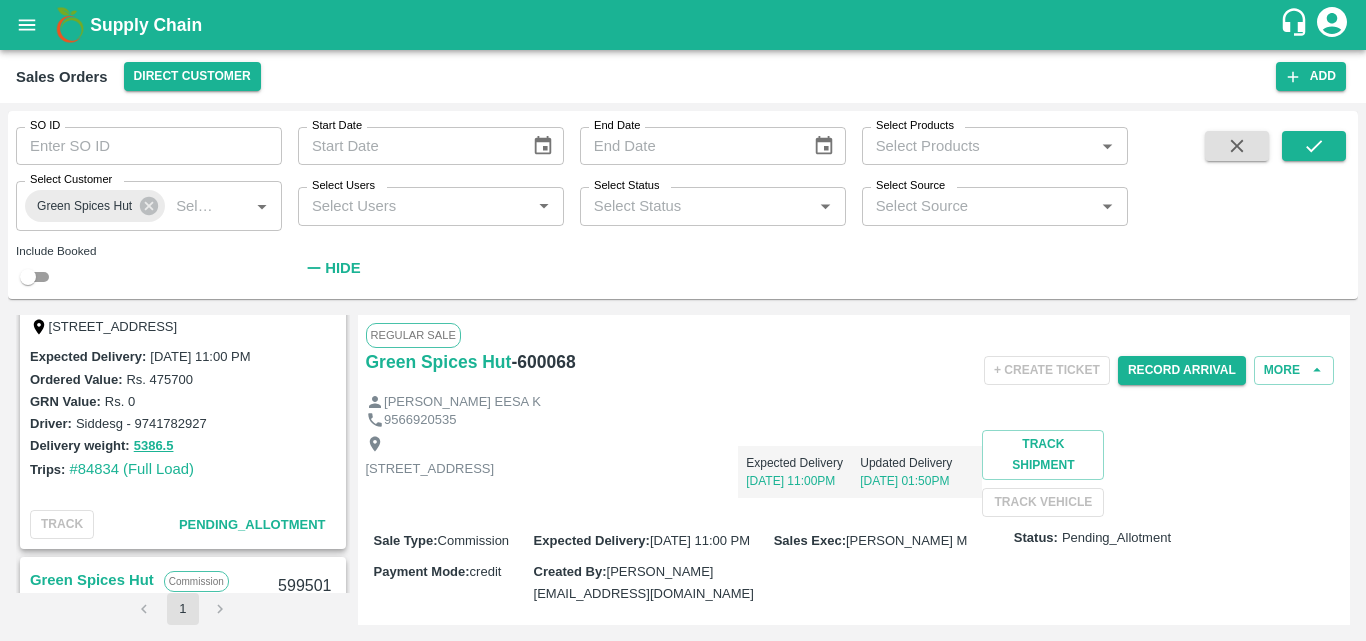 scroll, scrollTop: 314, scrollLeft: 0, axis: vertical 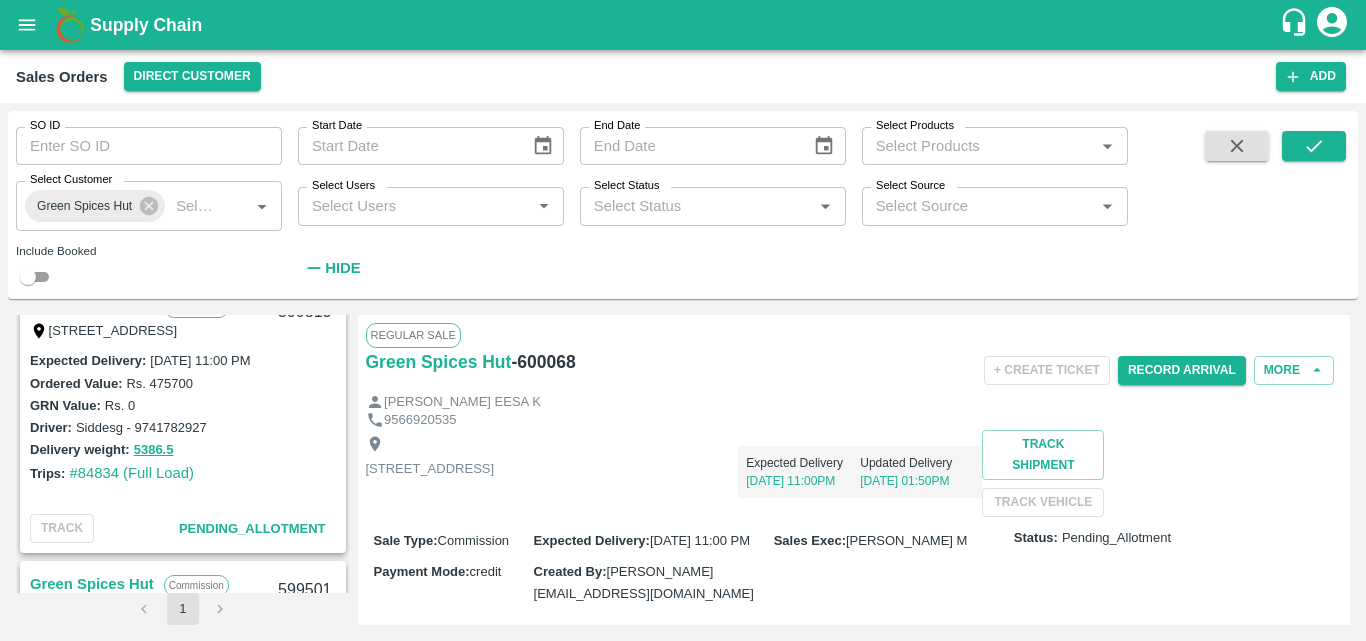click on "Trips: #84834 (Full Load)" at bounding box center (183, 473) 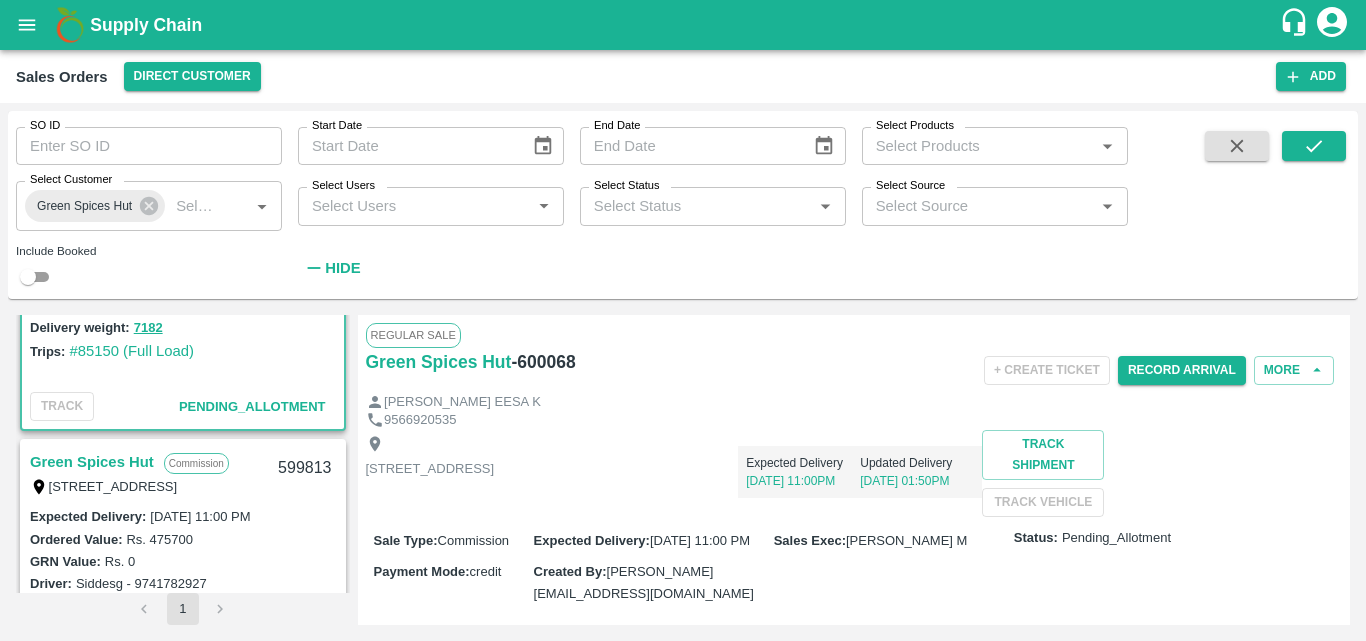 scroll, scrollTop: 154, scrollLeft: 0, axis: vertical 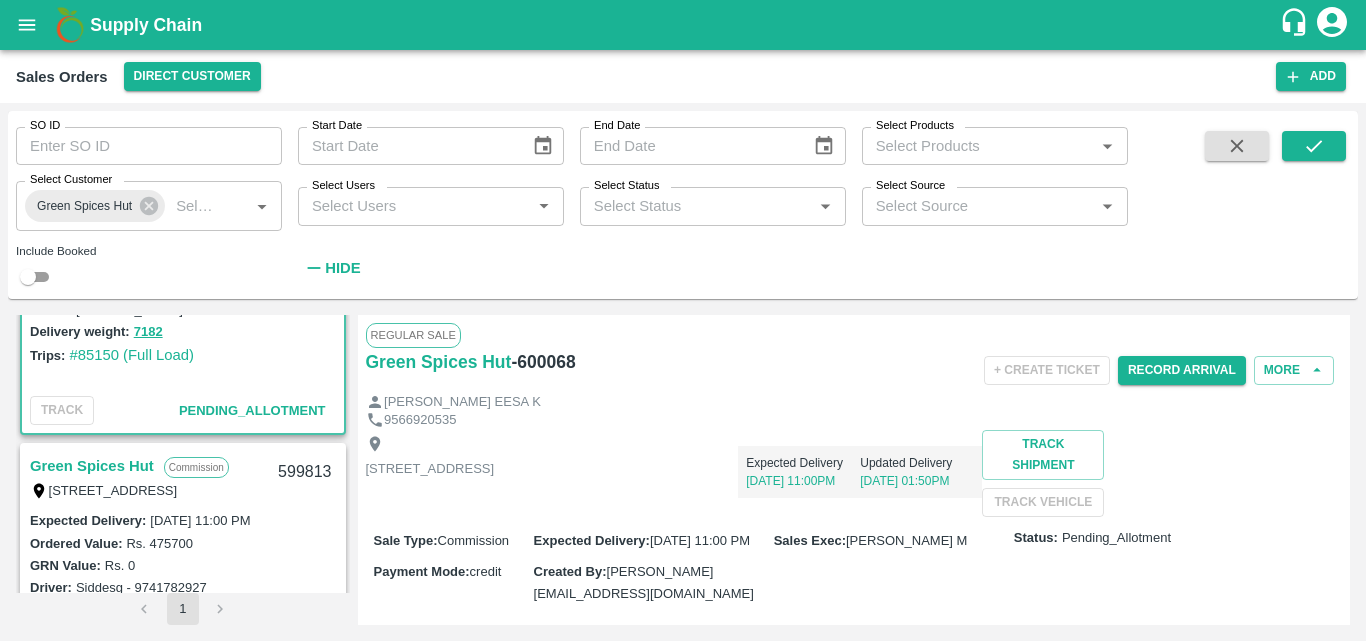 click on "Green Spices Hut" at bounding box center (92, 466) 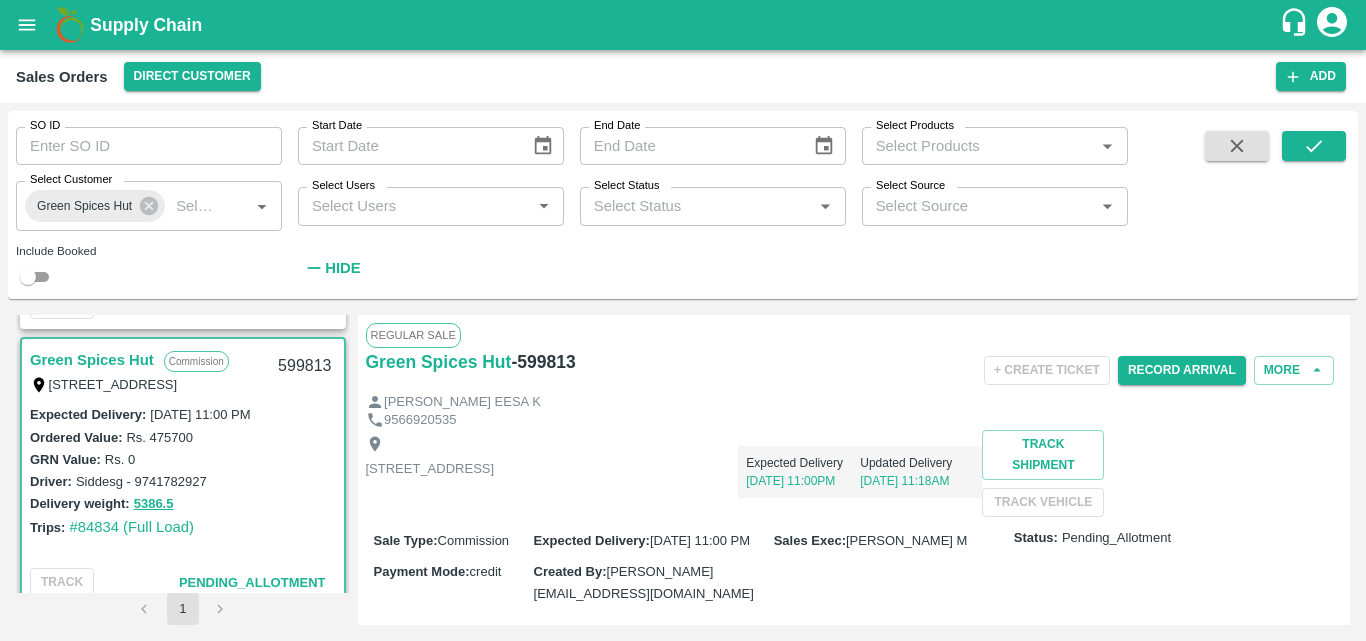 scroll, scrollTop: 314, scrollLeft: 0, axis: vertical 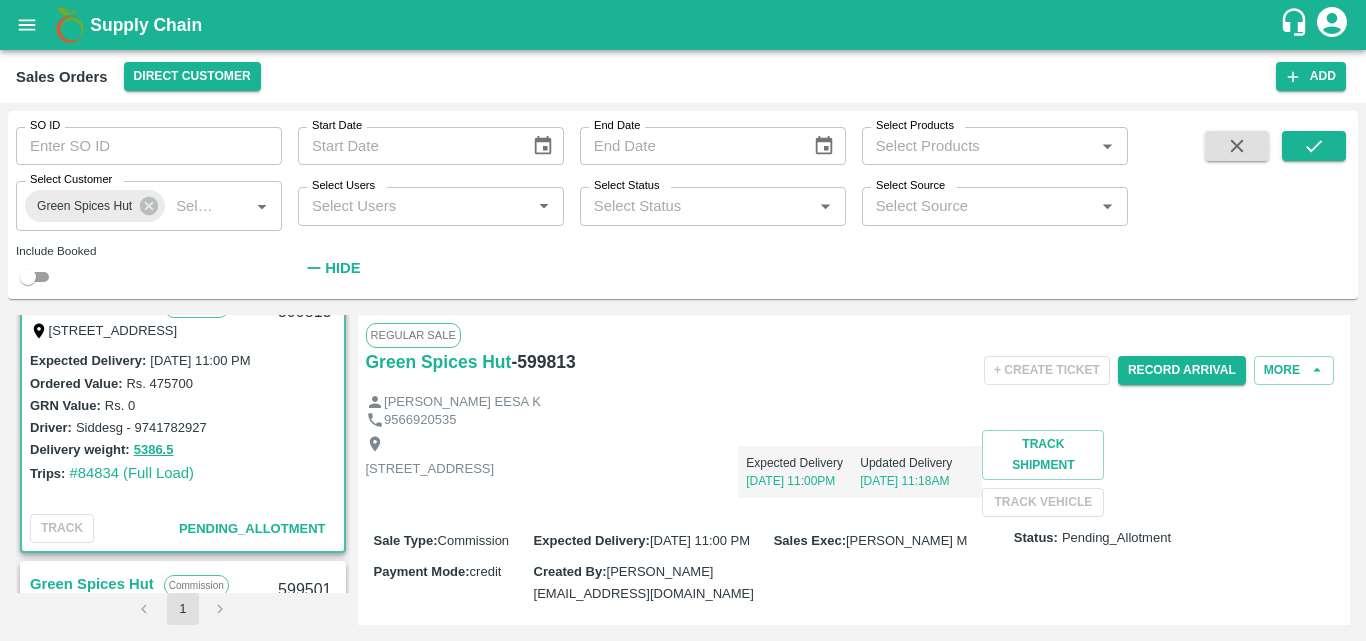 click on "Regular Sale" at bounding box center (854, 335) 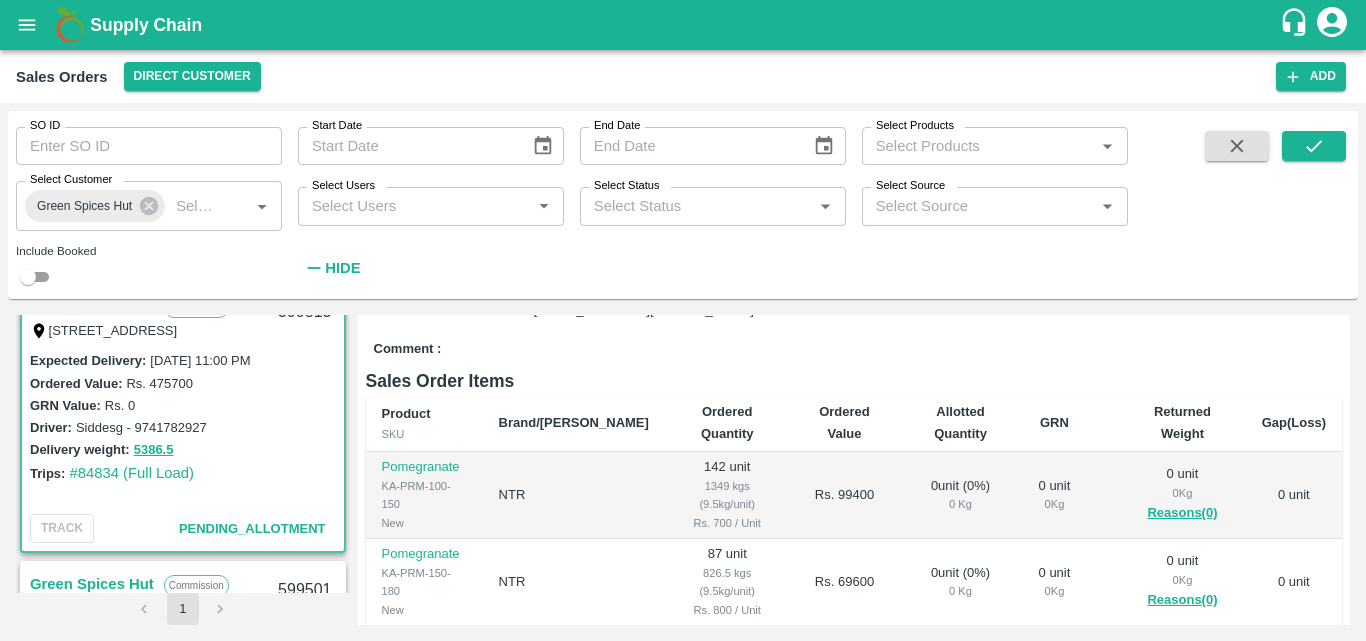 scroll, scrollTop: 280, scrollLeft: 0, axis: vertical 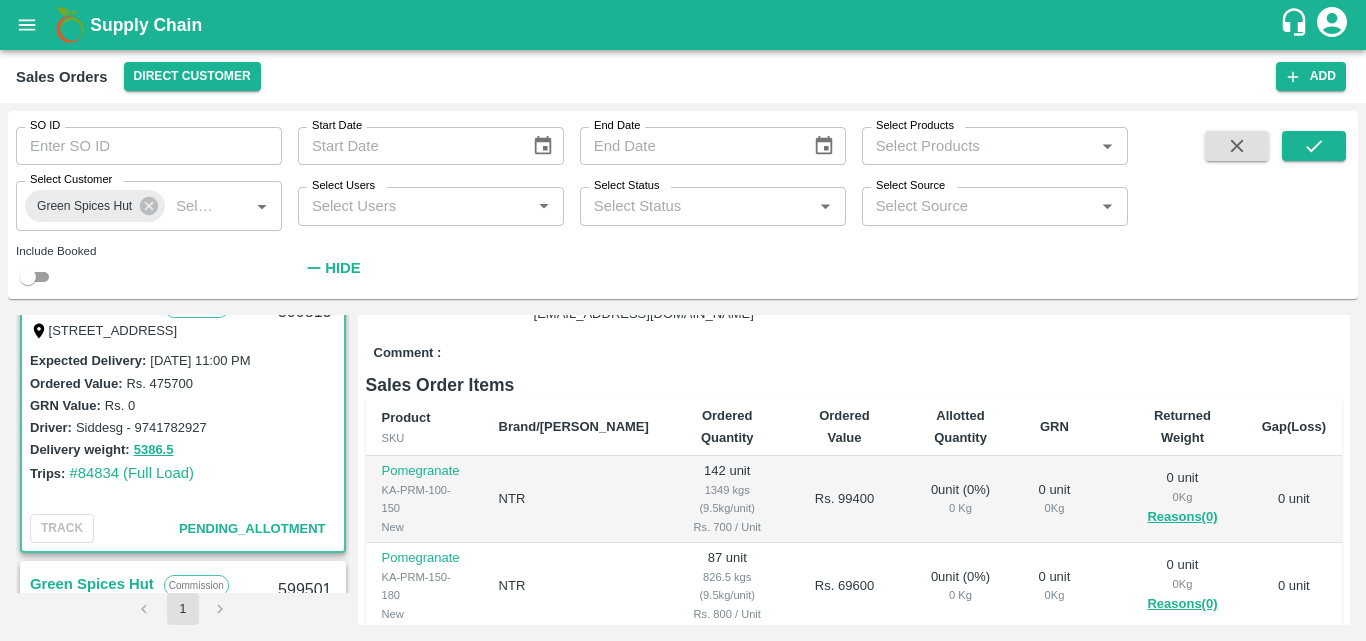 click on "Rs. 99400" at bounding box center (845, 499) 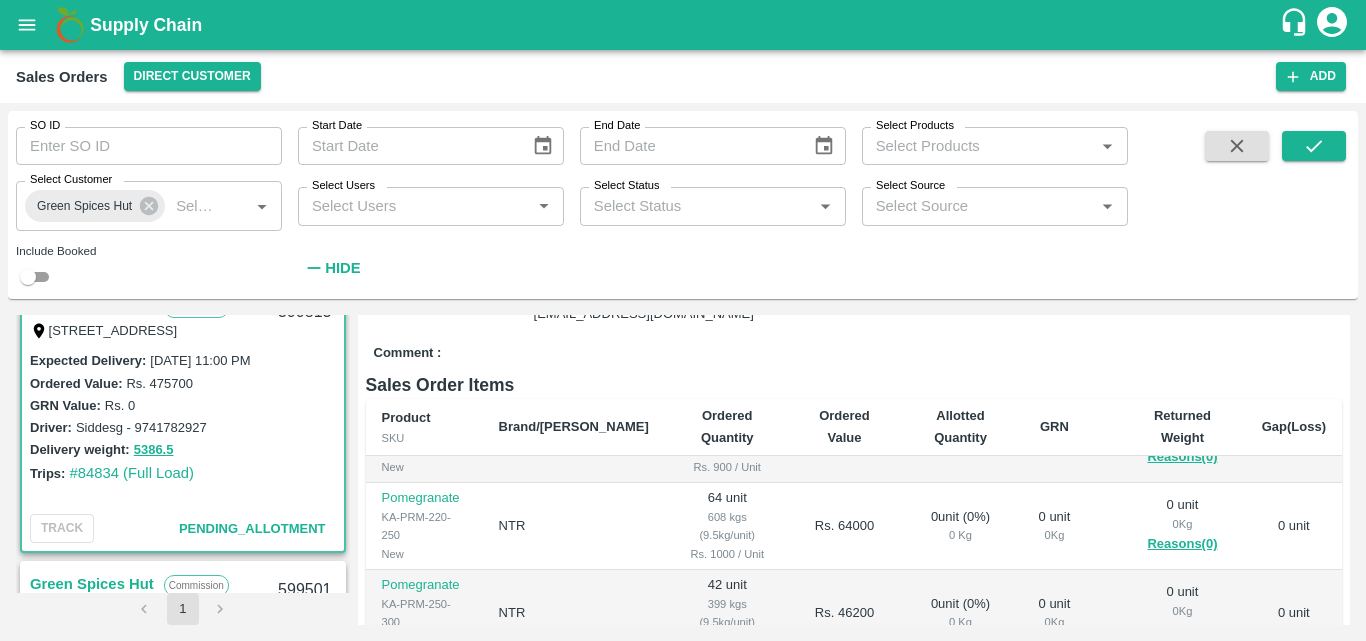 scroll, scrollTop: 485, scrollLeft: 0, axis: vertical 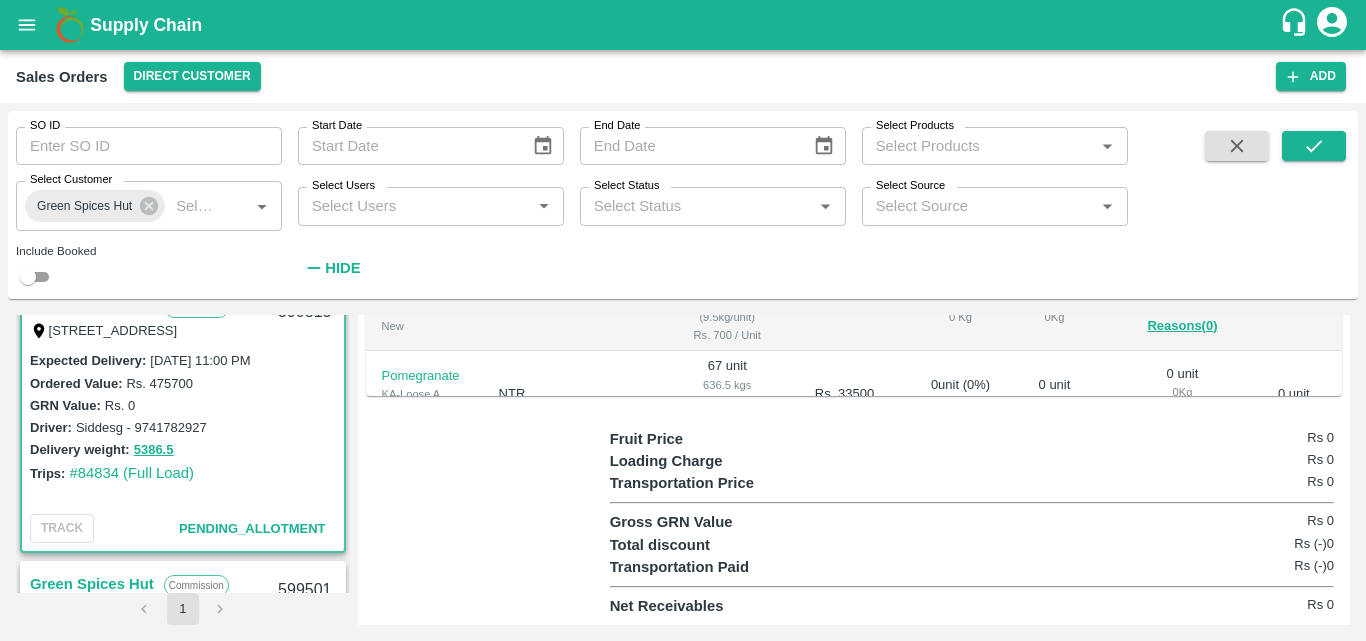 click on "Regular Sale Green Spices Hut   - 599813 + Create Ticket Record Arrival More [PERSON_NAME] EESA K 9566920535 [STREET_ADDRESS] Expected Delivery [DATE] 11:00PM Updated Delivery [DATE] 11:18AM Track Shipment TRACK VEHICLE Sale Type :  Commission Expected Delivery :  [DATE] 11:00 PM Sales Exec :  [PERSON_NAME] M Status: Pending_Allotment Payment Mode :  credit Created By :  [PERSON_NAME][EMAIL_ADDRESS][DOMAIN_NAME] Comment : Sales Order Items Product SKU Brand/Marka Ordered Quantity Ordered Value Allotted Quantity GRN Returned Weight Gap(Loss) Pomegranate KA-PRM-100-150 New NTR 142 unit  1349 kgs (9.5kg/unit) Rs. 700 / Unit Rs. 99400 0  unit ( 0 %)  0 Kg  0   unit 0  Kg 0   unit 0  Kg Reasons(0) 0 unit Pomegranate KA-PRM-150-180 New NTR 87 unit  826.5 kgs (9.5kg/unit) Rs. 800 / Unit Rs. 69600 0  unit ( 0 %)  0 Kg  0   unit 0  Kg 0   unit 0  Kg Reasons(0) 0 unit Pomegranate KA-PRM-180-220 New NTR 70 unit  665 kgs (9.5kg/unit) Rs. 900 / Unit Rs. 63000 0 0" at bounding box center [854, 470] 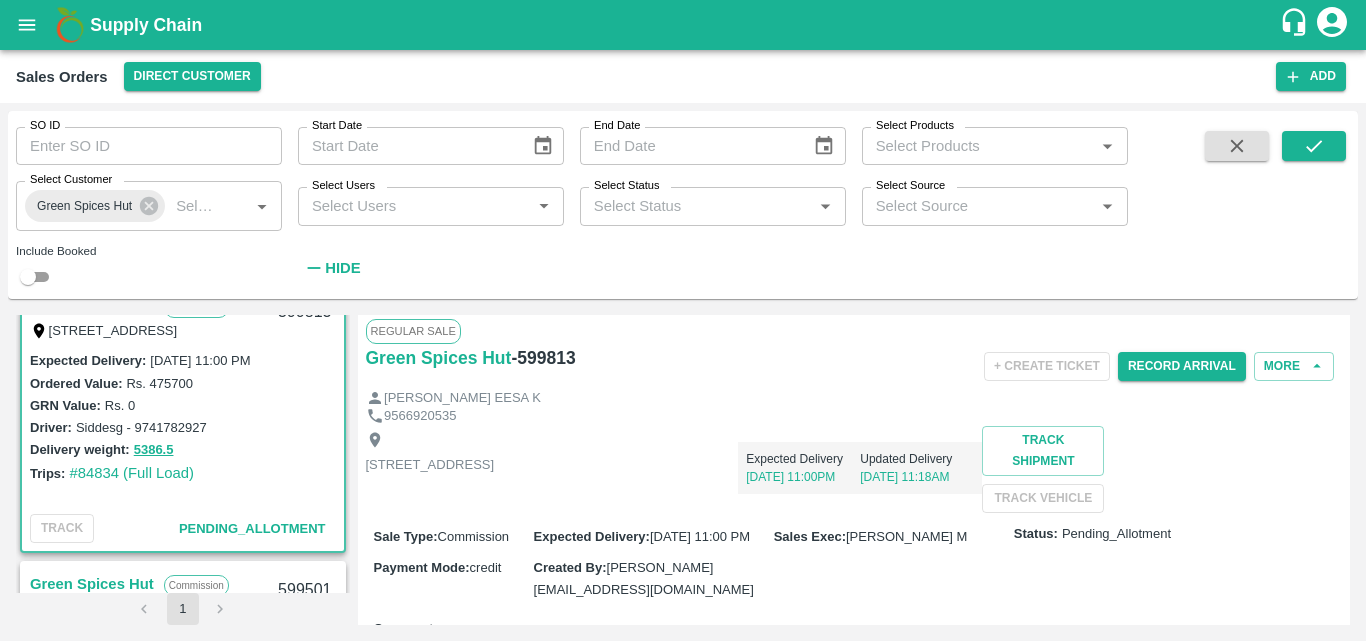 scroll, scrollTop: 0, scrollLeft: 0, axis: both 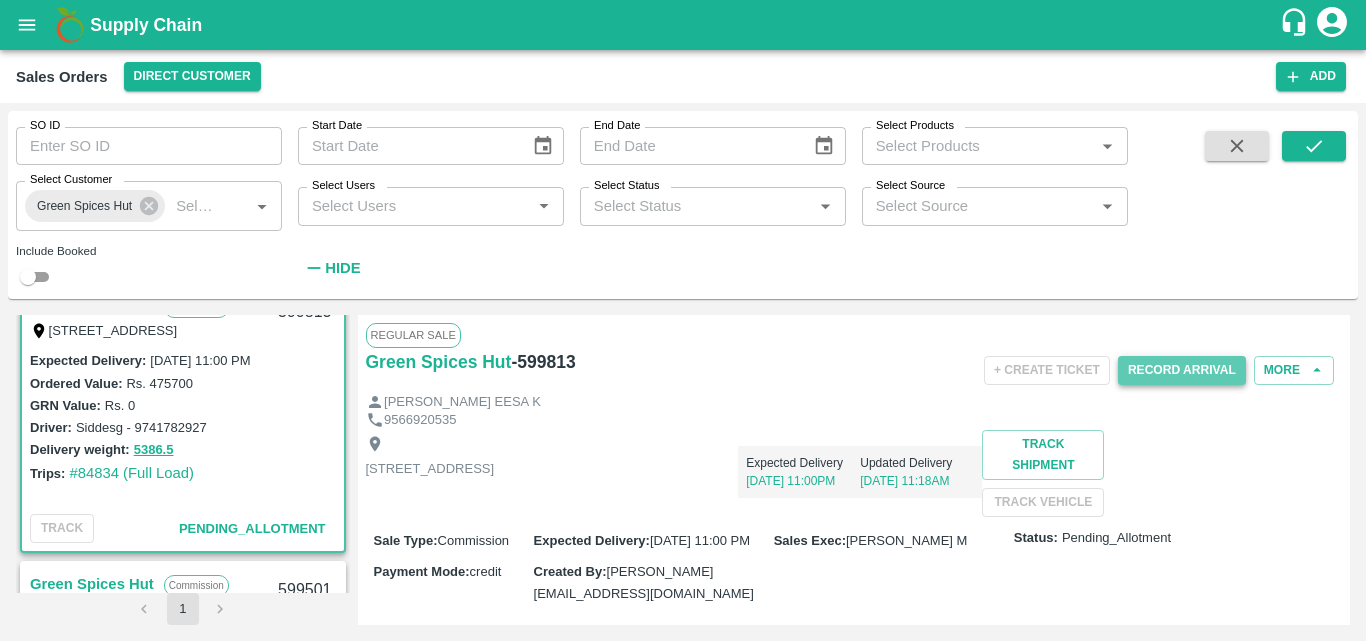 click on "Record Arrival" at bounding box center [1182, 370] 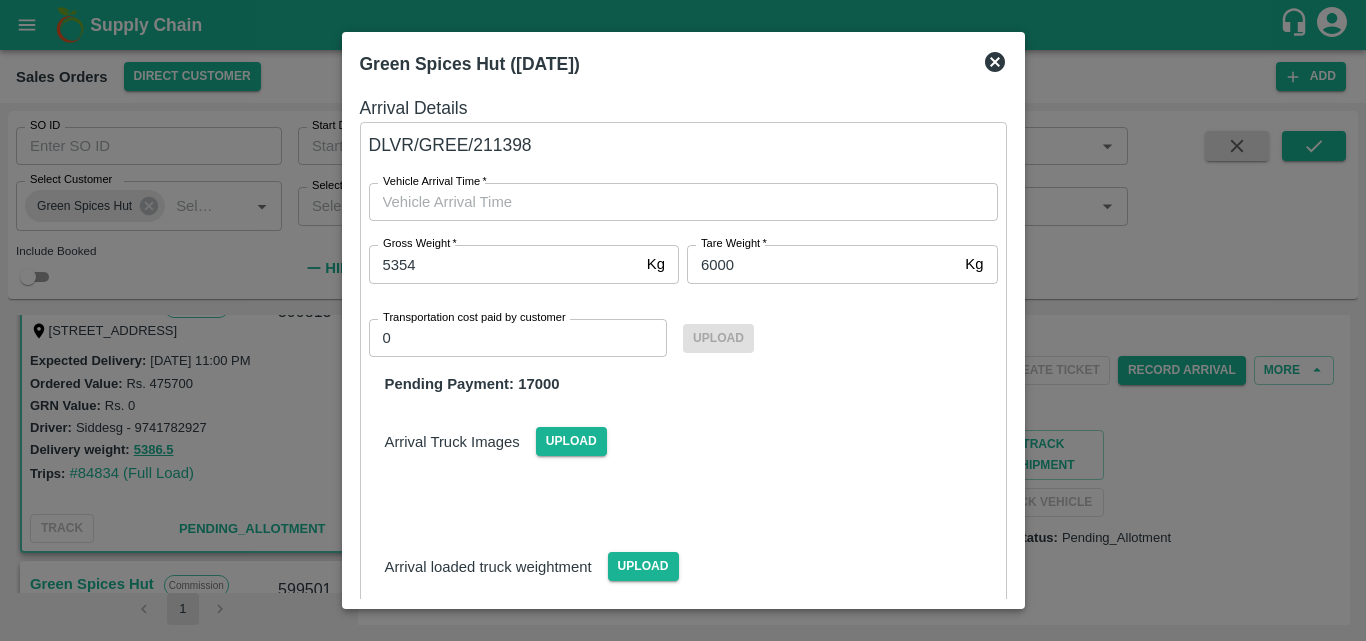 scroll, scrollTop: 138, scrollLeft: 0, axis: vertical 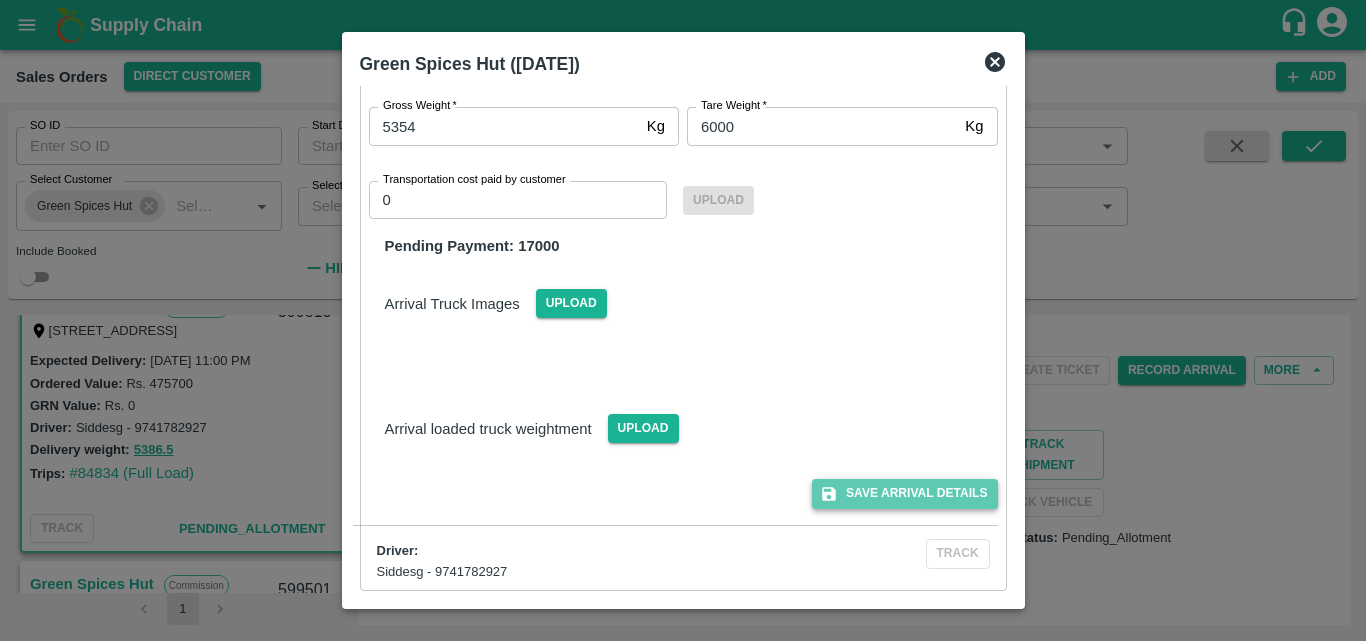 click on "Save Arrival Details" at bounding box center (904, 493) 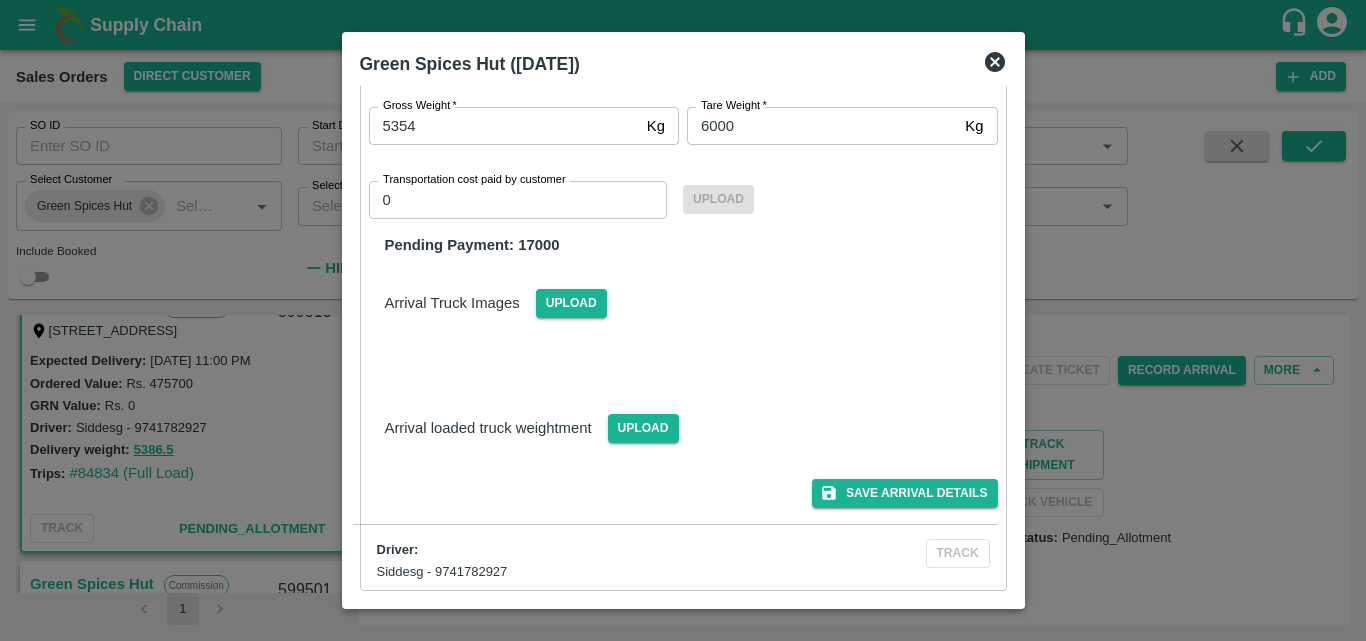 scroll, scrollTop: 0, scrollLeft: 0, axis: both 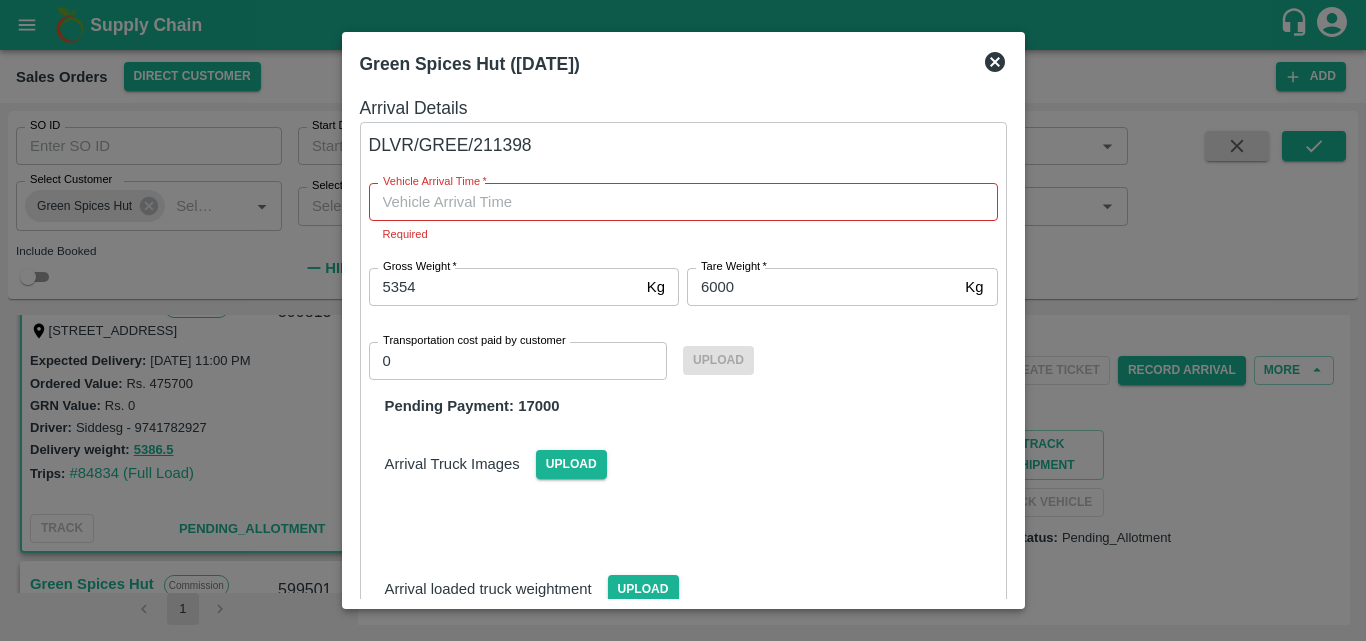 type on "DD/MM/YYYY hh:mm aa" 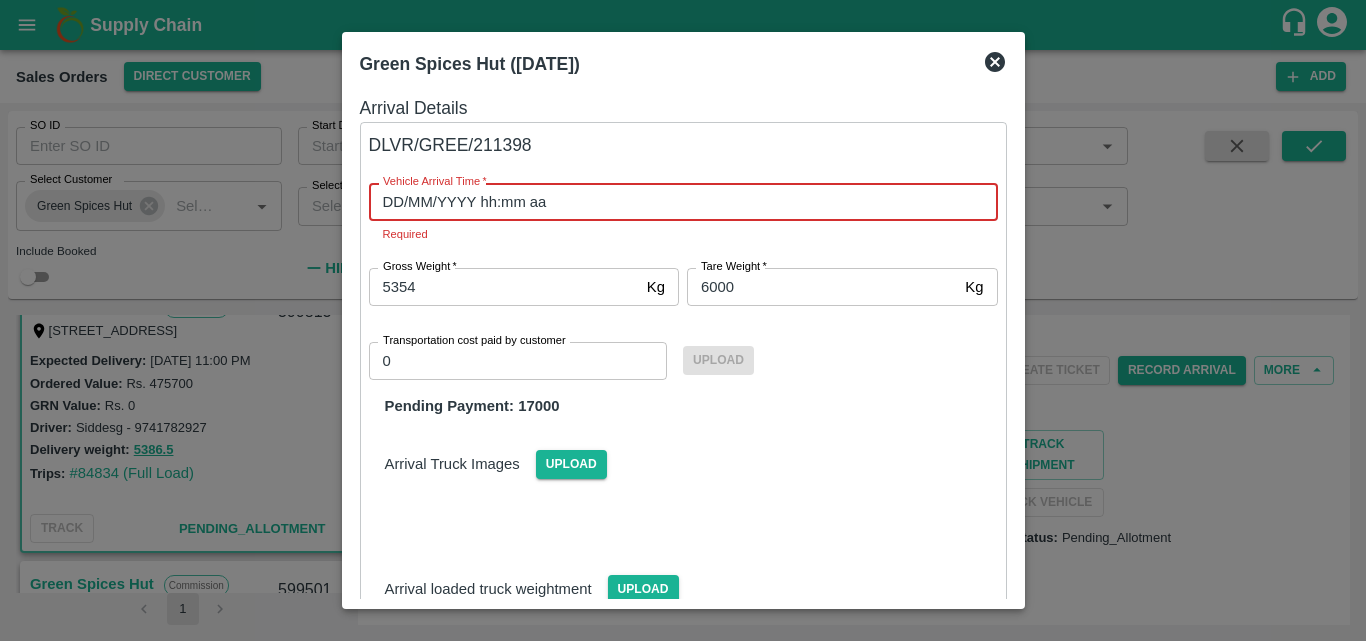 click on "DD/MM/YYYY hh:mm aa" at bounding box center [676, 202] 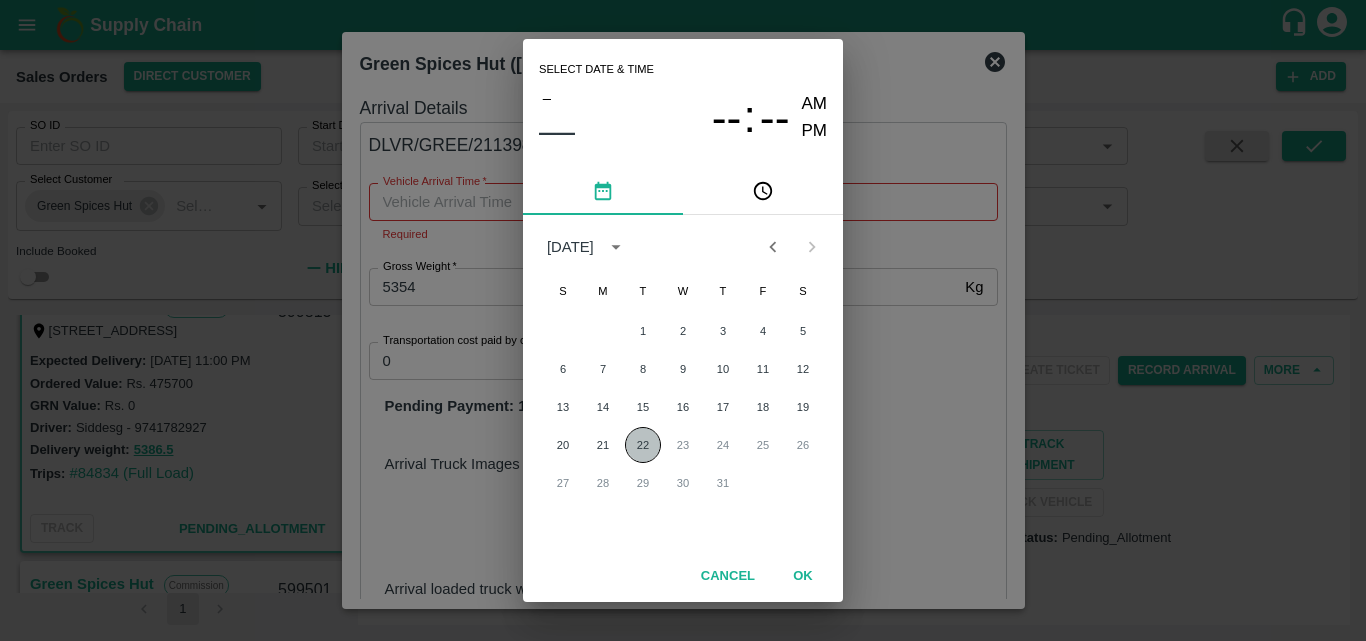 click on "22" at bounding box center [643, 445] 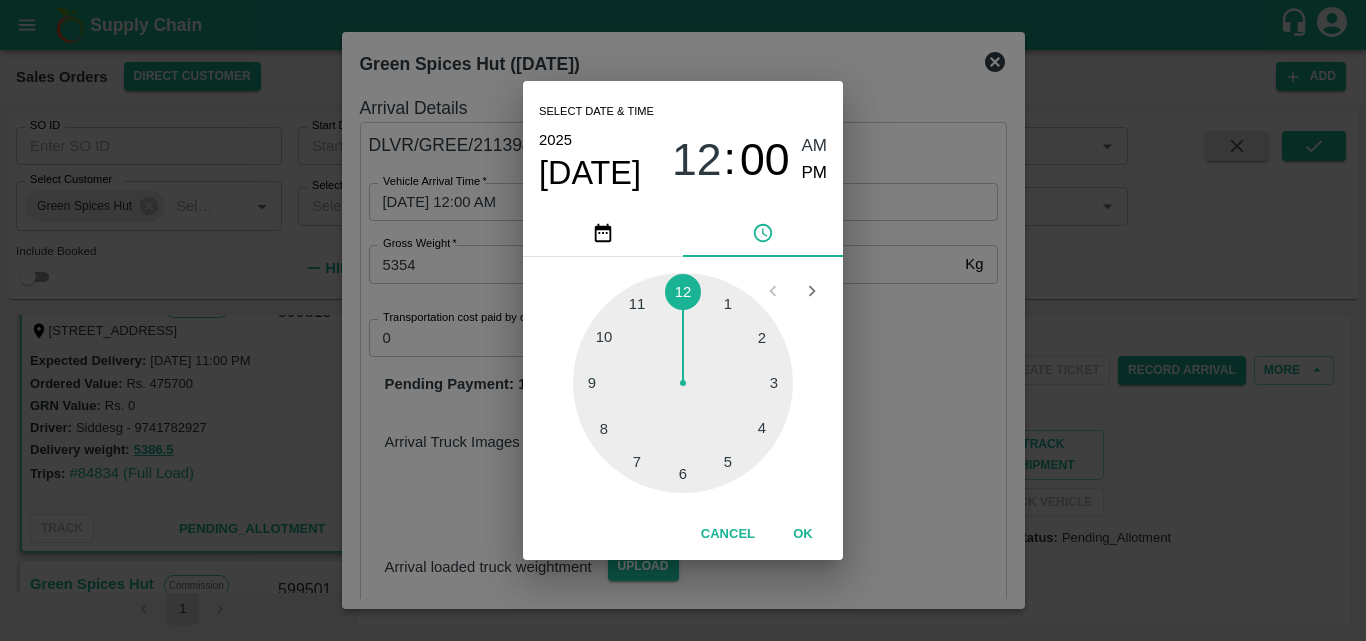 click on "OK" at bounding box center [803, 534] 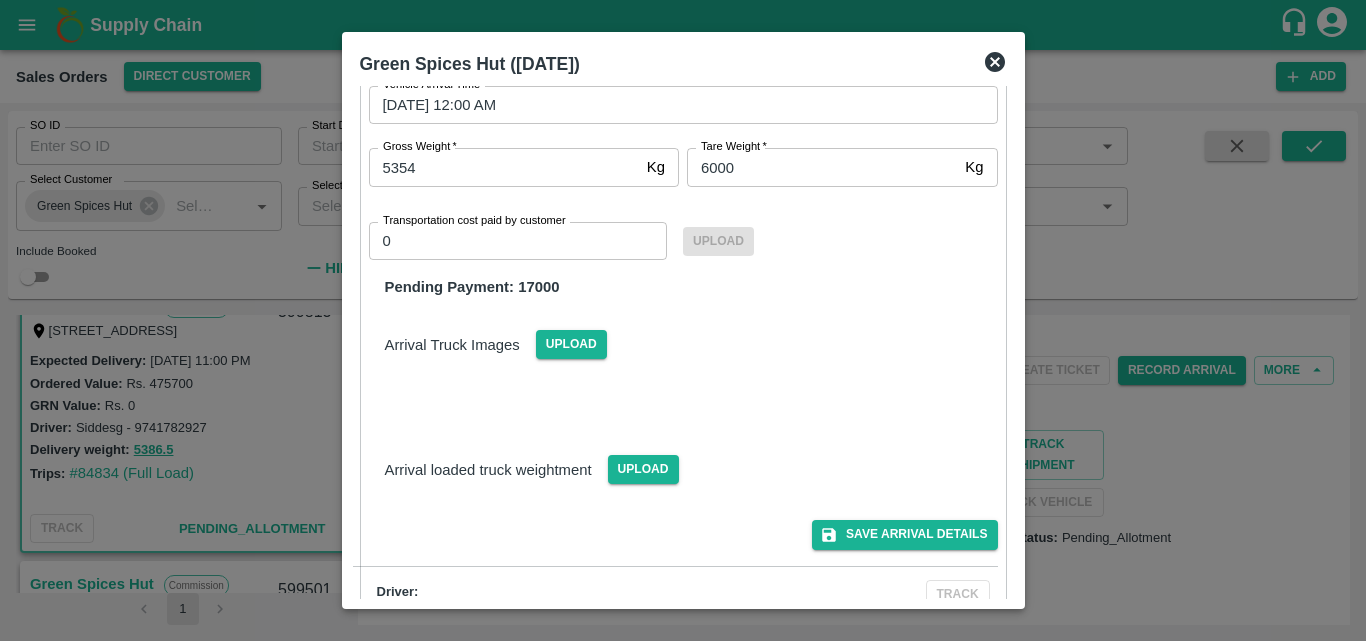 scroll, scrollTop: 138, scrollLeft: 0, axis: vertical 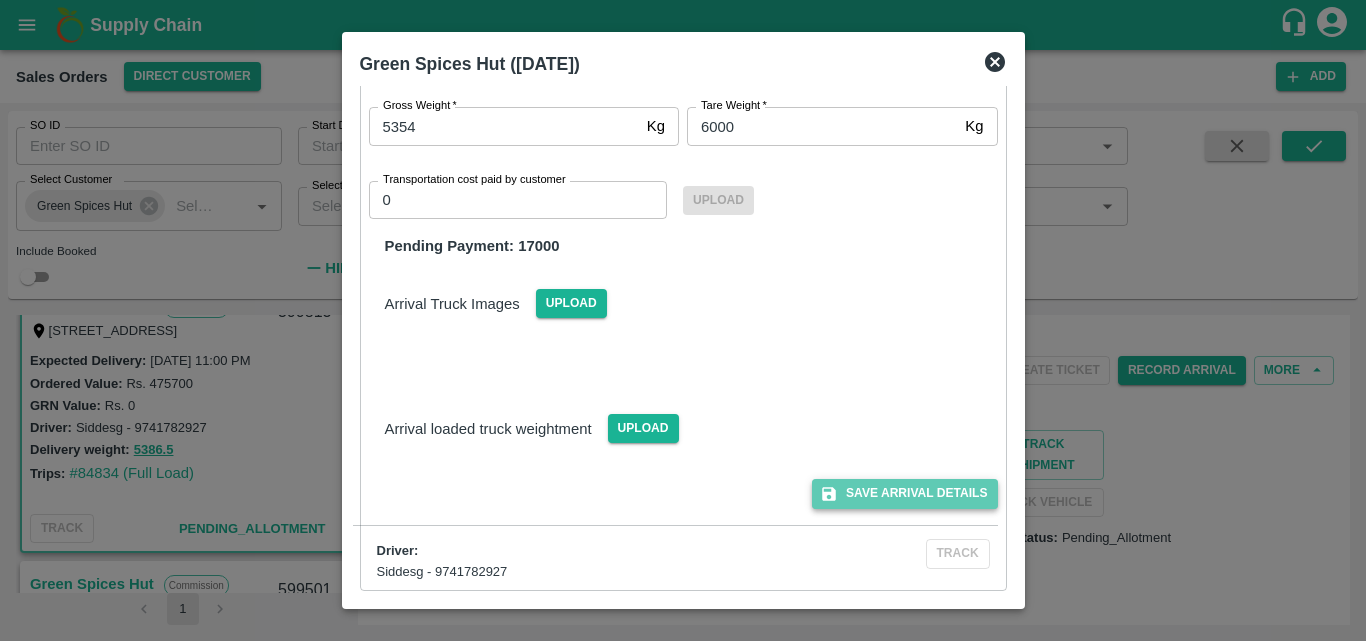 click on "Save Arrival Details" at bounding box center [904, 493] 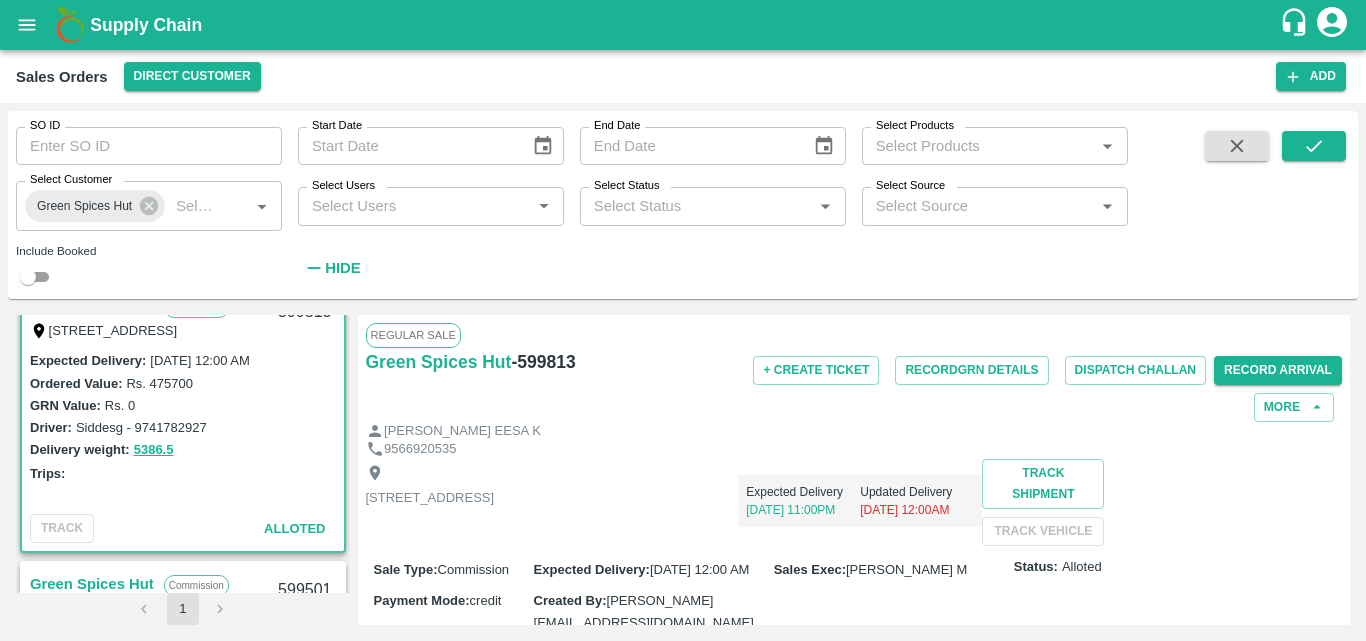 click on "Expected Delivery [DATE] 11:00PM Updated Delivery [DATE] 12:00AM" at bounding box center (738, 493) 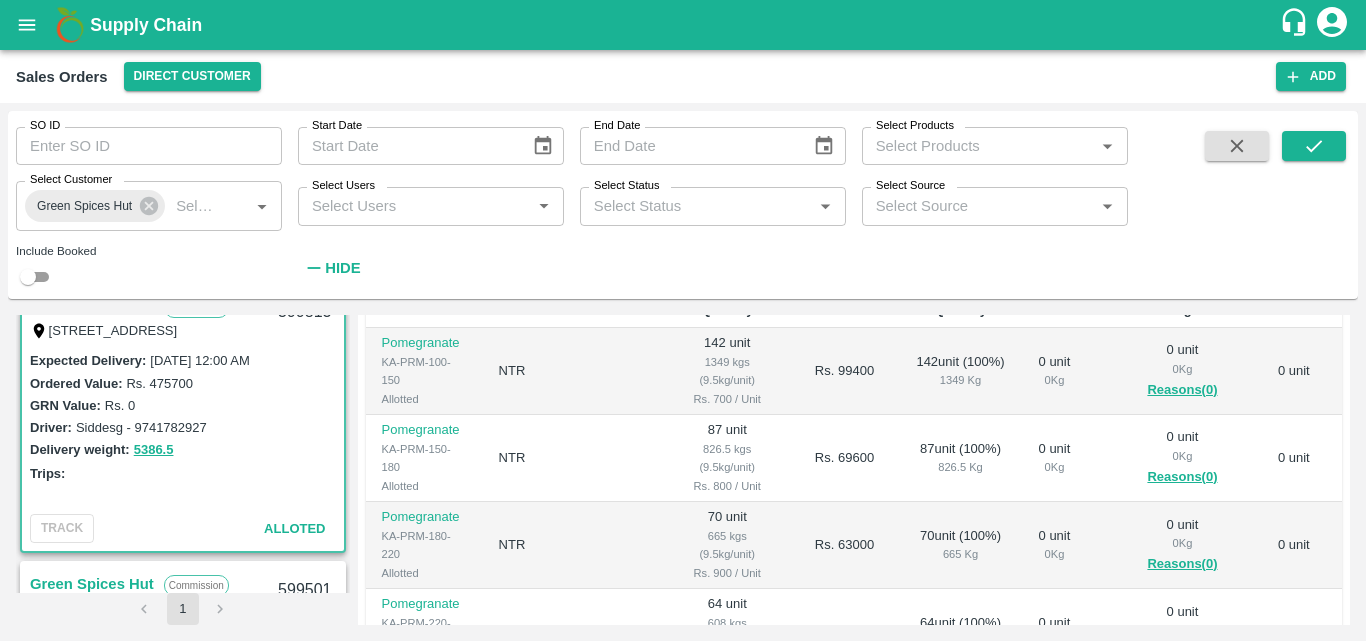 scroll, scrollTop: 440, scrollLeft: 0, axis: vertical 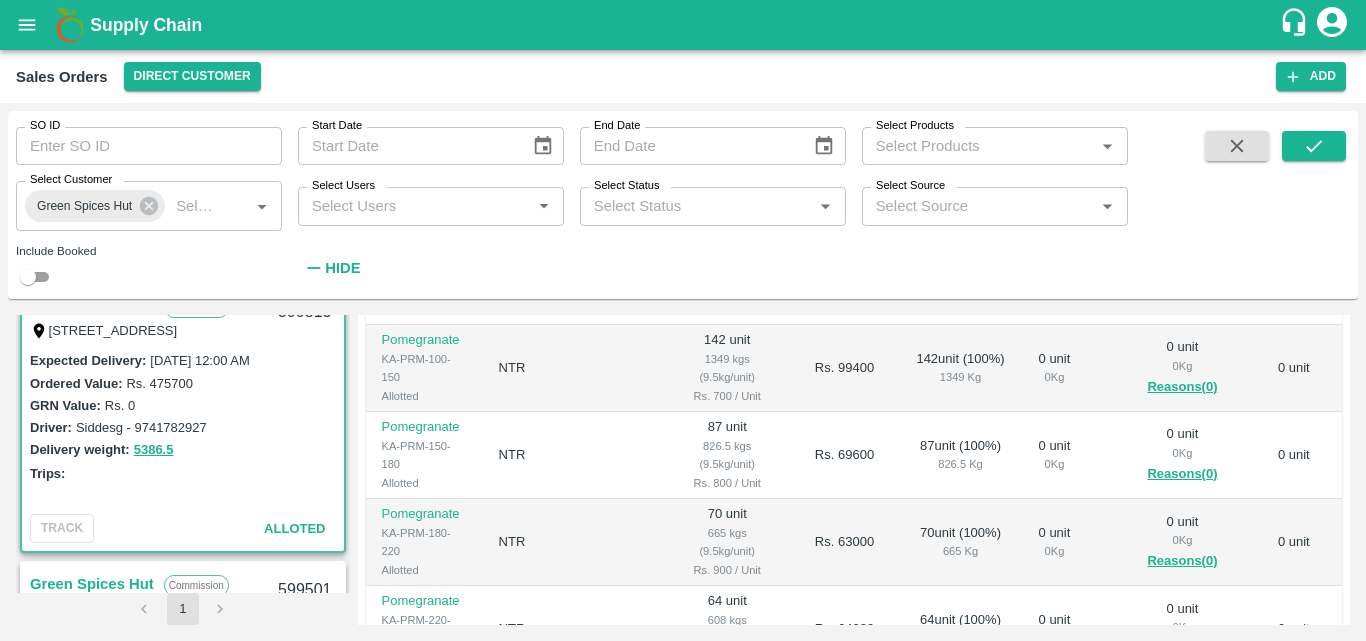 click on "70 unit  665 kgs (9.5kg/unit) Rs. 900 / Unit" at bounding box center [727, 542] 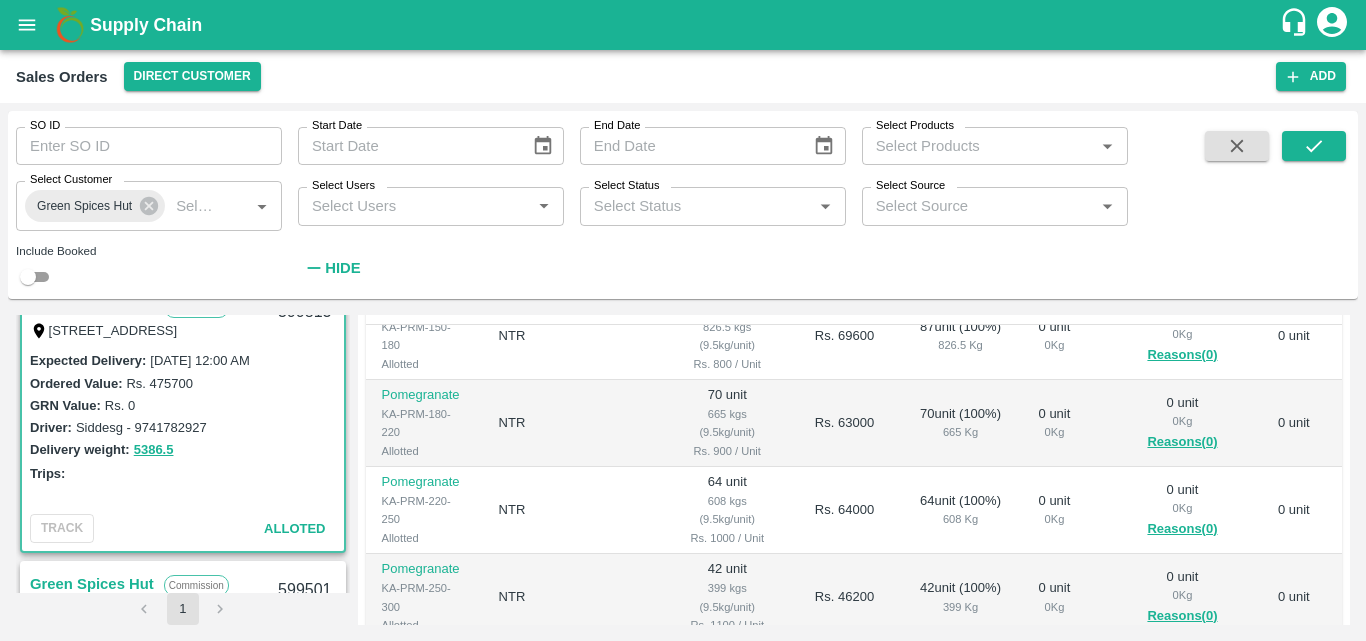 scroll, scrollTop: 120, scrollLeft: 0, axis: vertical 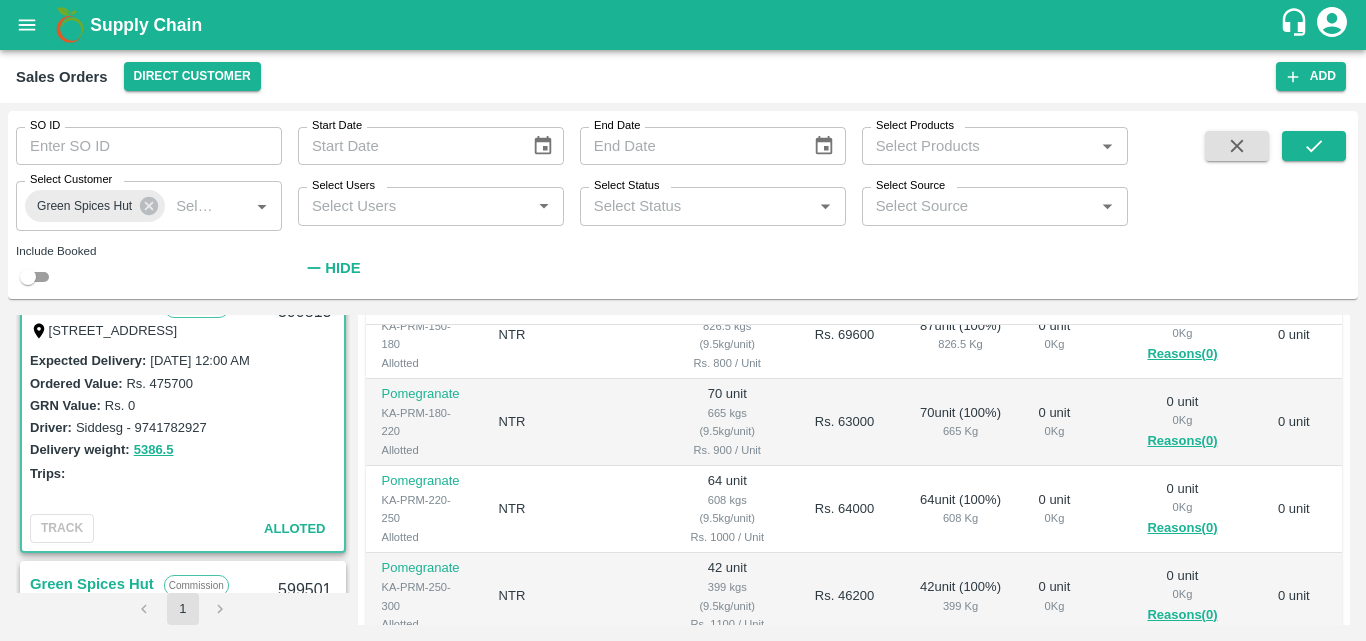 click on "Rs. 1000 / Unit" at bounding box center (727, 537) 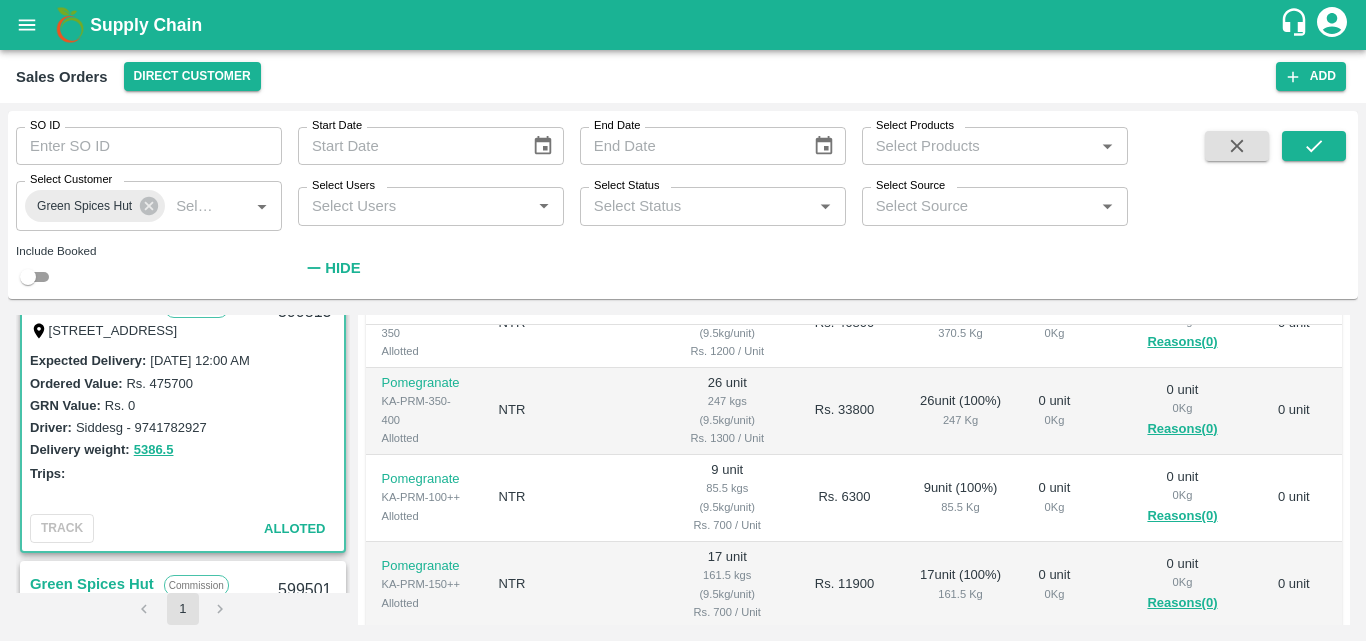scroll, scrollTop: 486, scrollLeft: 0, axis: vertical 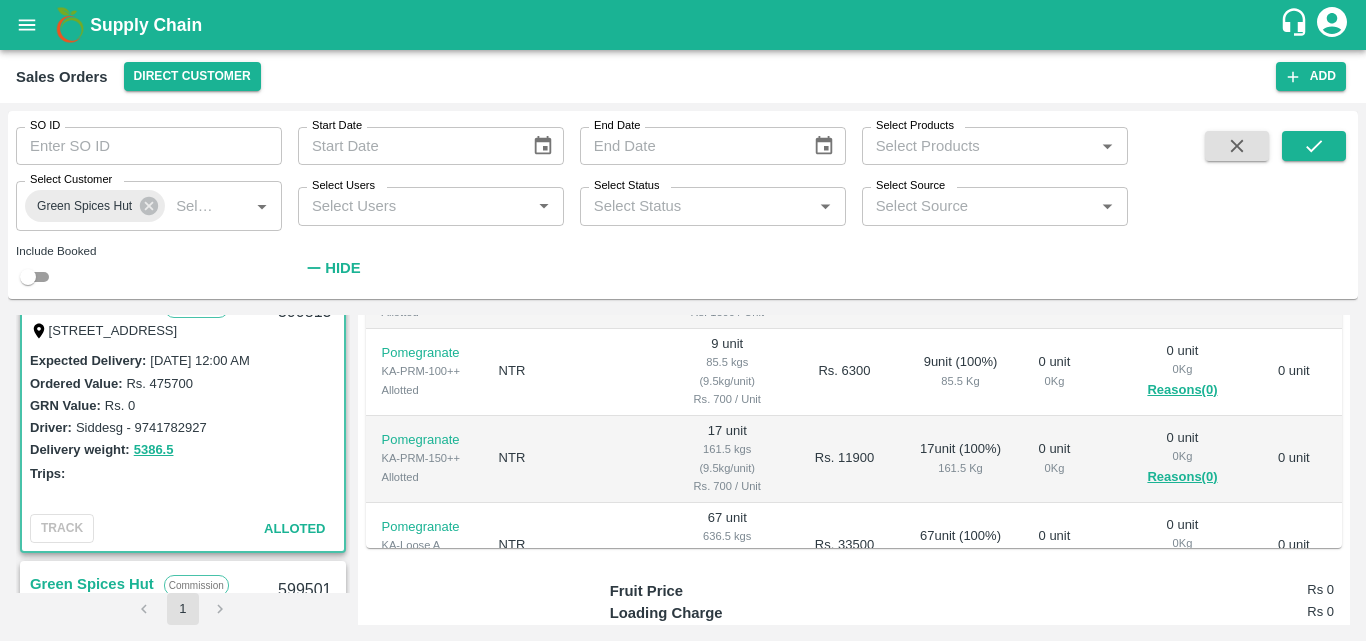 click on "Regular Sale Green Spices Hut   - 599813 + Create Ticket Record  GRN Details Dispatch Challan Record Arrival More [PERSON_NAME] EESA K 9566920535 [STREET_ADDRESS] Expected Delivery [DATE] 11:00PM Updated Delivery [DATE] 12:00AM Track Shipment TRACK VEHICLE Sale Type :  Commission Expected Delivery :  [DATE] 12:00 AM Sales Exec :  [PERSON_NAME] M Status: Alloted Payment Mode :  credit Created By :  [PERSON_NAME][EMAIL_ADDRESS][DOMAIN_NAME] Comment : Sales Order Items Product SKU Brand/Marka Ordered Quantity Ordered Value Allotted Quantity GRN Returned Weight Gap(Loss) Pomegranate KA-PRM-100-150 Allotted NTR 142 unit  1349 kgs (9.5kg/unit) Rs. 700 / Unit Rs. 99400 142  unit ( 100 %)  1349 Kg  0   unit 0  Kg 0   unit 0  Kg Reasons(0) 0 unit Pomegranate KA-PRM-150-180 Allotted NTR 87 unit  826.5 kgs (9.5kg/unit) Rs. 800 / Unit Rs. 69600 87  unit ( 100 %)  826.5 Kg  0   unit 0  Kg 0   unit 0  Kg Reasons(0) 0 unit Pomegranate KA-PRM-180-220 Allotted NTR 70" at bounding box center [854, 470] 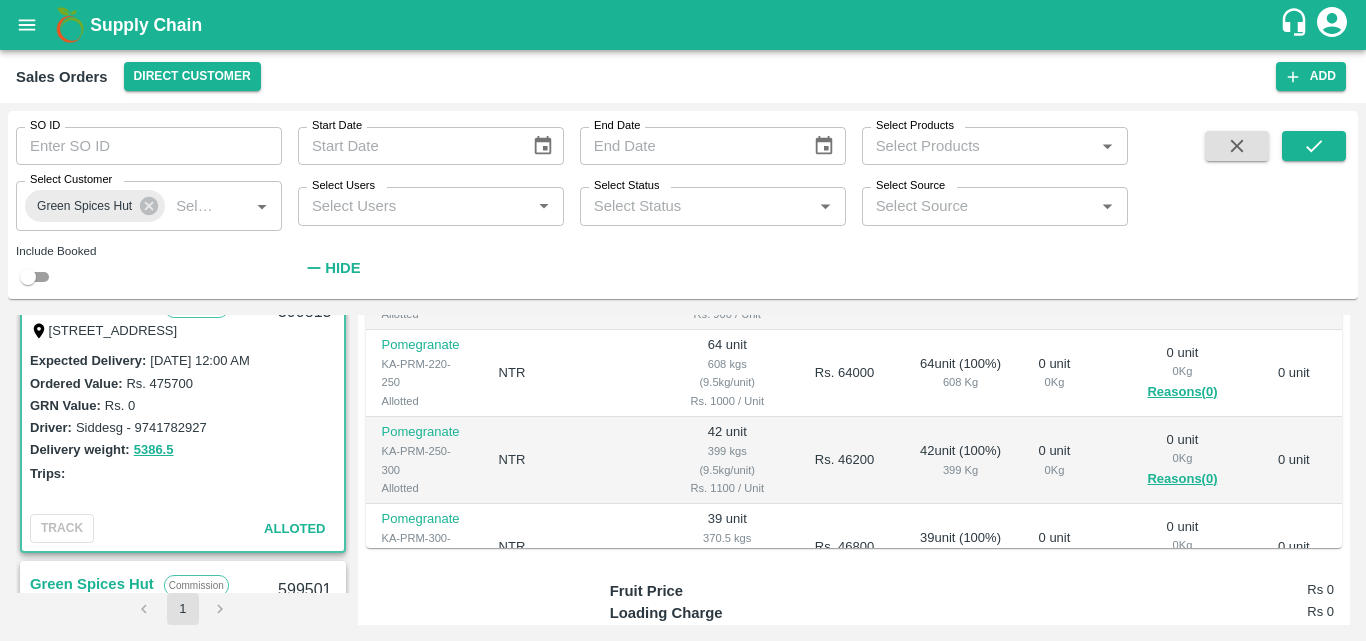 scroll, scrollTop: 486, scrollLeft: 0, axis: vertical 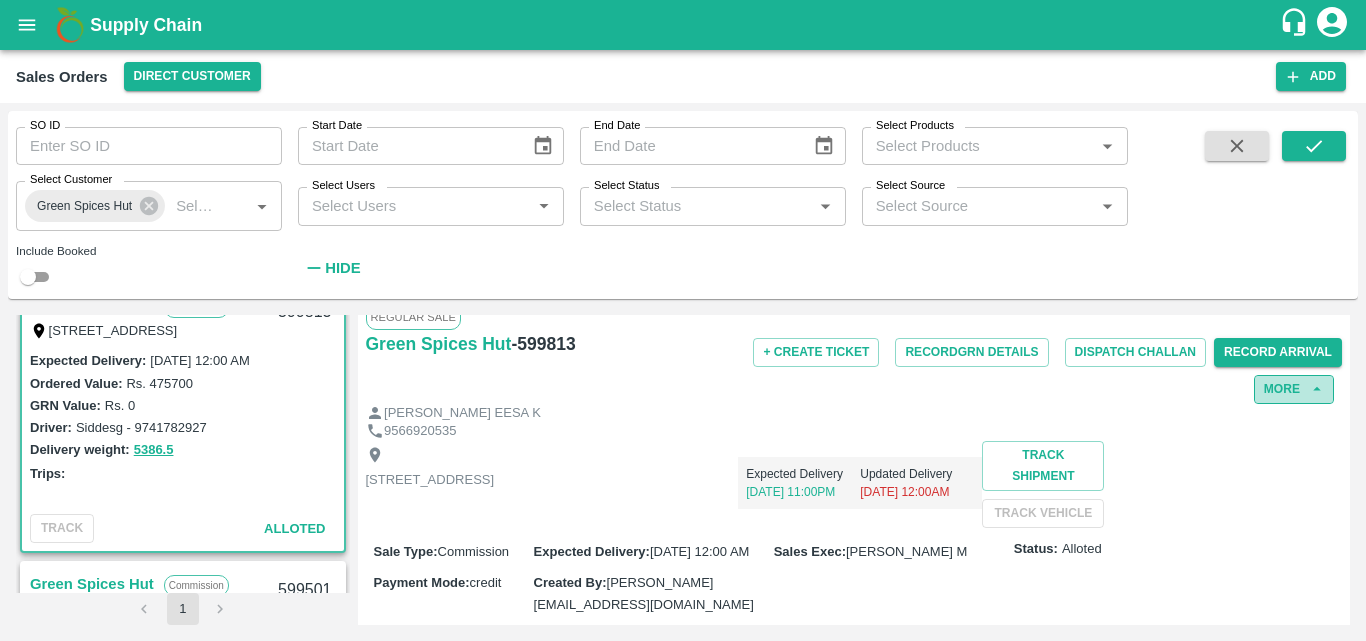 click on "More" at bounding box center [1294, 389] 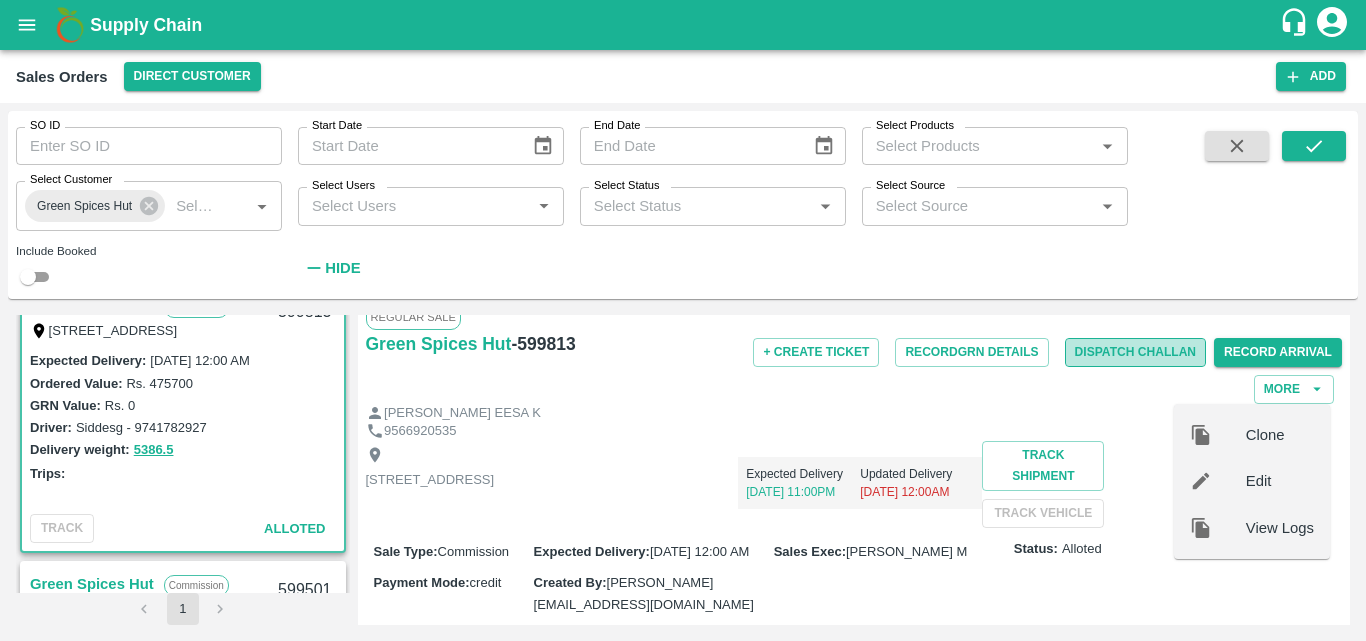 click on "Dispatch Challan" at bounding box center [1136, 352] 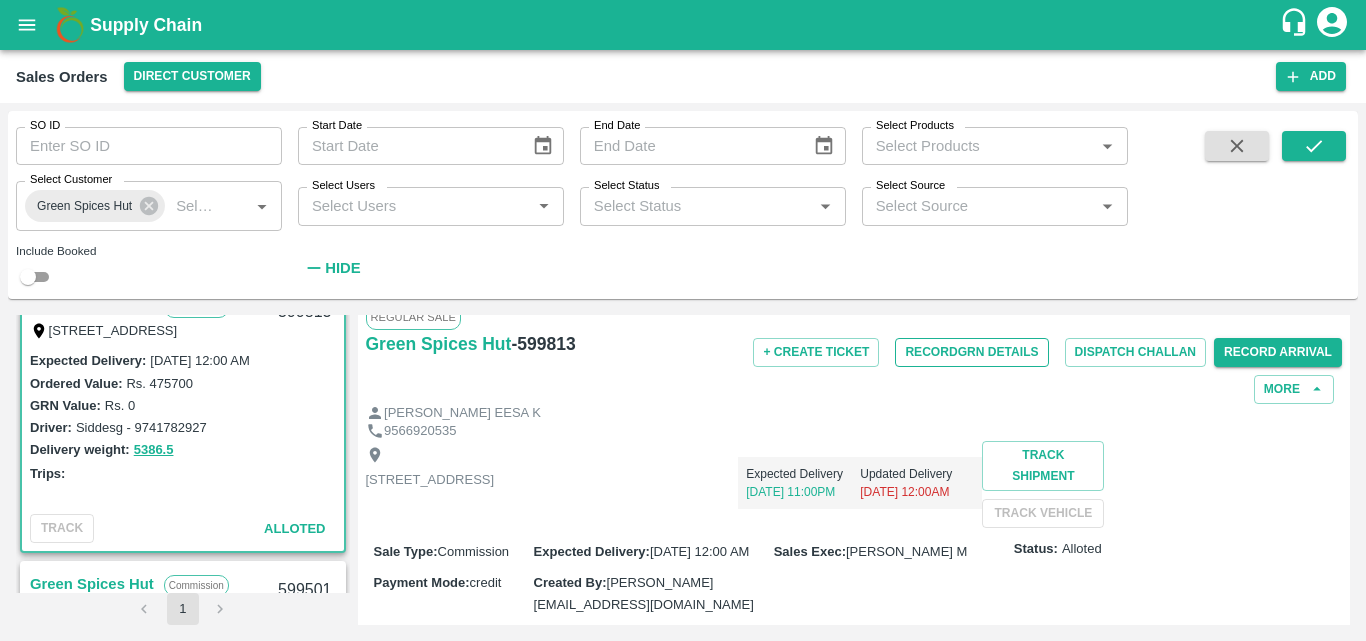 click on "Record  GRN Details" at bounding box center (971, 352) 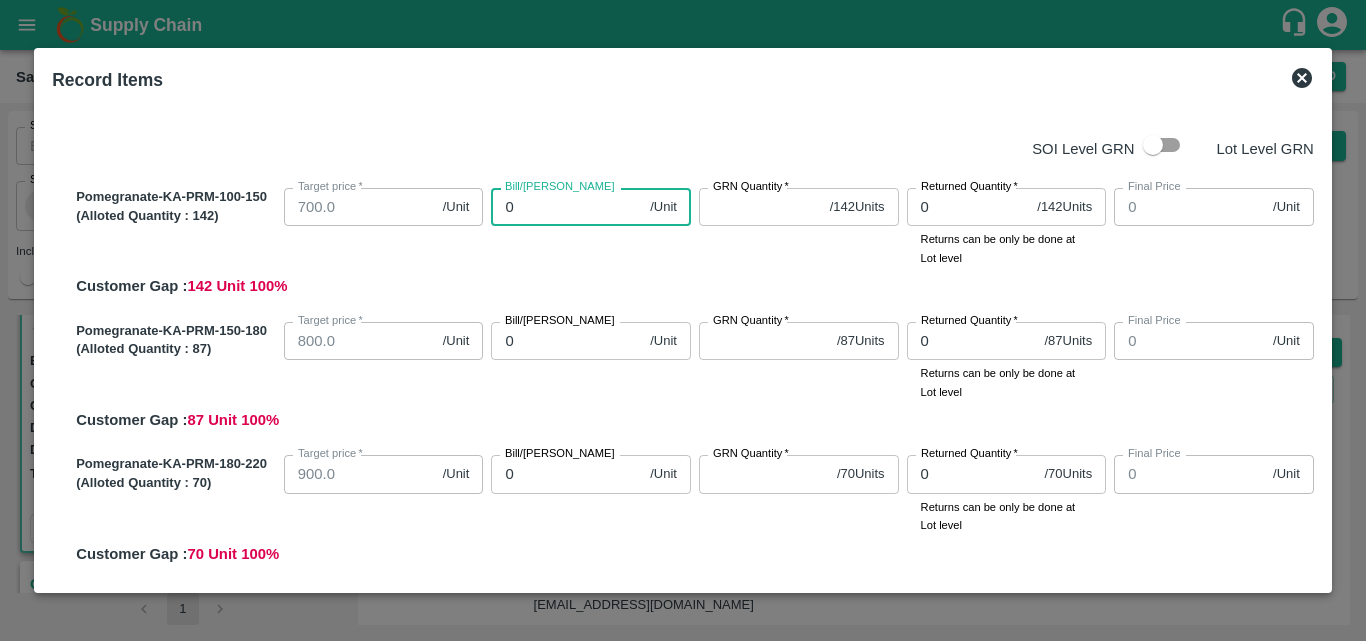 click on "0" at bounding box center [566, 207] 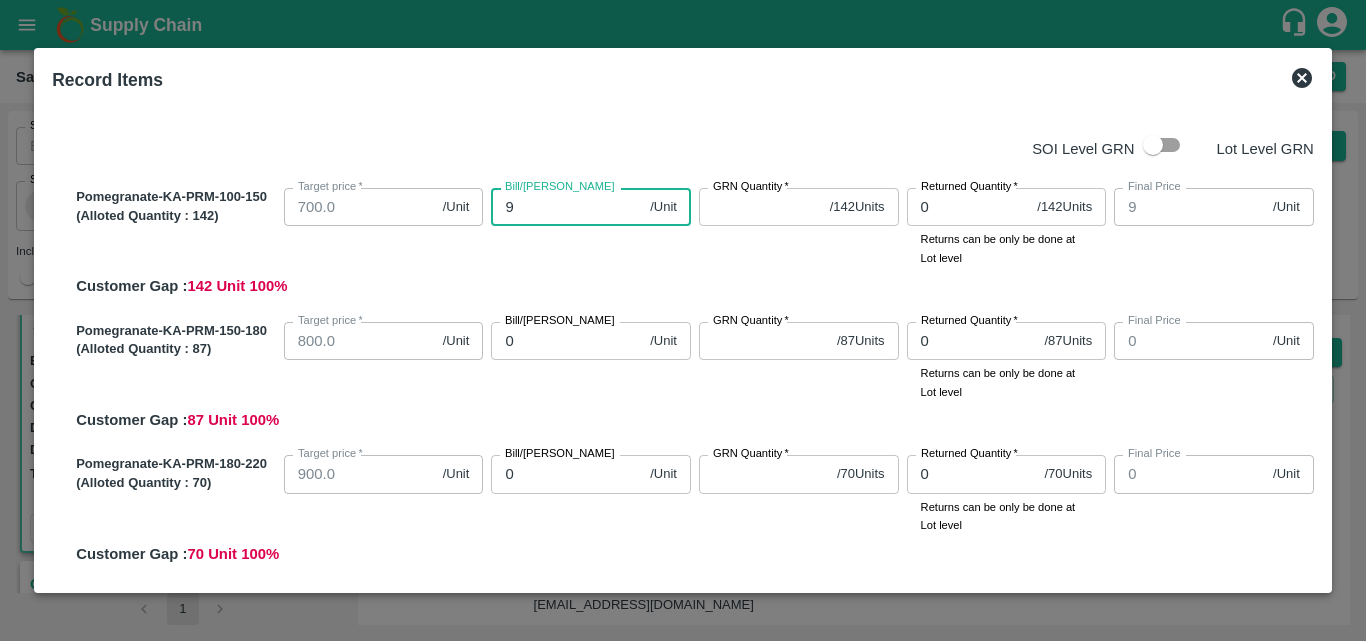 type on "97" 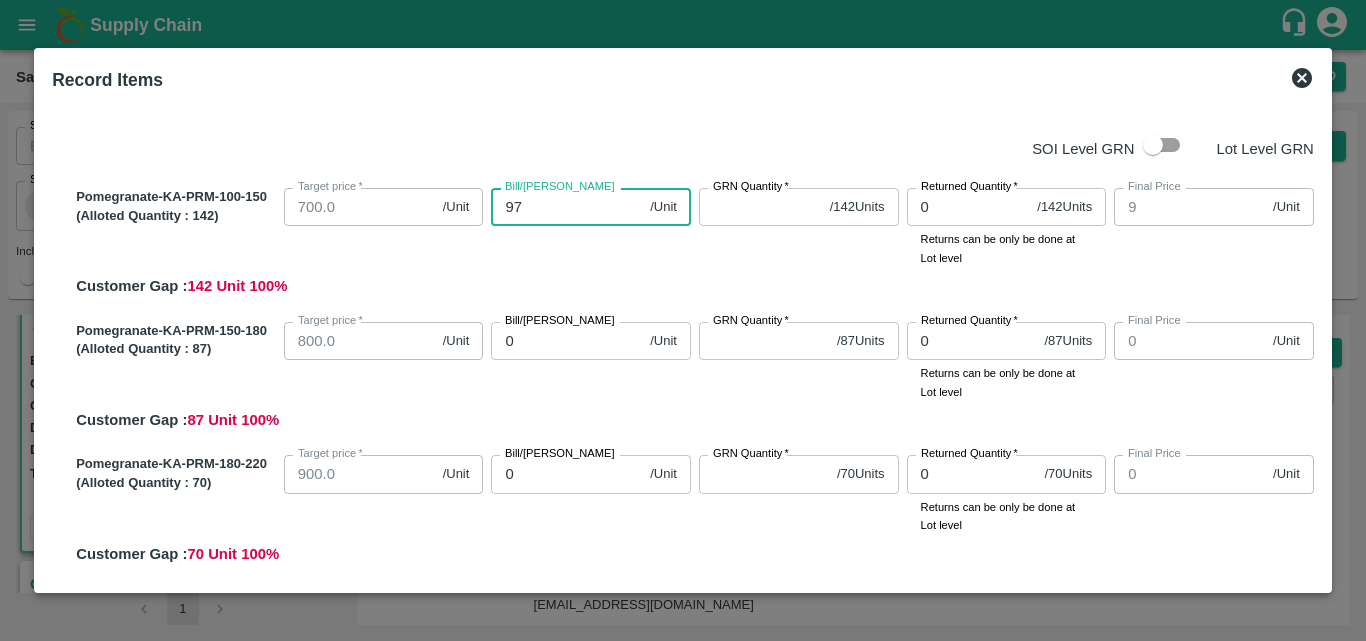 type on "97" 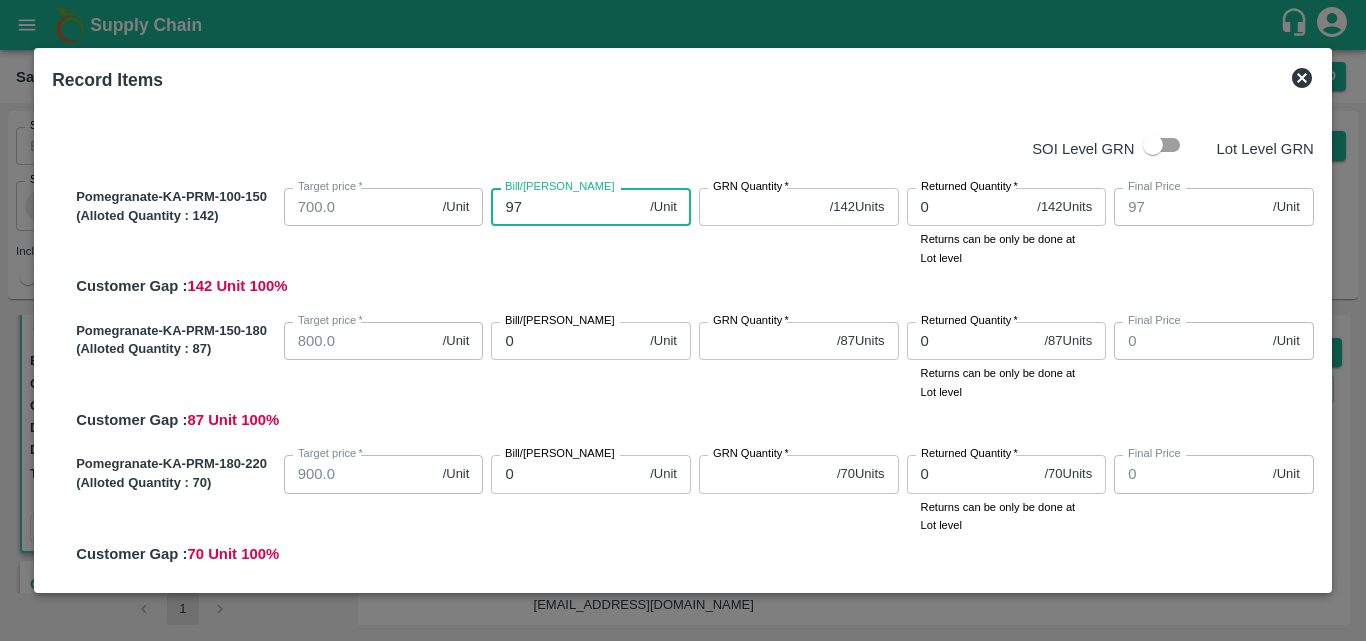 type on "975" 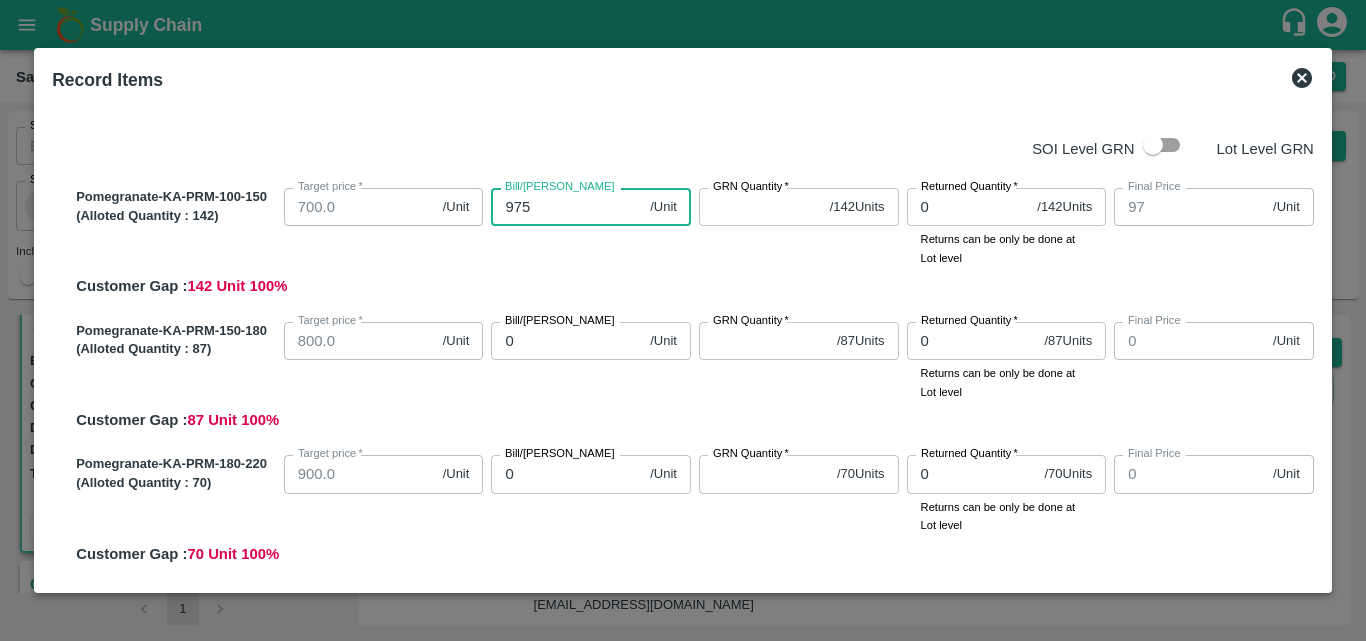 type on "975" 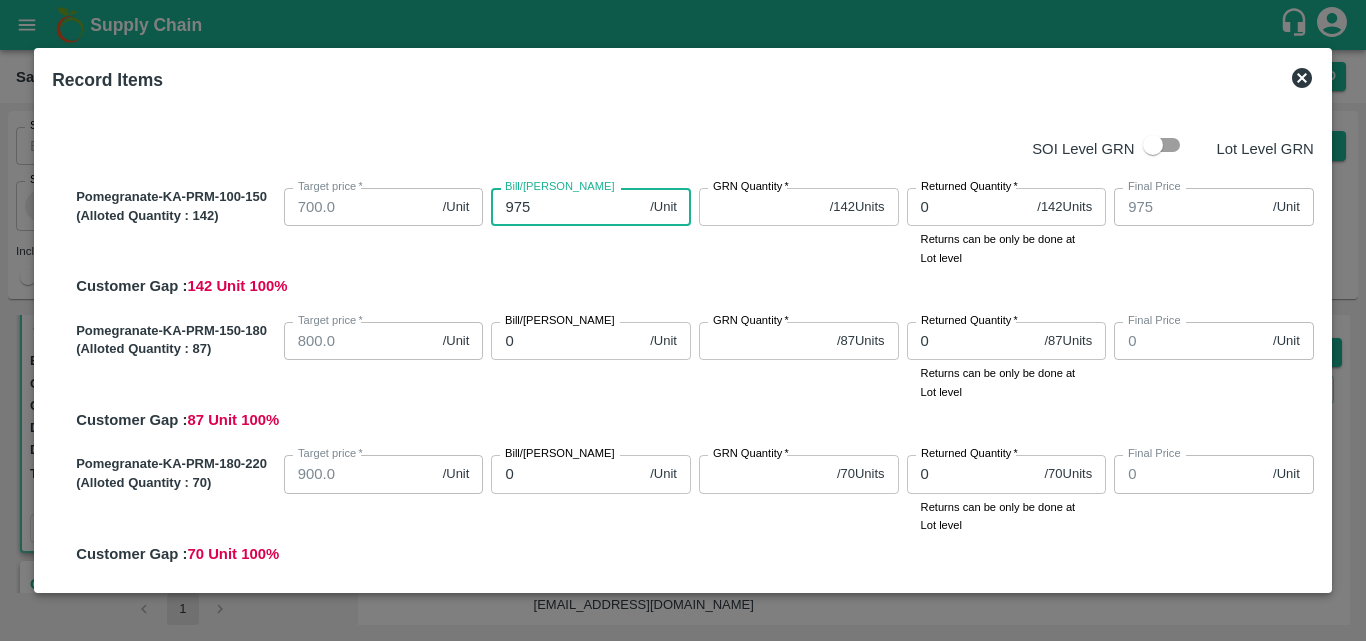 type on "975" 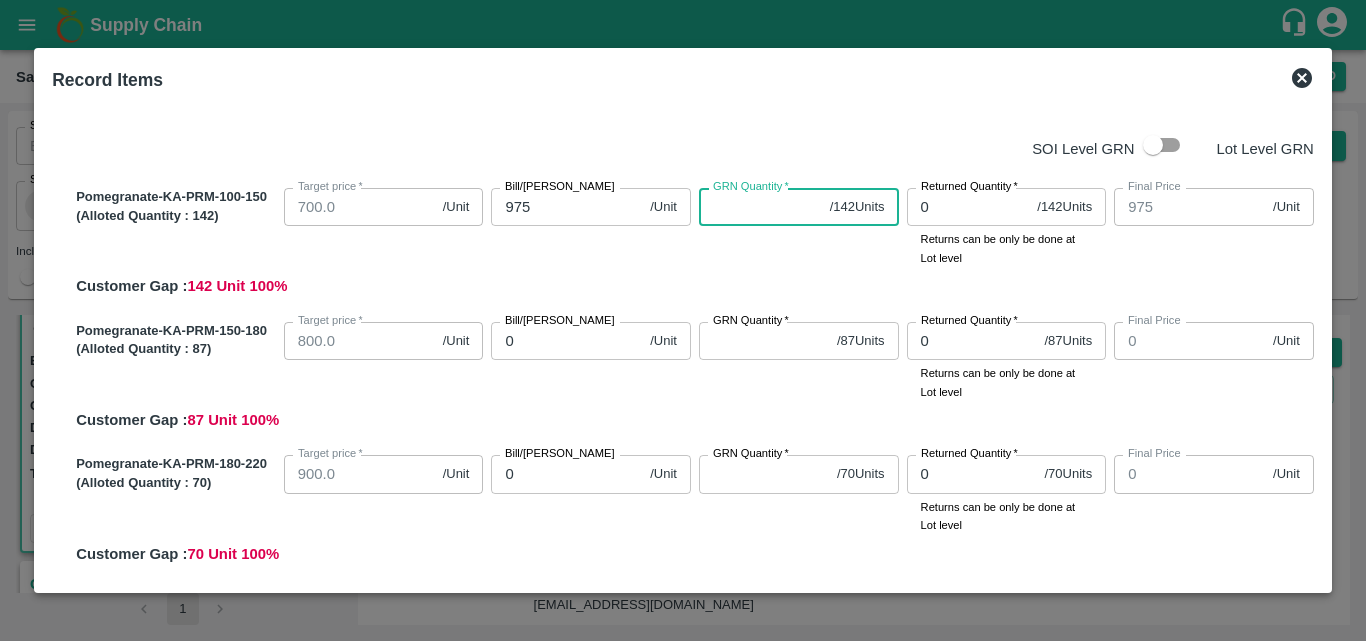 click on "GRN Quantity   *" at bounding box center [760, 207] 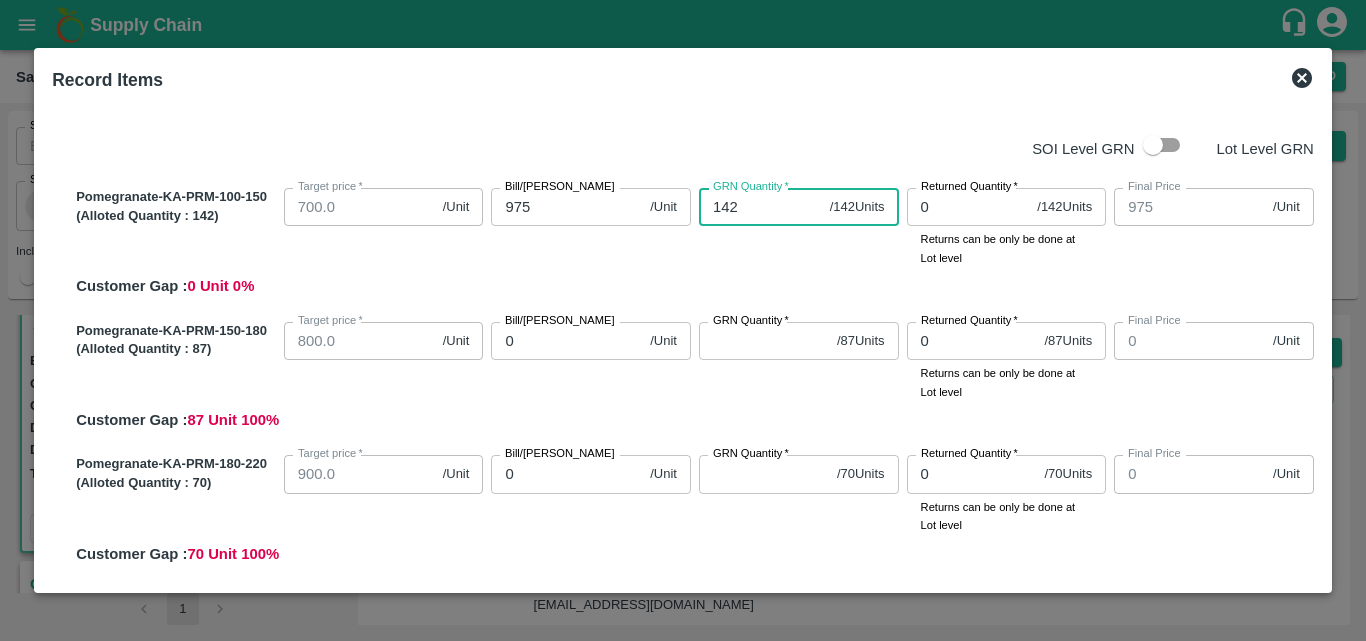 type on "142" 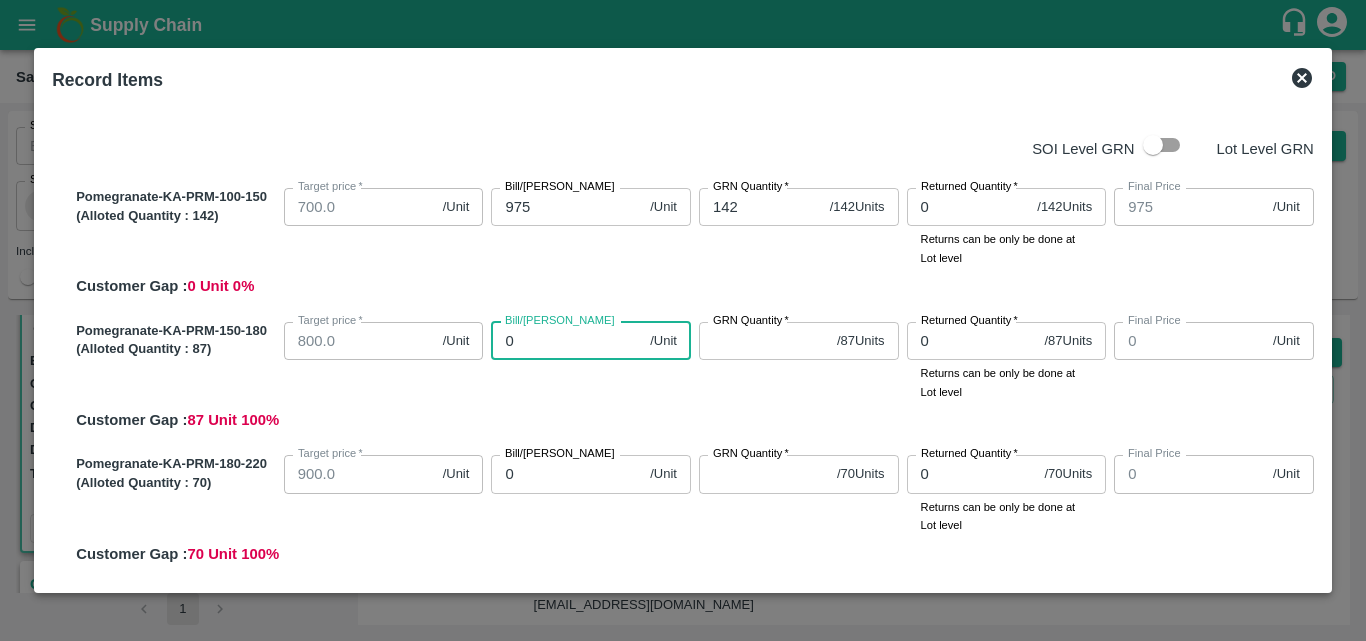 click on "0" at bounding box center [566, 341] 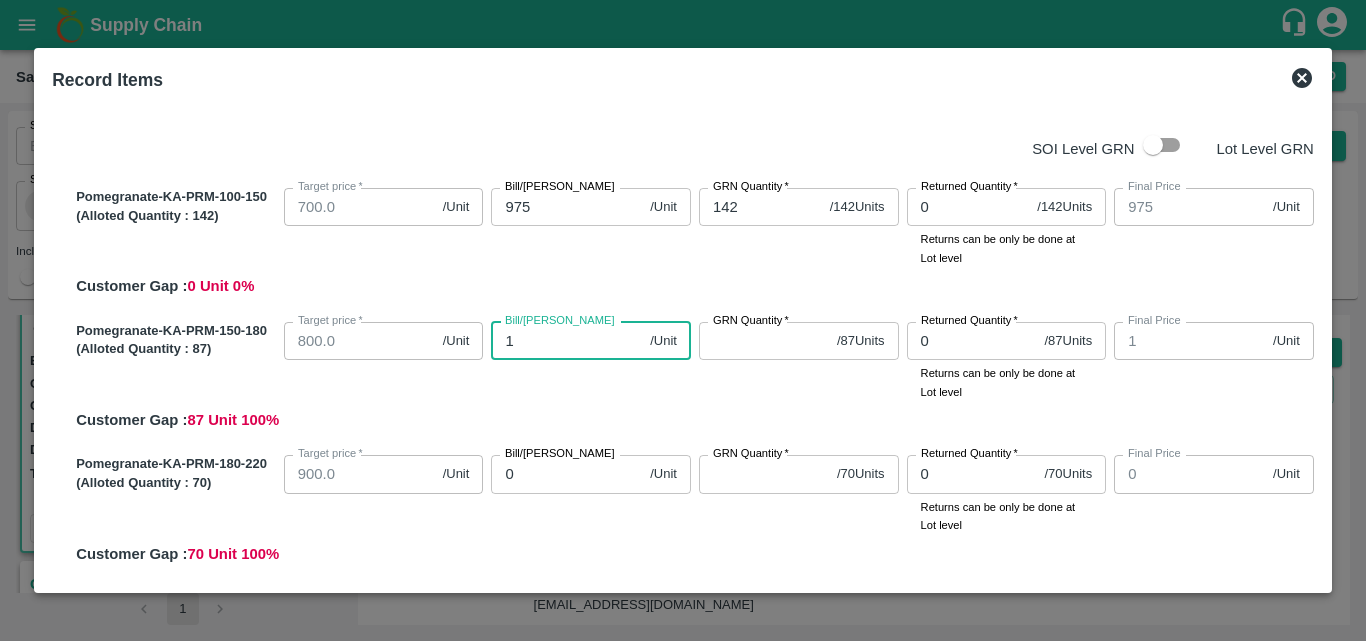 type on "13" 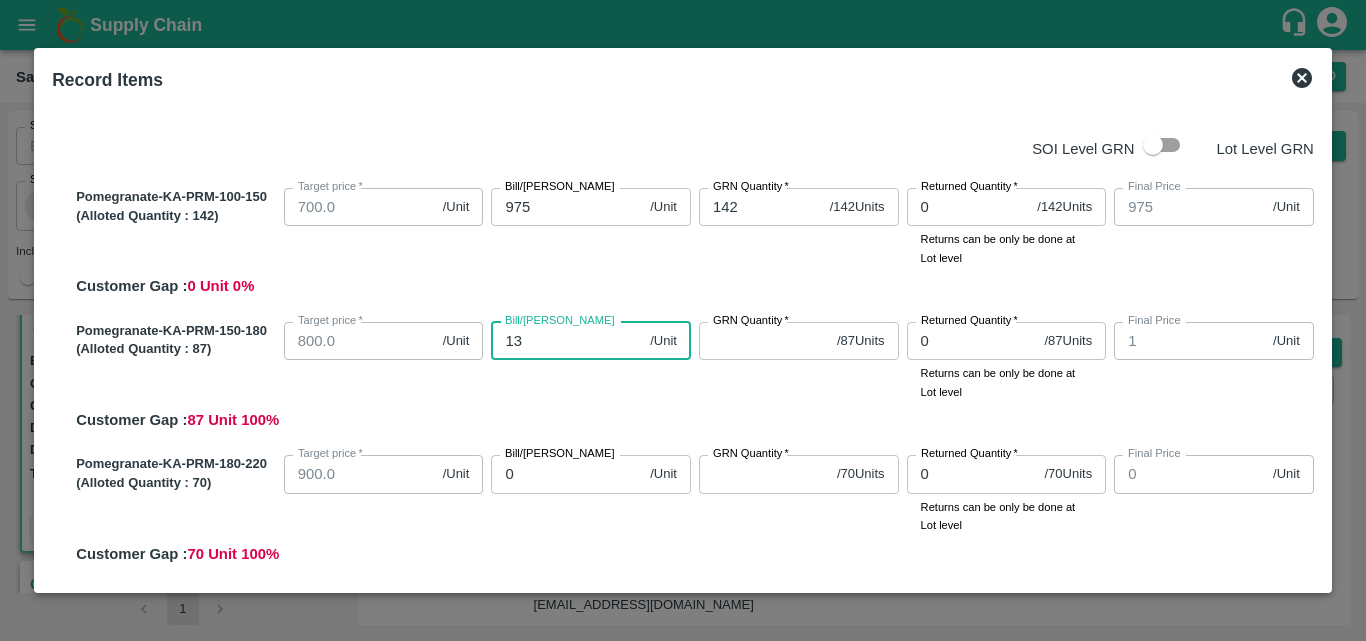 type on "13" 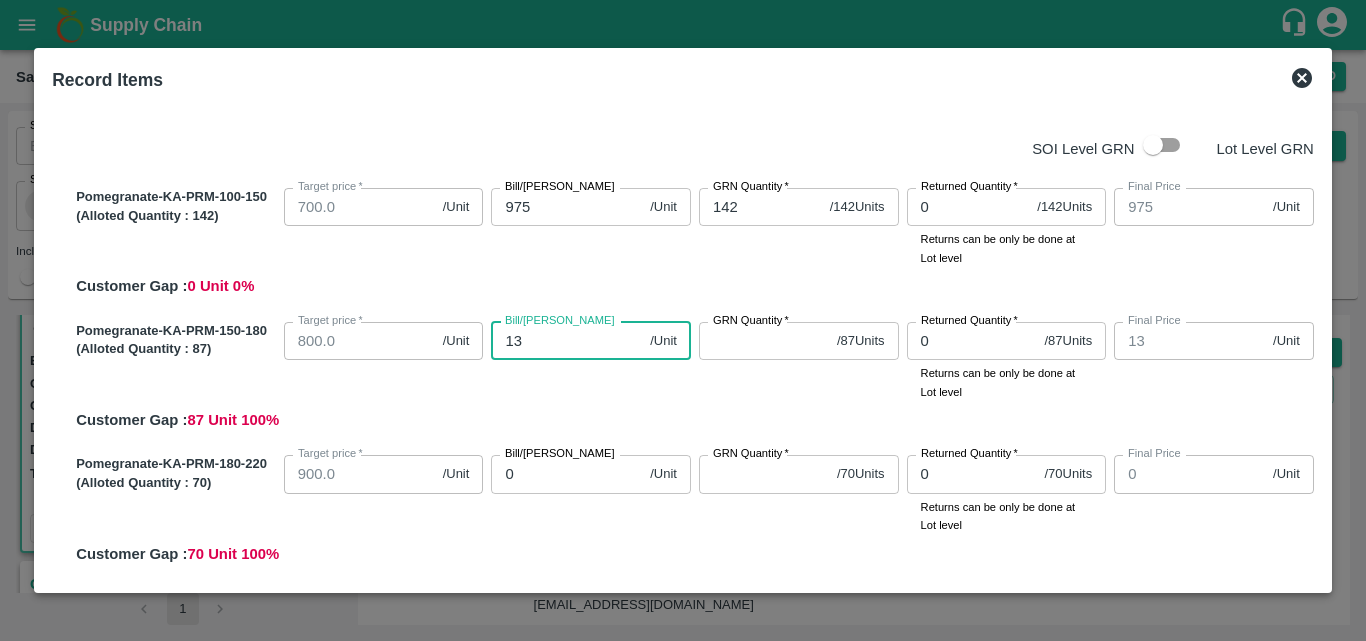 type on "130" 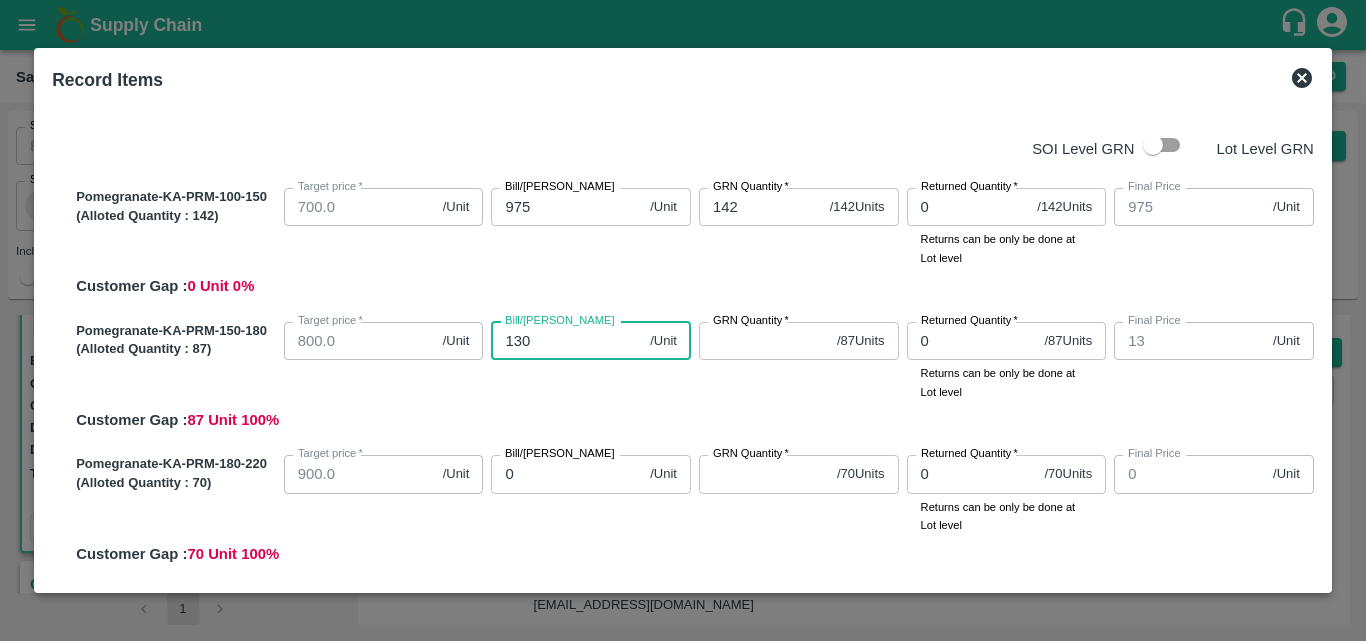 type on "130" 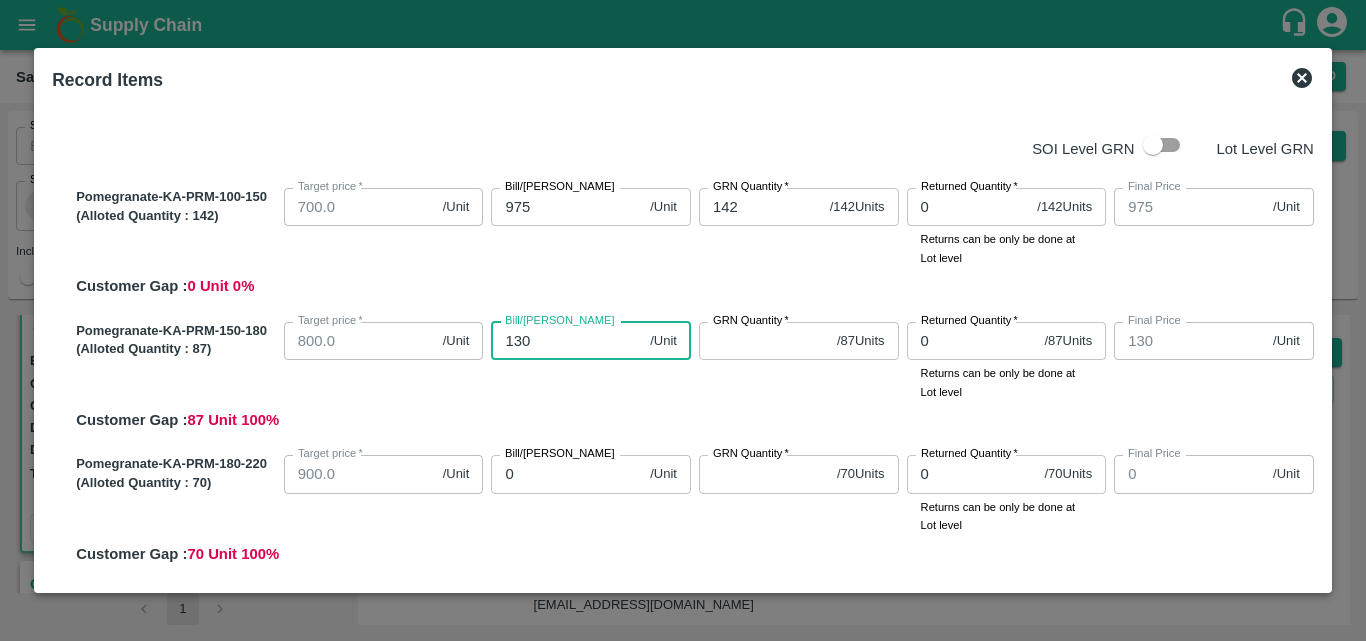 type on "1300" 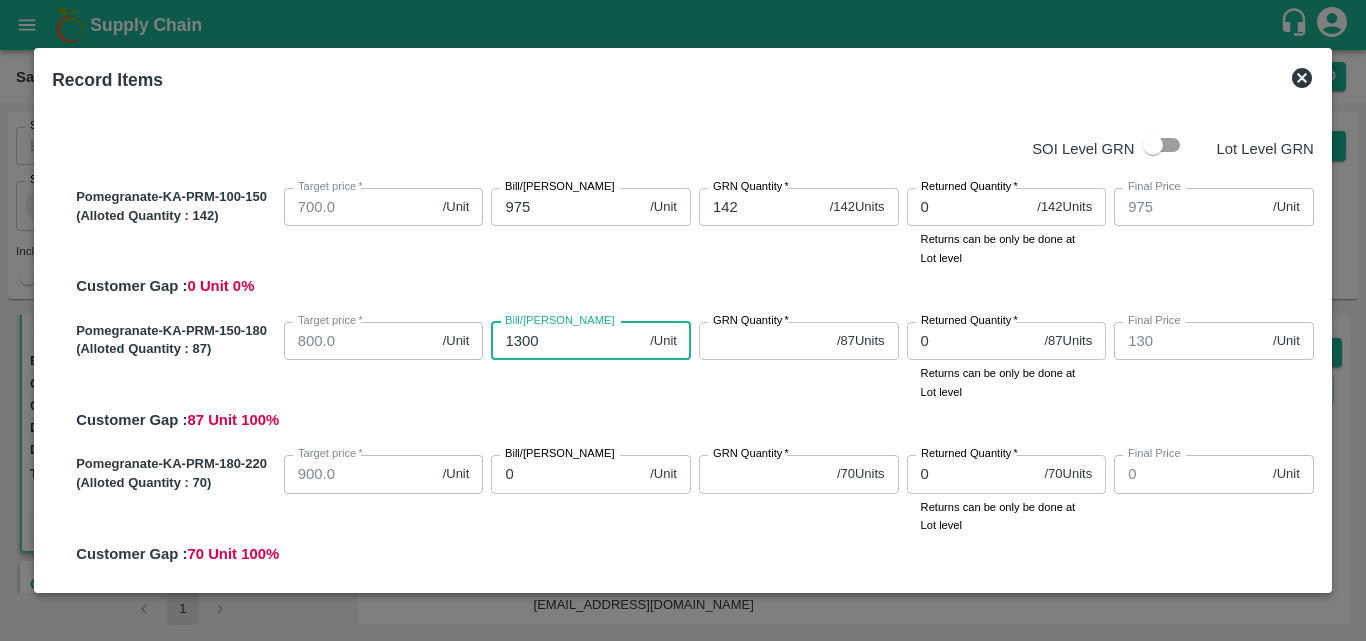 type on "1300" 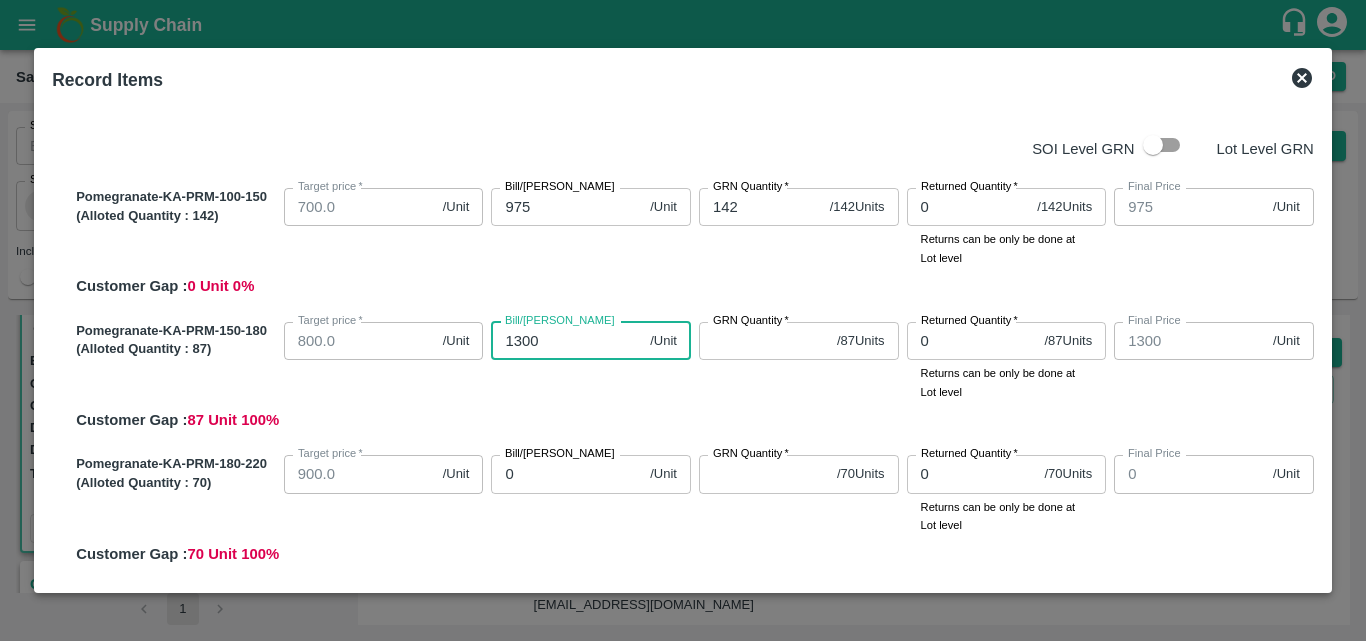 type on "1300" 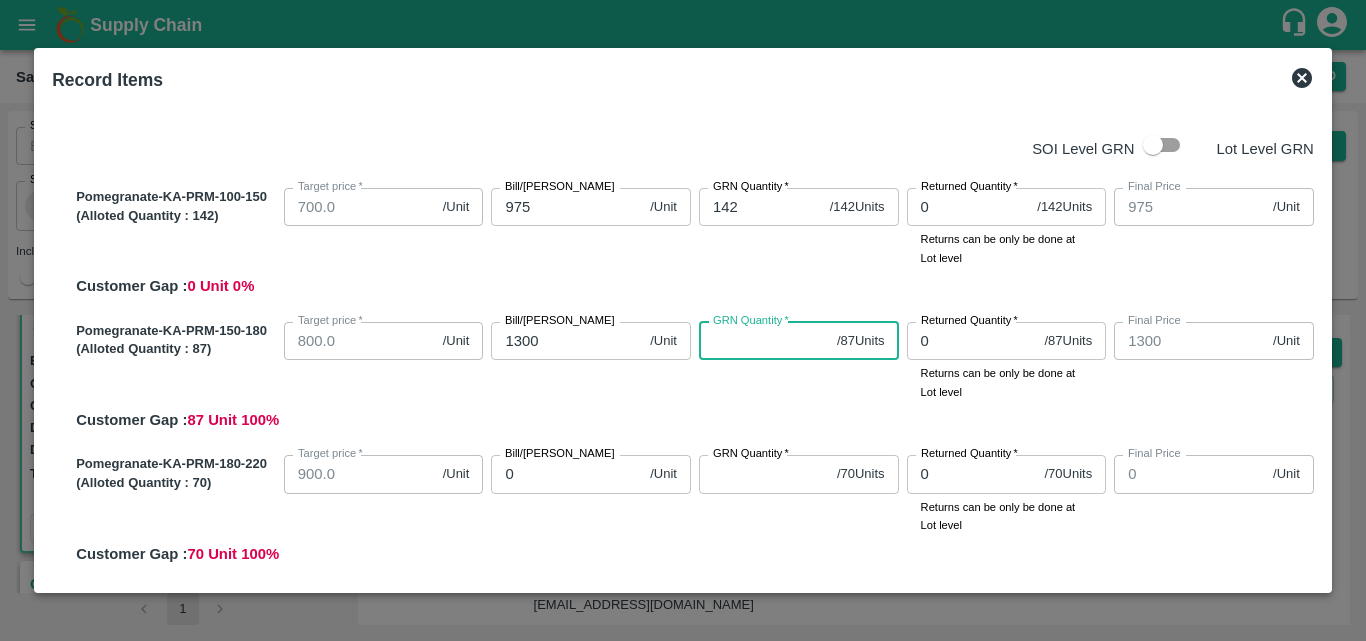 click on "GRN Quantity   *" at bounding box center (764, 341) 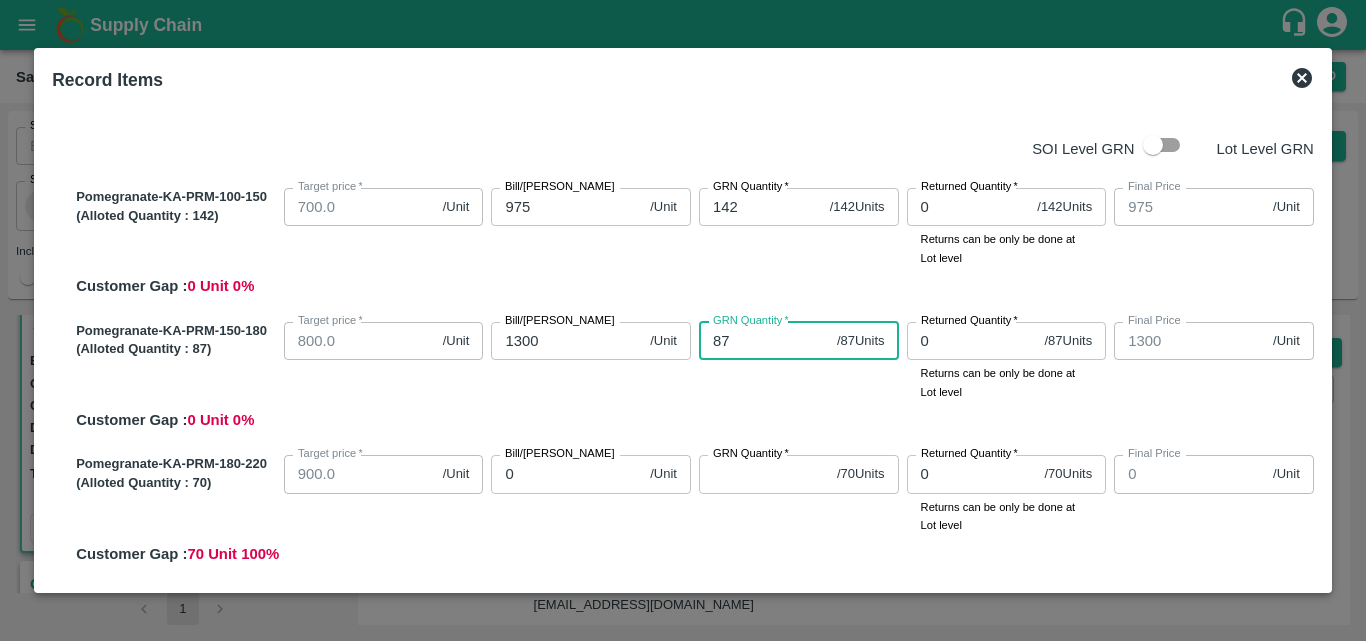 type on "87" 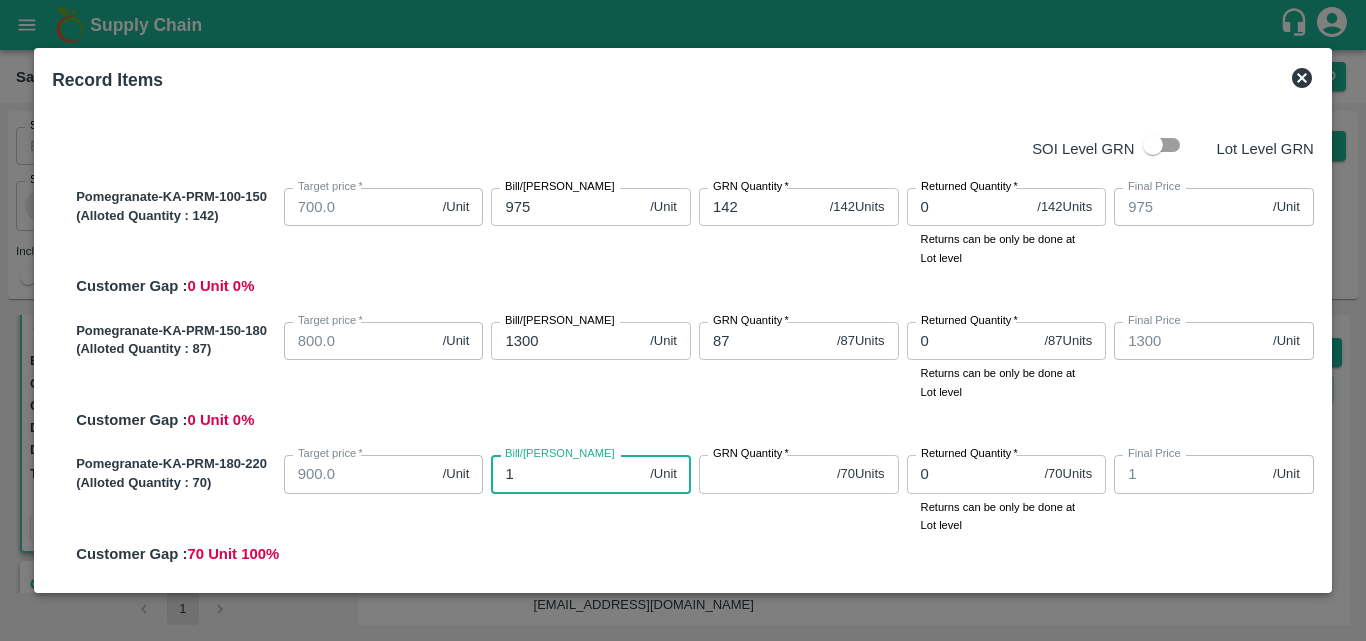 type on "15" 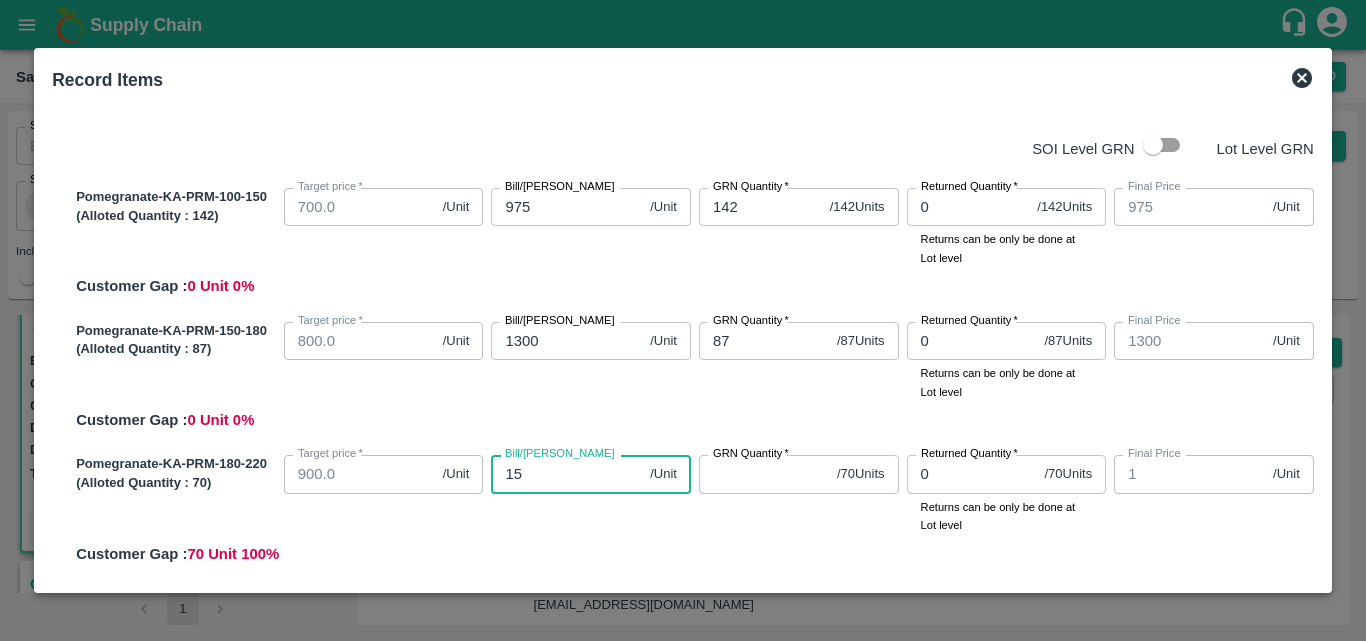 type on "15" 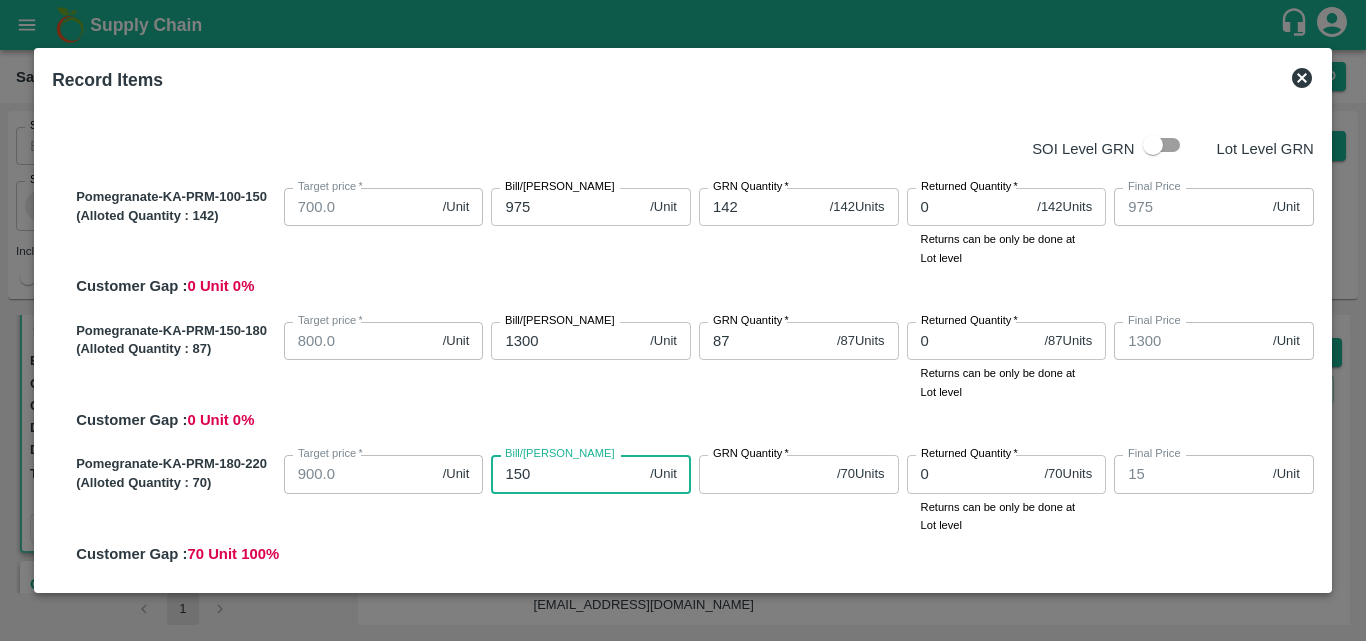 type on "1500" 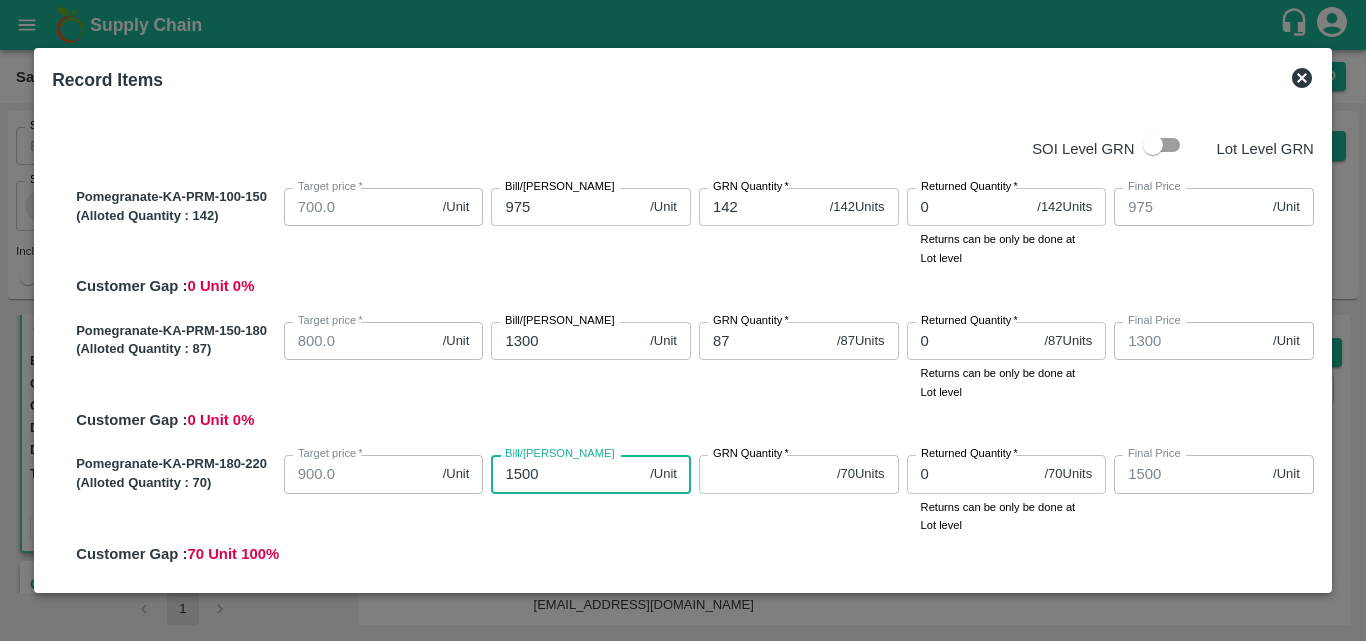 type on "1500" 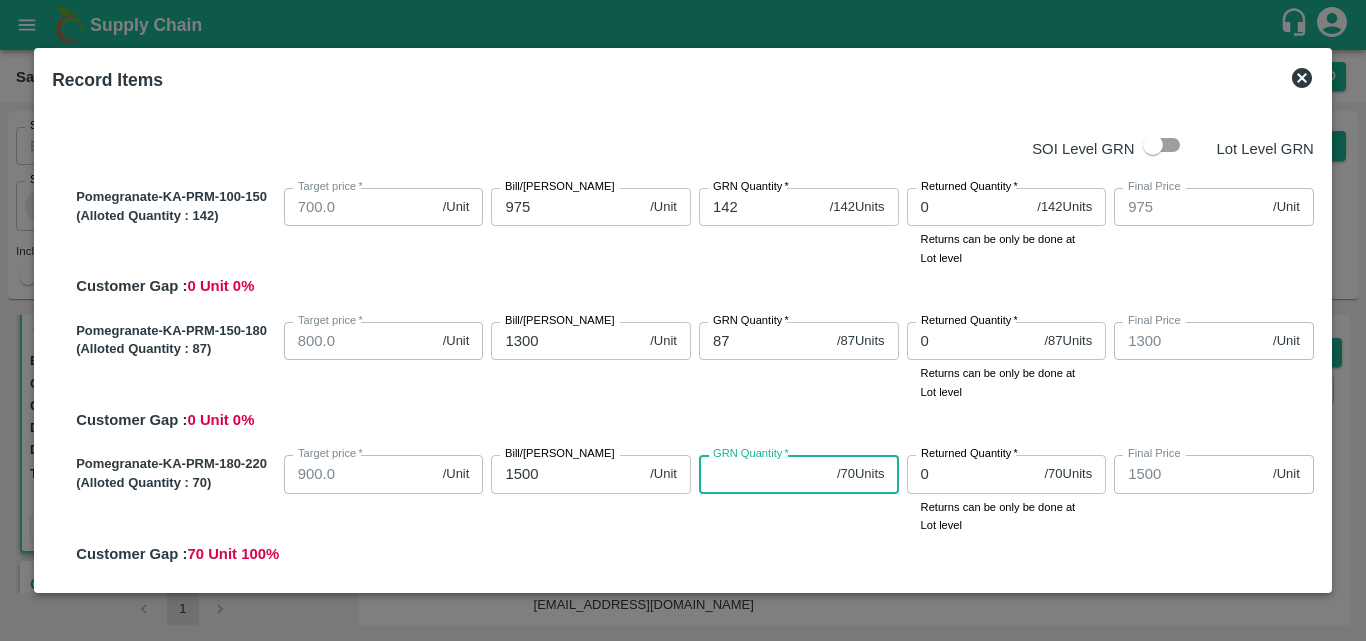 click on "GRN Quantity   *" at bounding box center (764, 474) 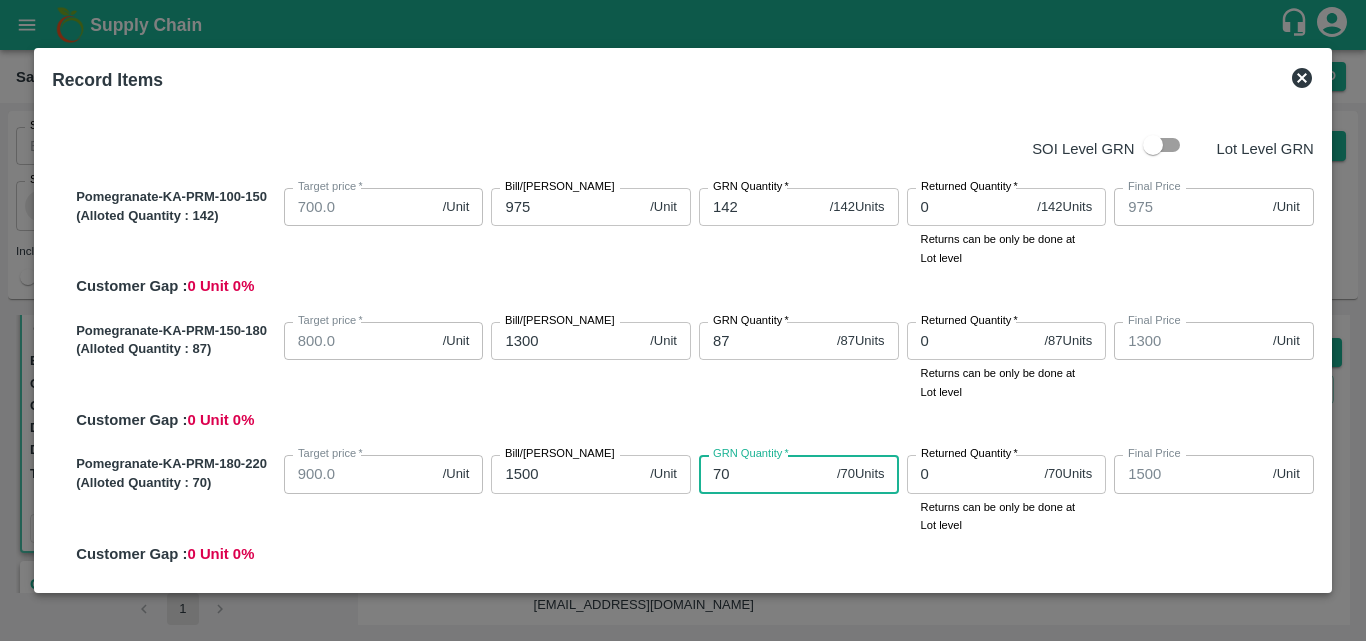type on "70" 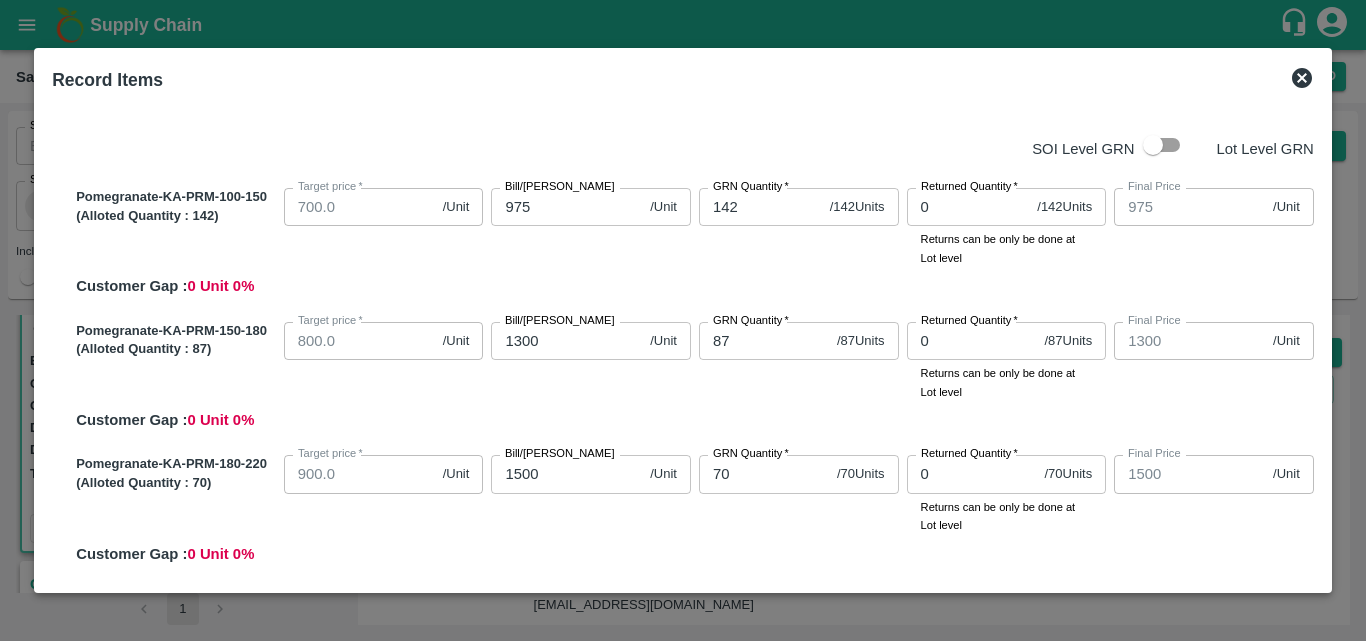 click on "GRN Quantity   * 70 /  70  Units GRN Quantity" at bounding box center (795, 490) 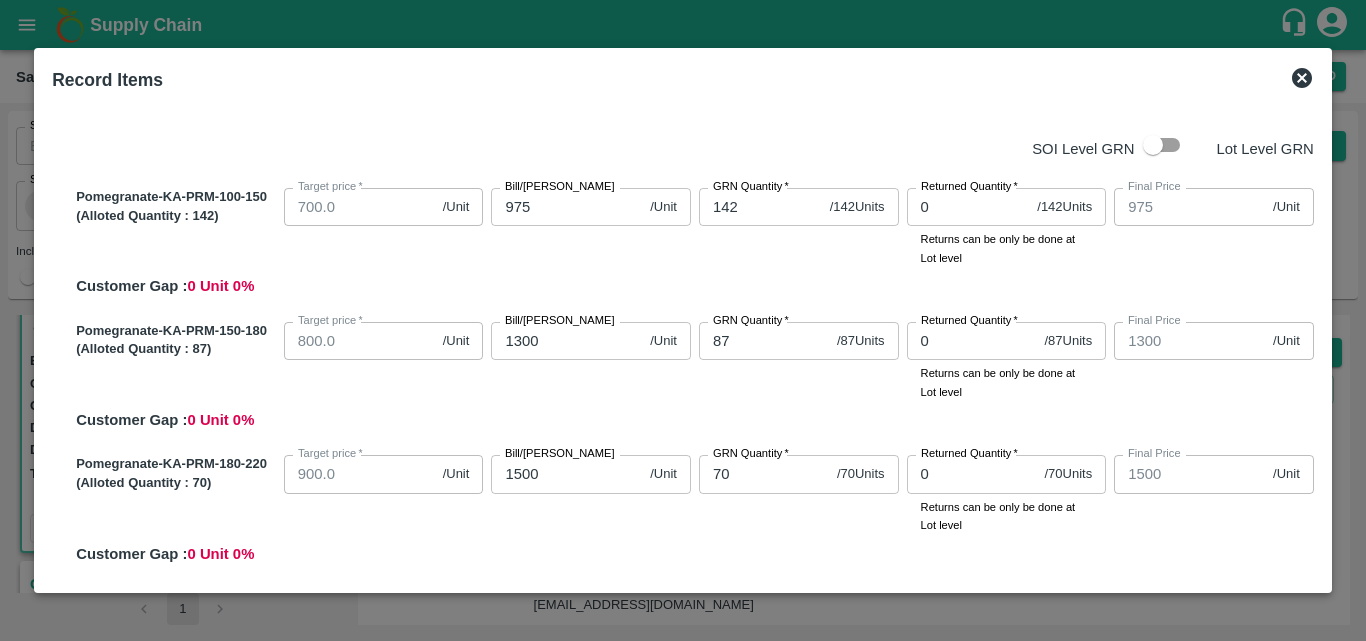 click on "SOI Level GRN Lot Level GRN Pomegranate-KA-PRM-100-150 (Alloted   Quantity : 142 ) Target price   * 700.0 /Unit Target [PERSON_NAME]/[PERSON_NAME] 975 /Unit Bill/[PERSON_NAME] GRN Quantity   * 142 /  142  Units GRN Quantity Returned Quantity   * 0 /  142  Units Returned Quantity Returns can be only be done at Lot level Final Price 975 /Unit Final Price Customer Gap : 0 Unit   0 % Pomegranate-KA-PRM-150-180 (Alloted   Quantity : 87 ) Target price   * 800.0 /Unit Target [PERSON_NAME]/[PERSON_NAME] 1300 /Unit Bill/[PERSON_NAME] GRN Quantity   * 87 /  87  Units GRN Quantity Returned Quantity   * 0 /  87  Units Returned Quantity Returns can be only be done at Lot level Final Price 1300 /Unit Final Price Customer Gap : 0 Unit   0 % Pomegranate-KA-PRM-180-220 (Alloted   Quantity : 70 ) Target price   * 900.0 /Unit Target [PERSON_NAME]/[PERSON_NAME] 1500 /Unit Bill/[PERSON_NAME] GRN Quantity   * 70 /  70  Units GRN Quantity Returned Quantity   * 0 /  70  Units Returned Quantity Returns can be only be done at Lot level" at bounding box center [683, 342] 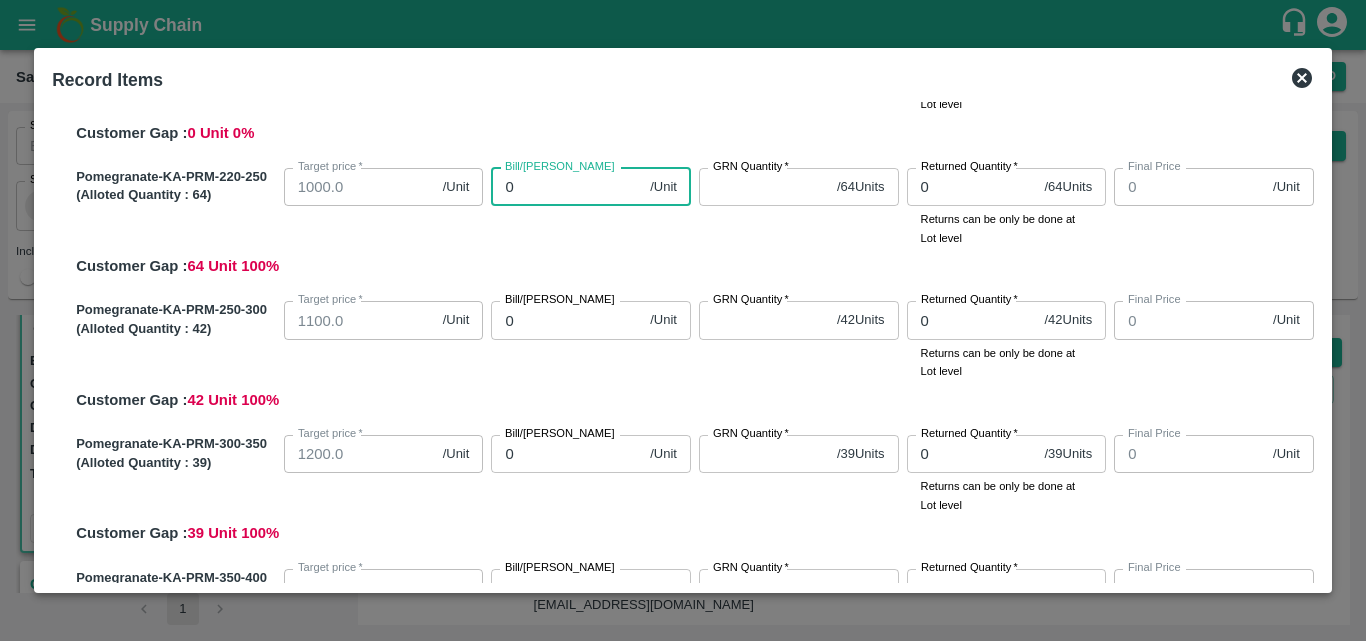 click on "0" at bounding box center (566, 187) 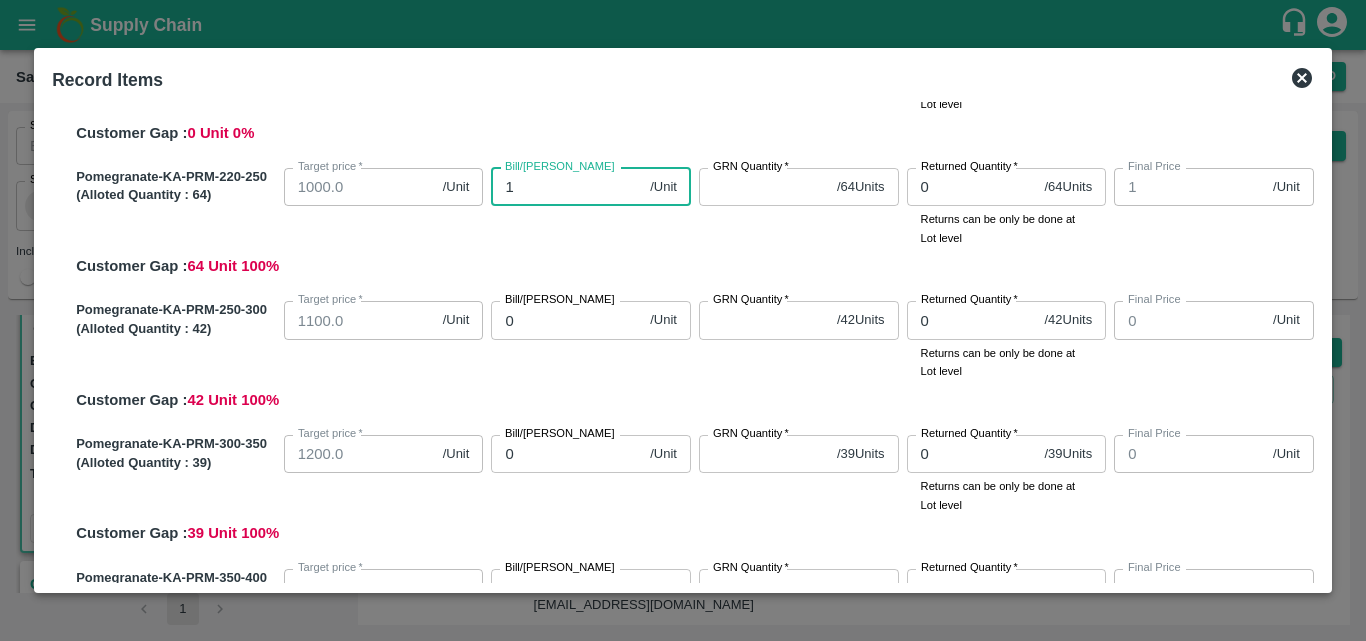 type on "17" 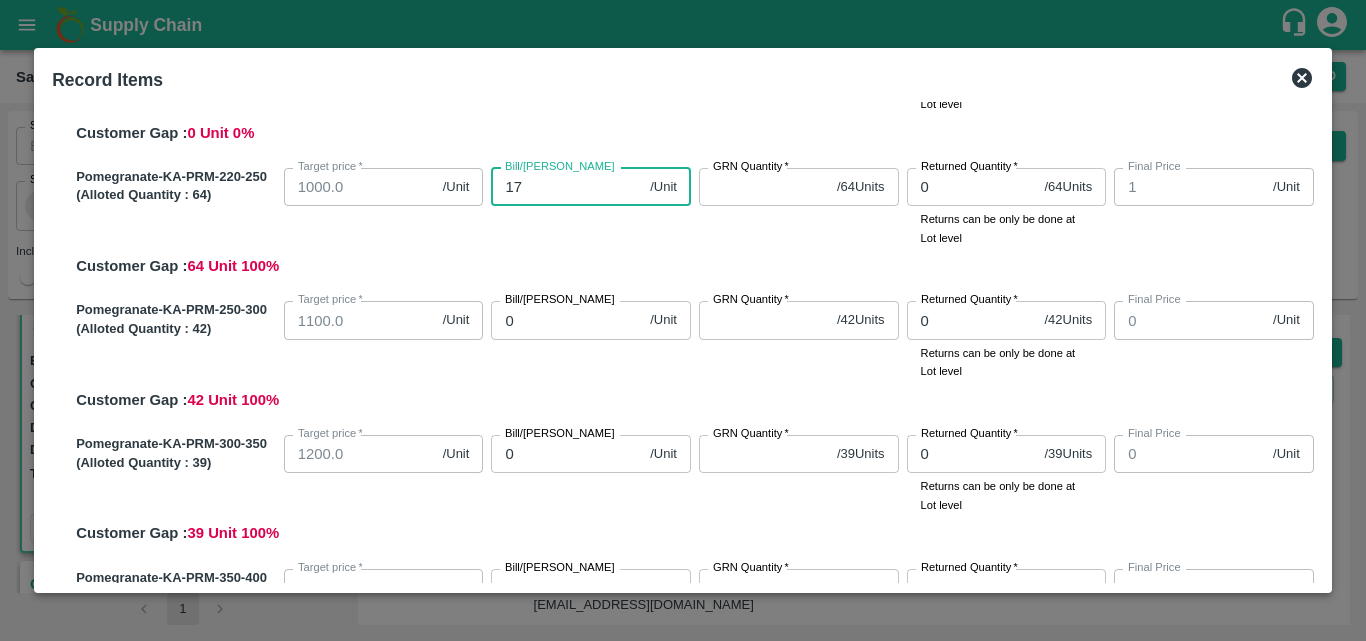 type on "17" 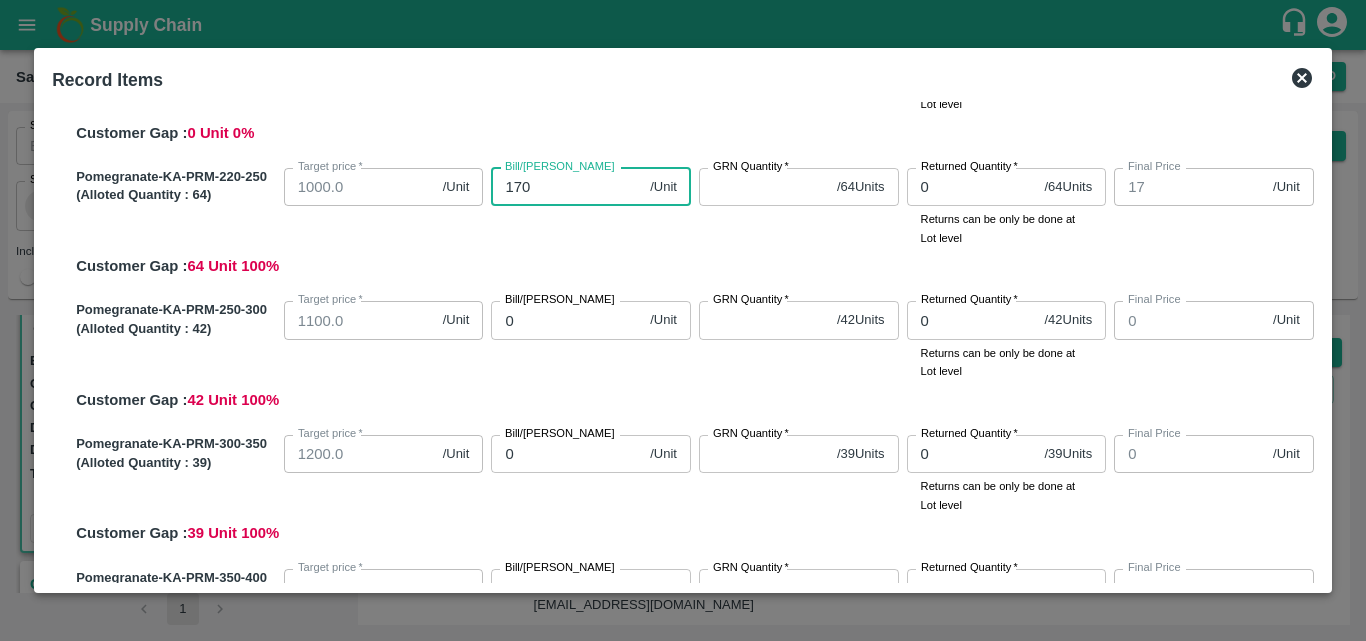 type on "1700" 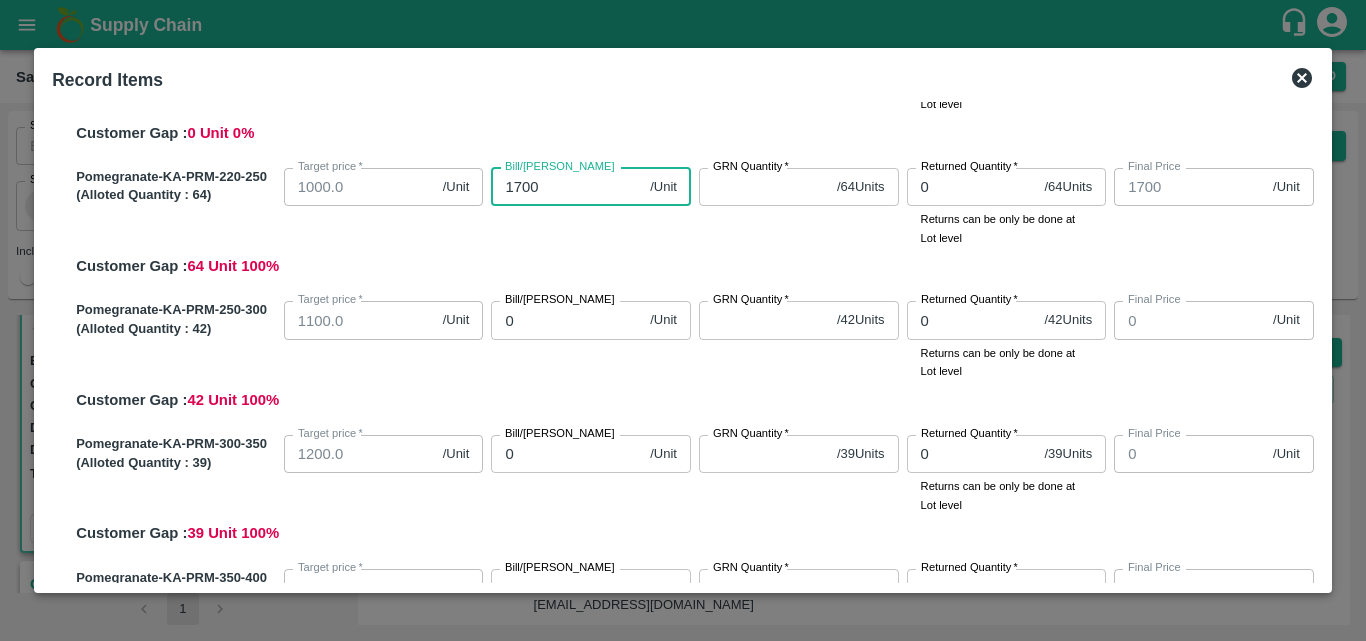 type on "1700" 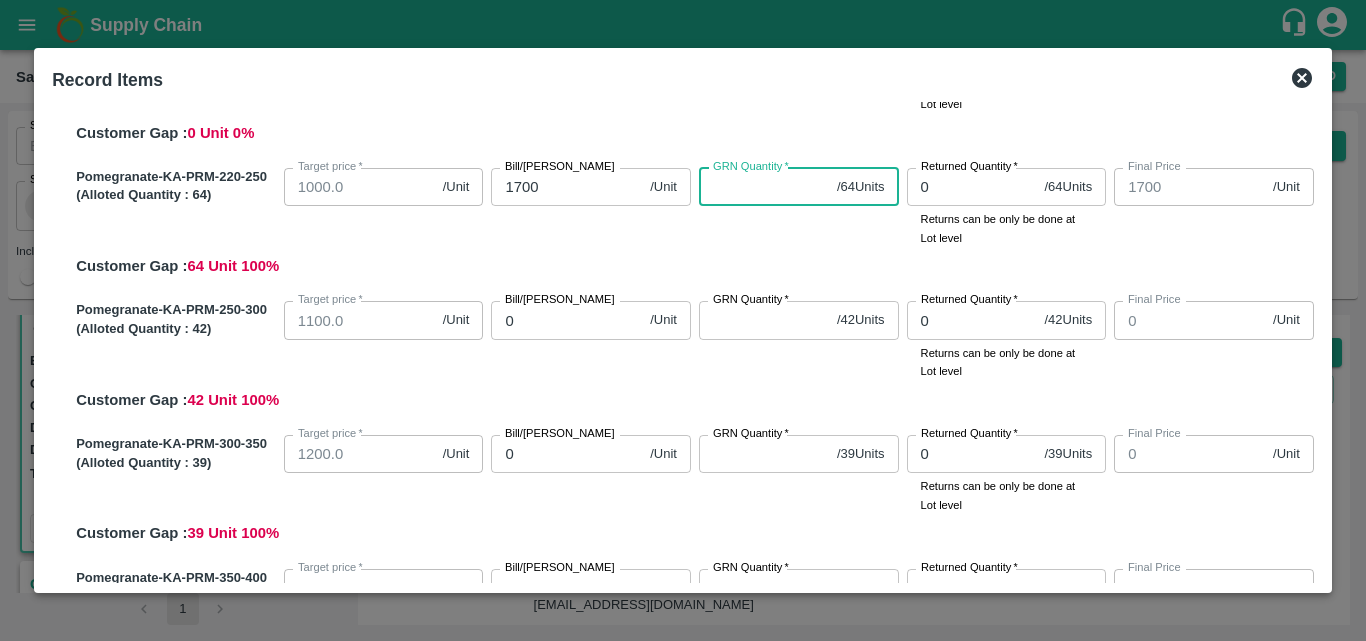 click on "GRN Quantity   *" at bounding box center [764, 187] 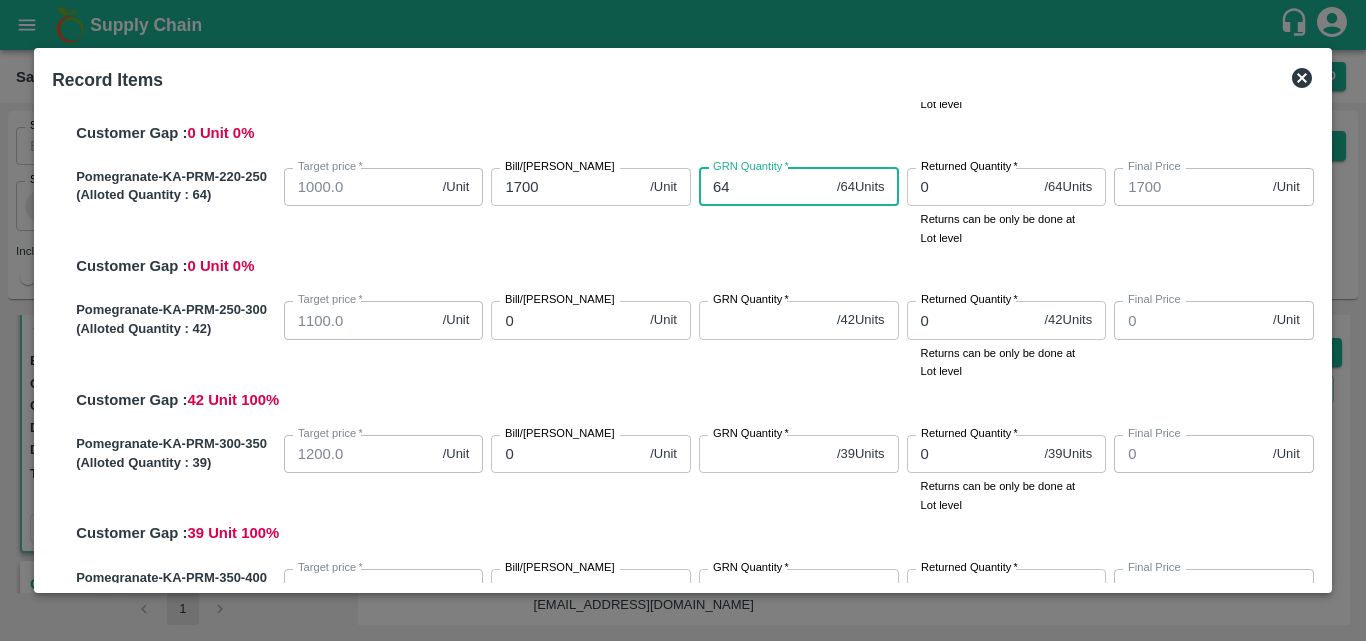 type on "64" 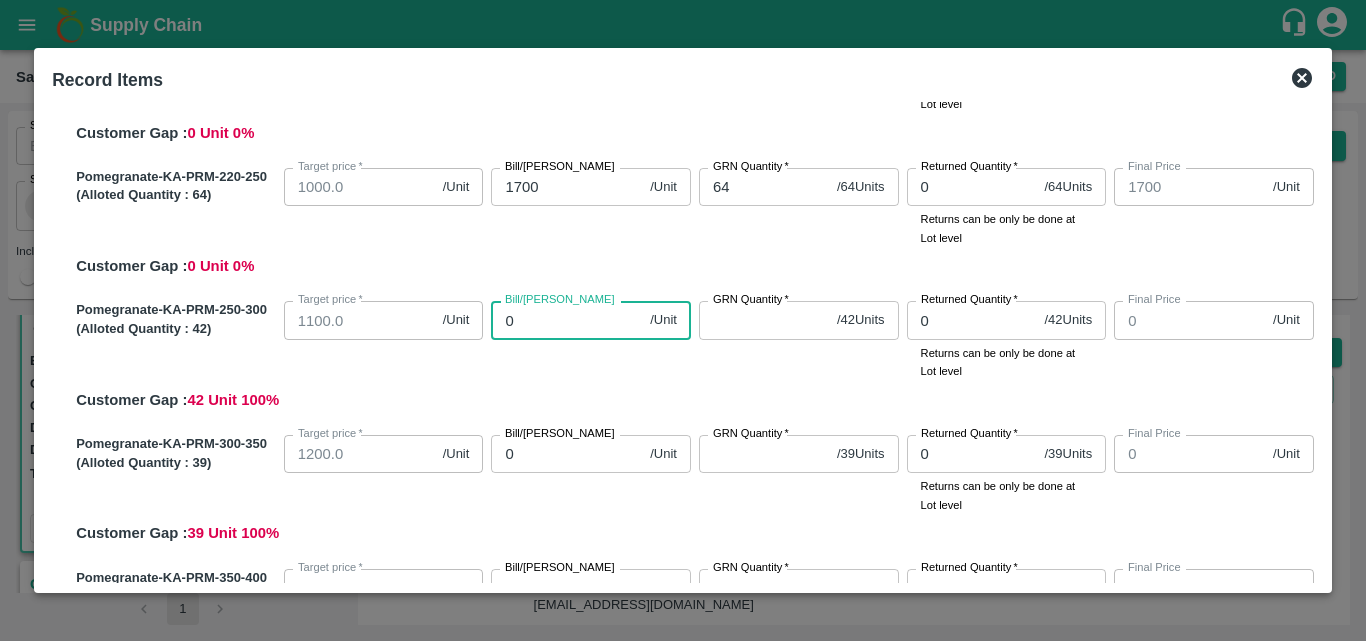 click on "0" at bounding box center [566, 320] 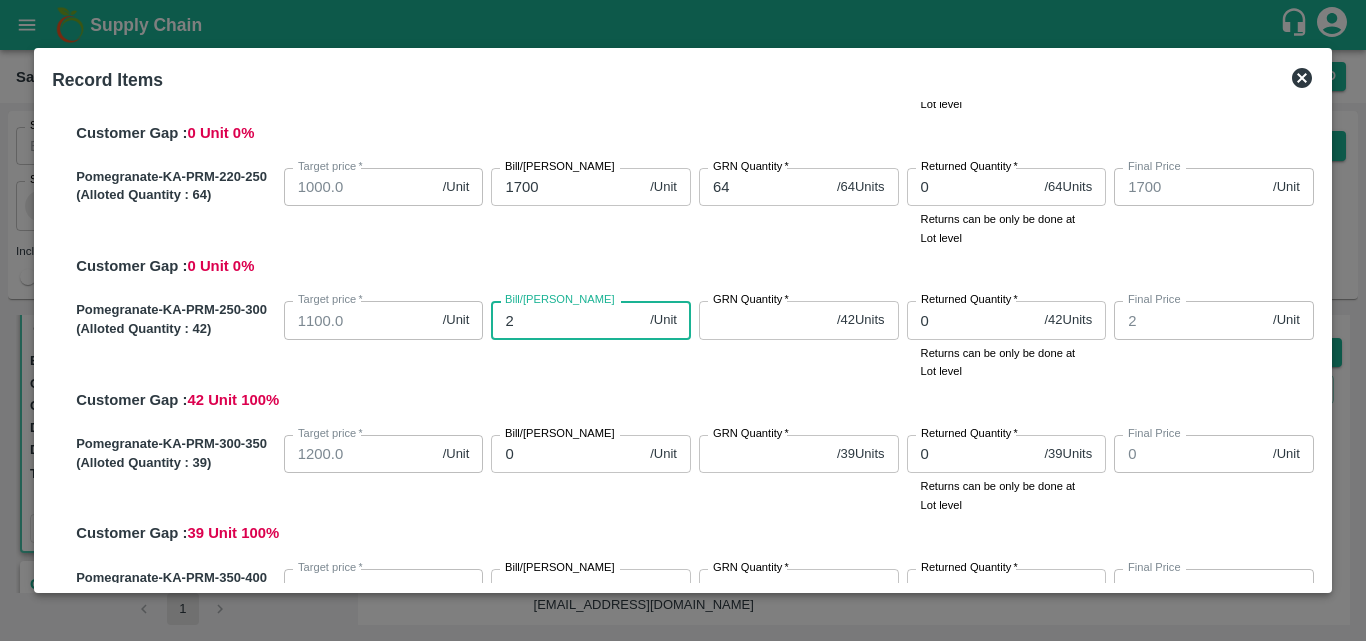 type on "20" 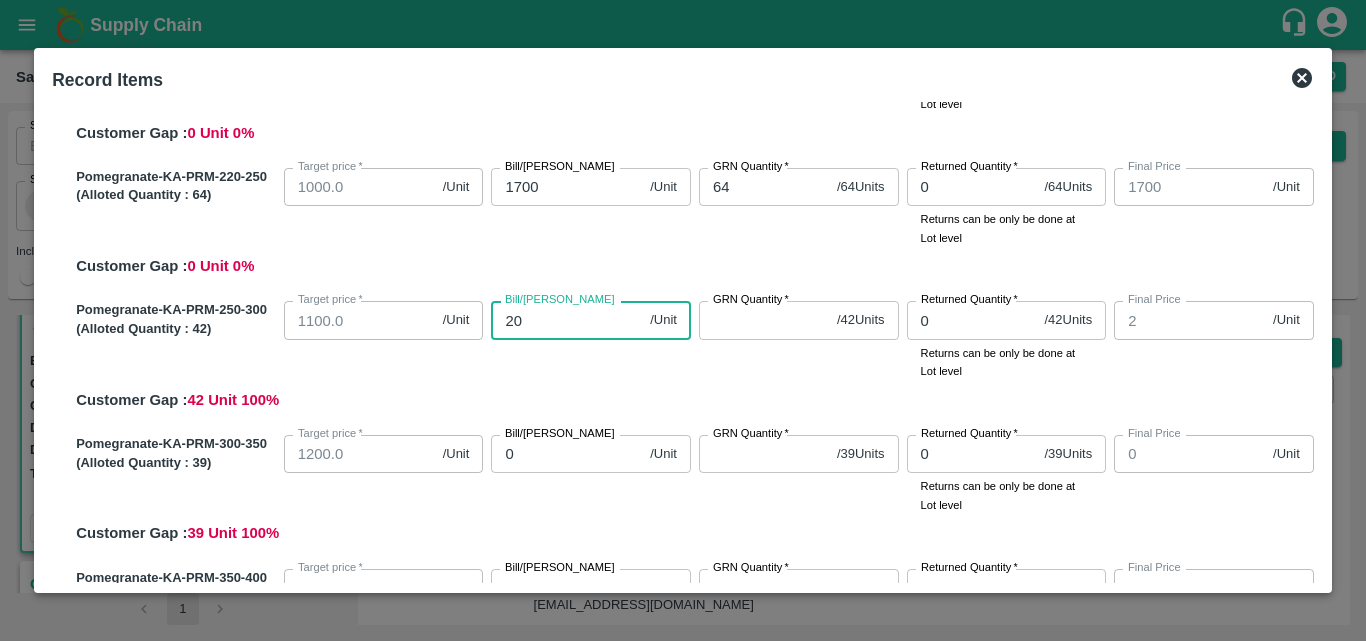 type on "20" 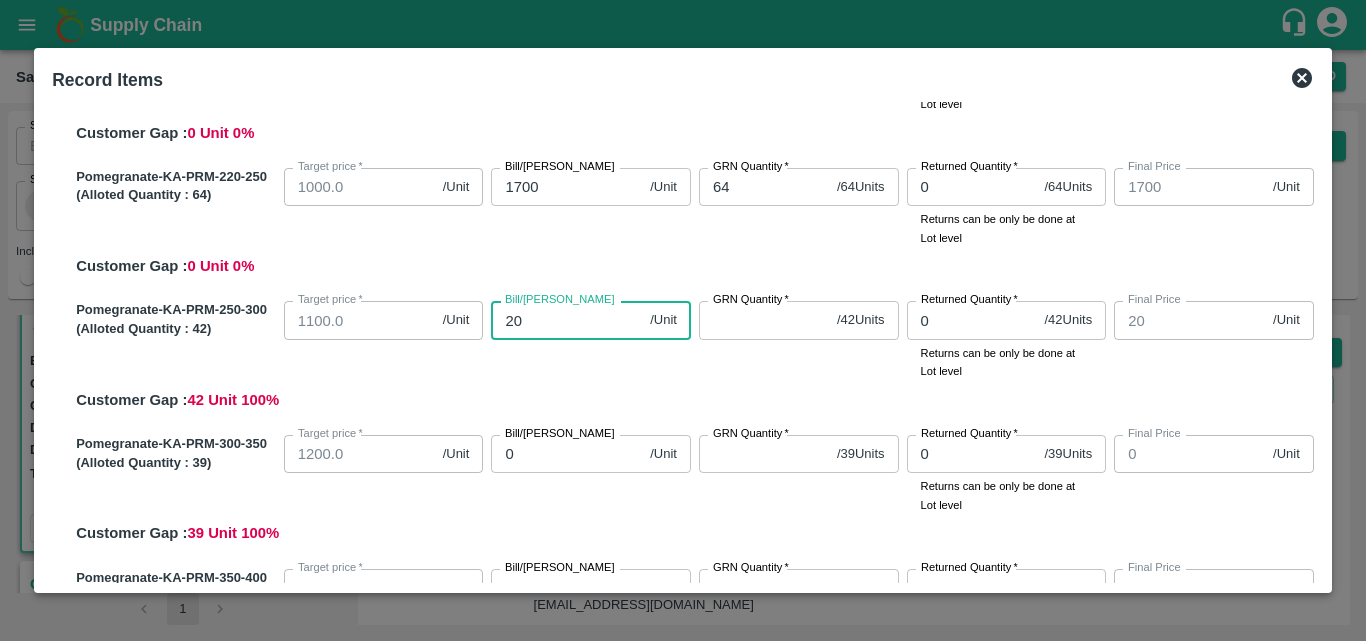 type on "200" 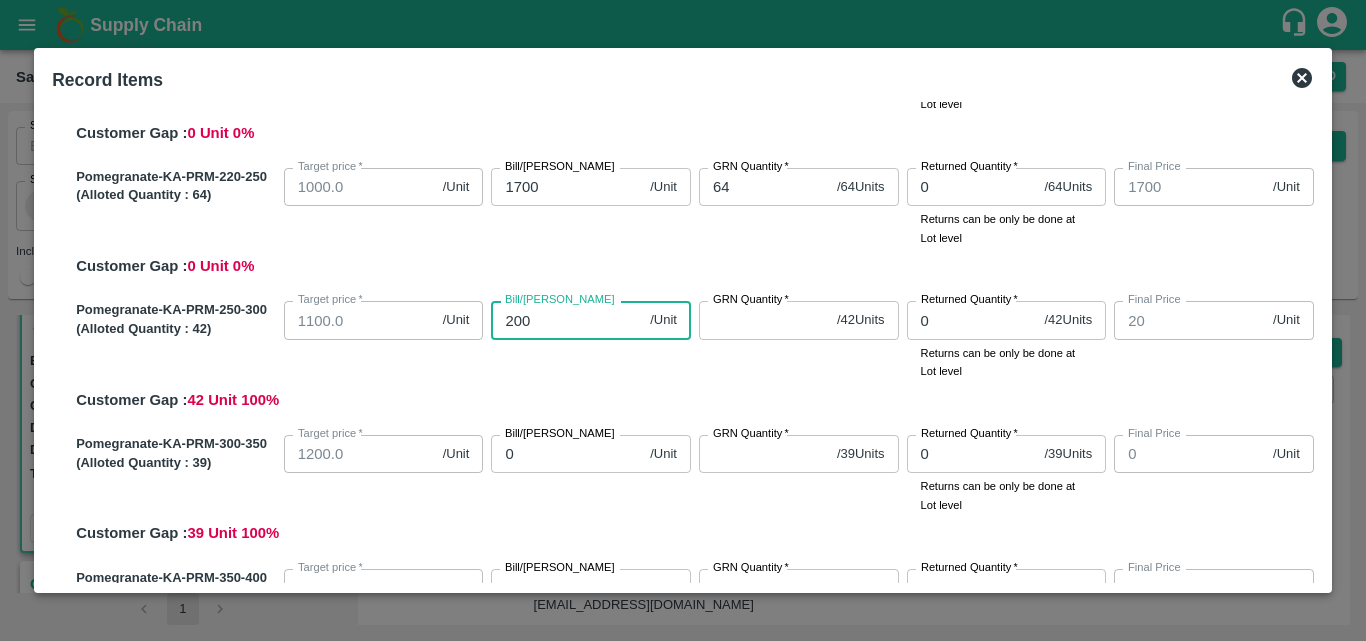 type on "200" 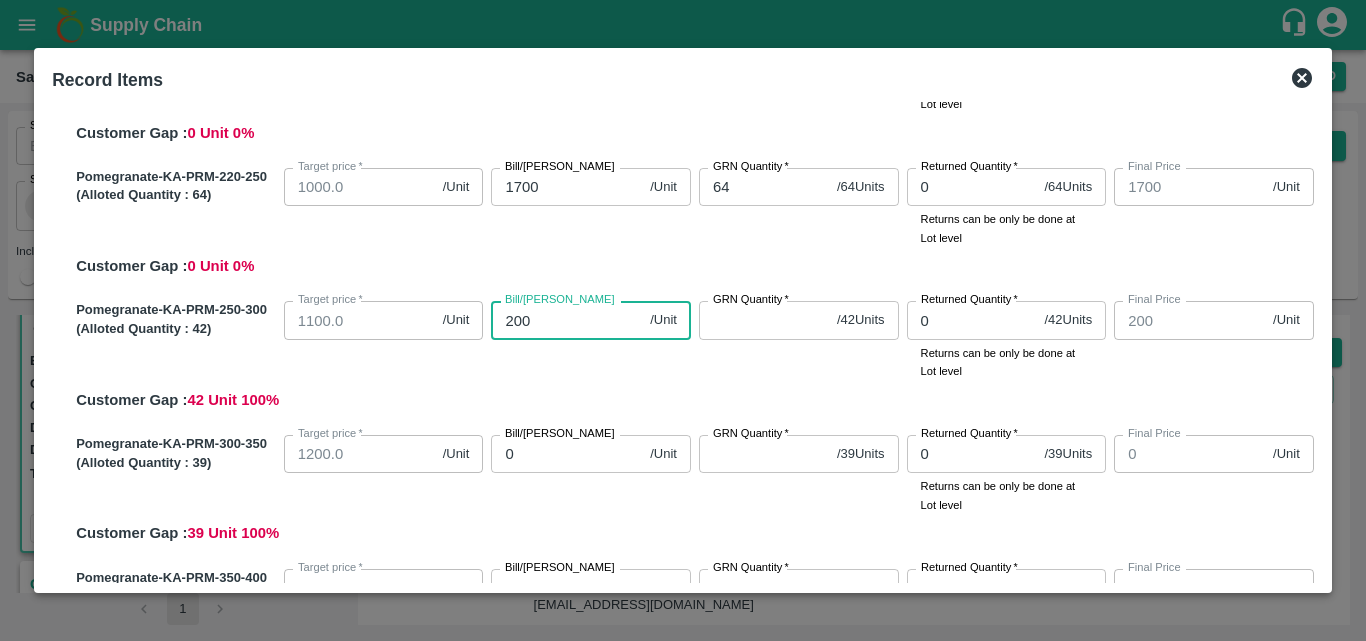 type on "2000" 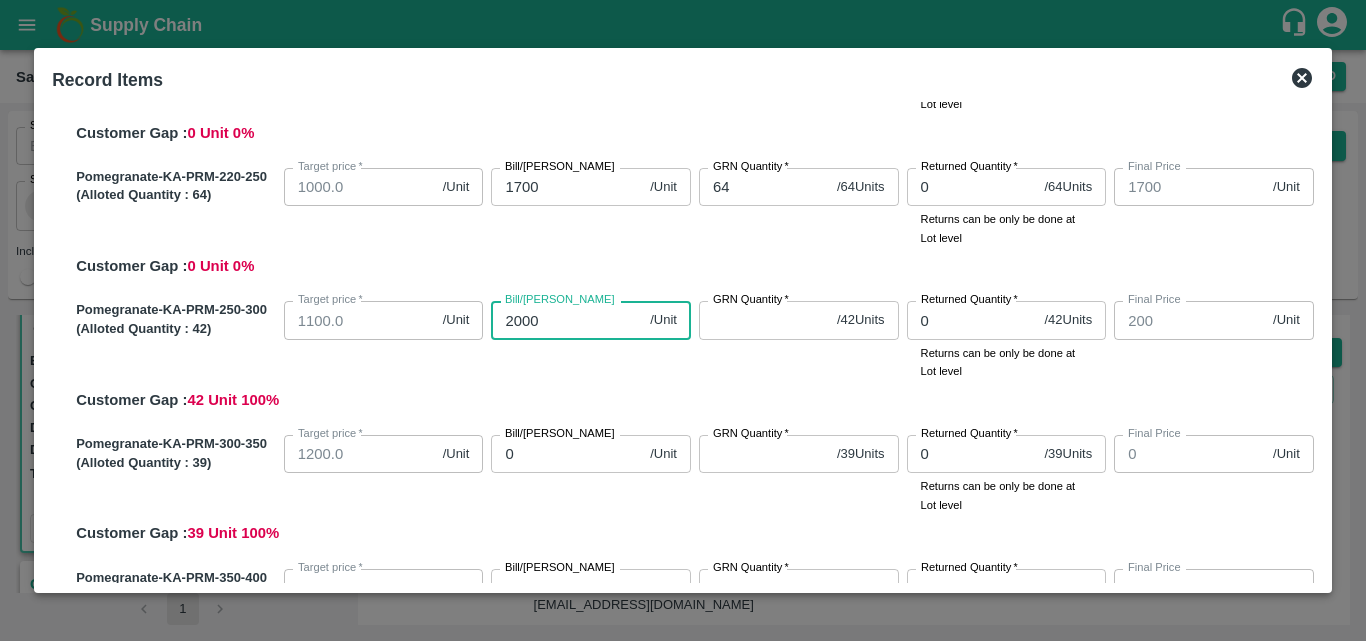 type on "2000" 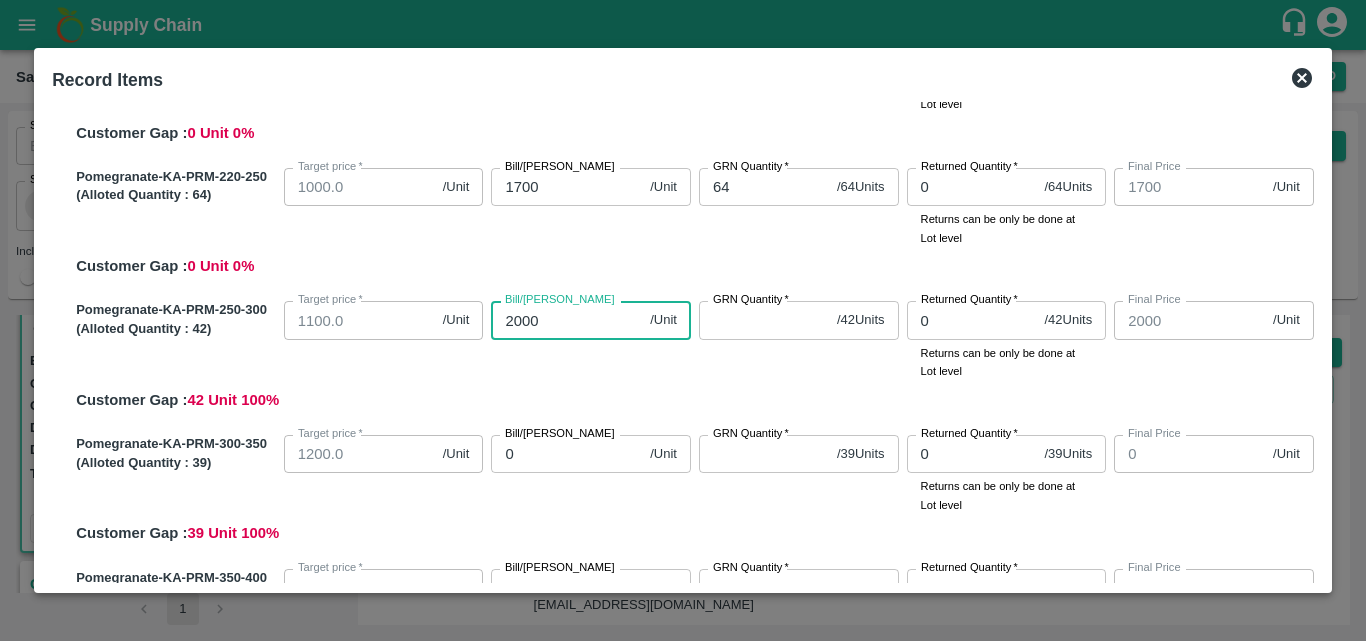 type on "2000" 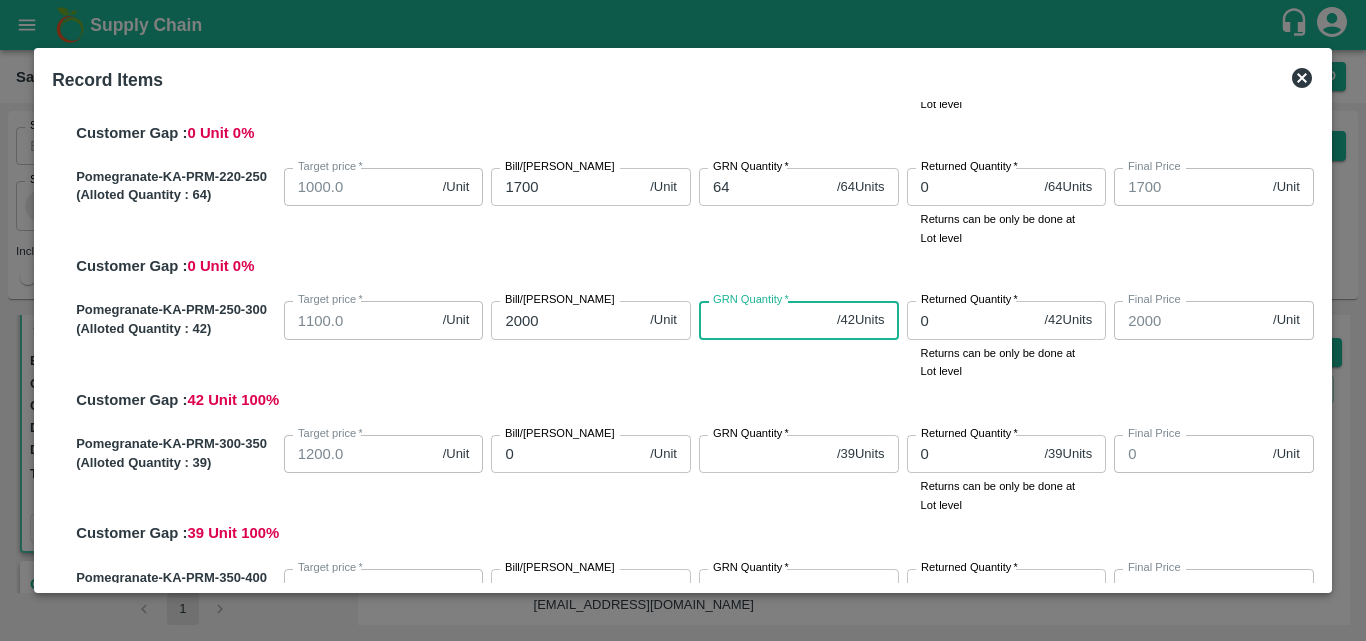 click on "GRN Quantity   *" at bounding box center [764, 320] 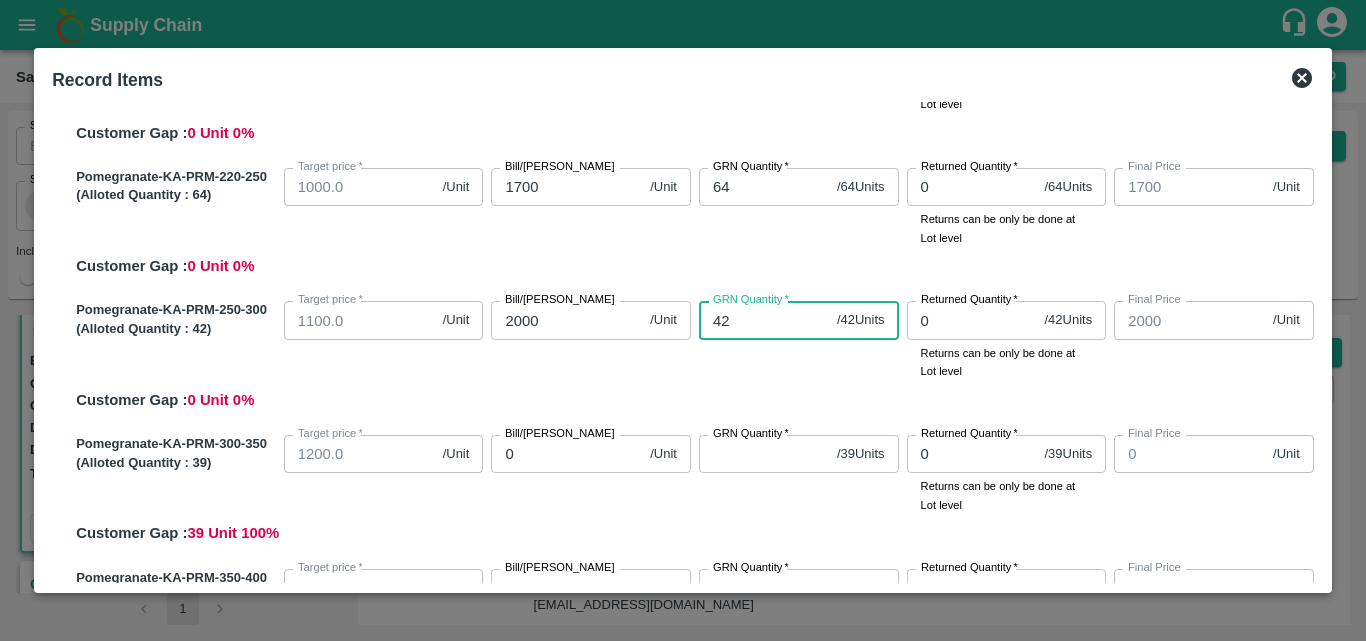 type on "42" 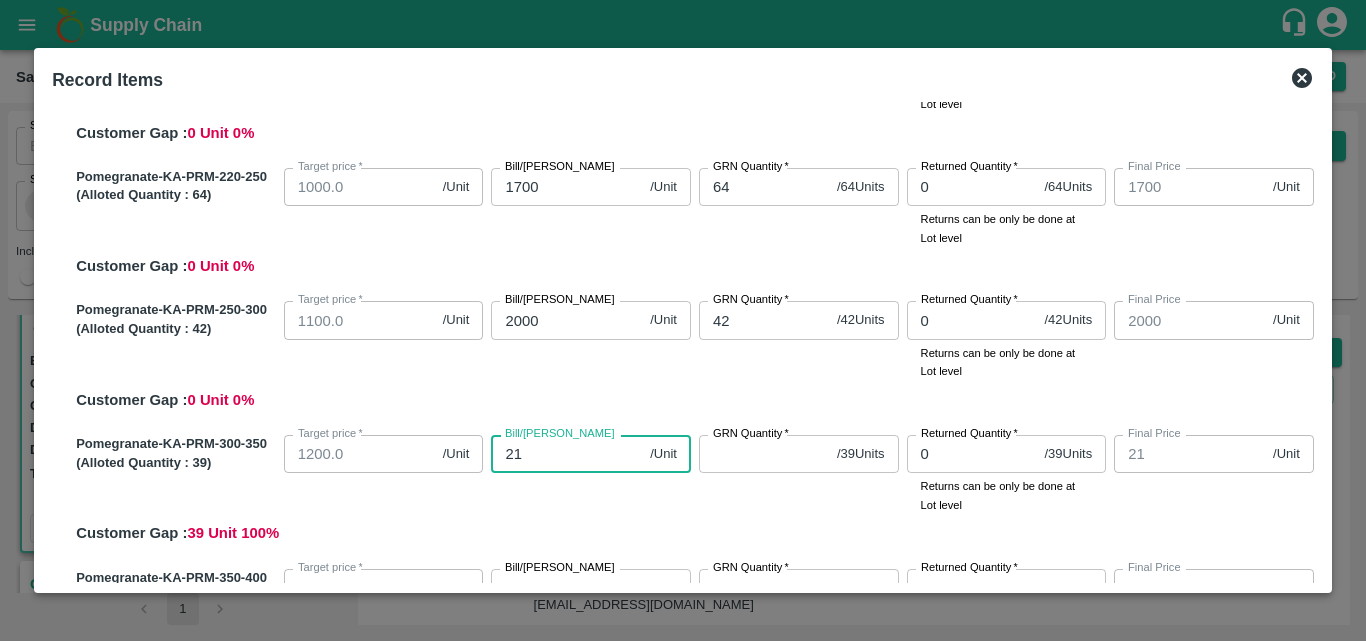 type on "210" 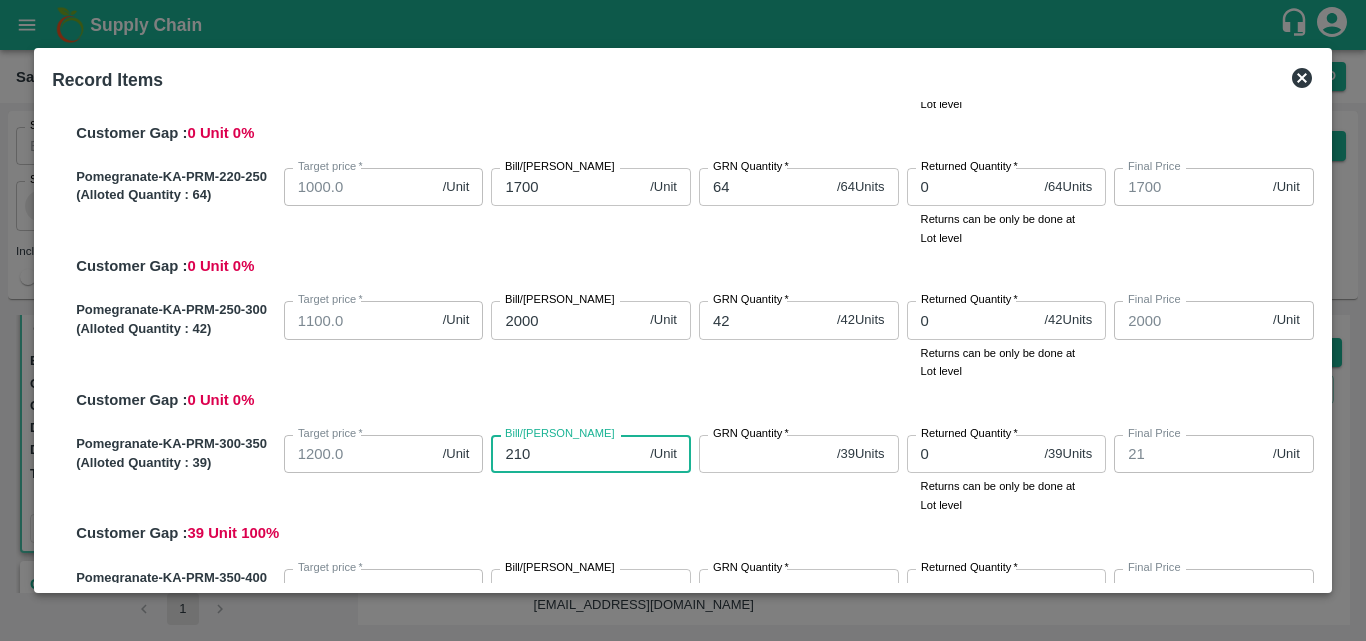 type on "210" 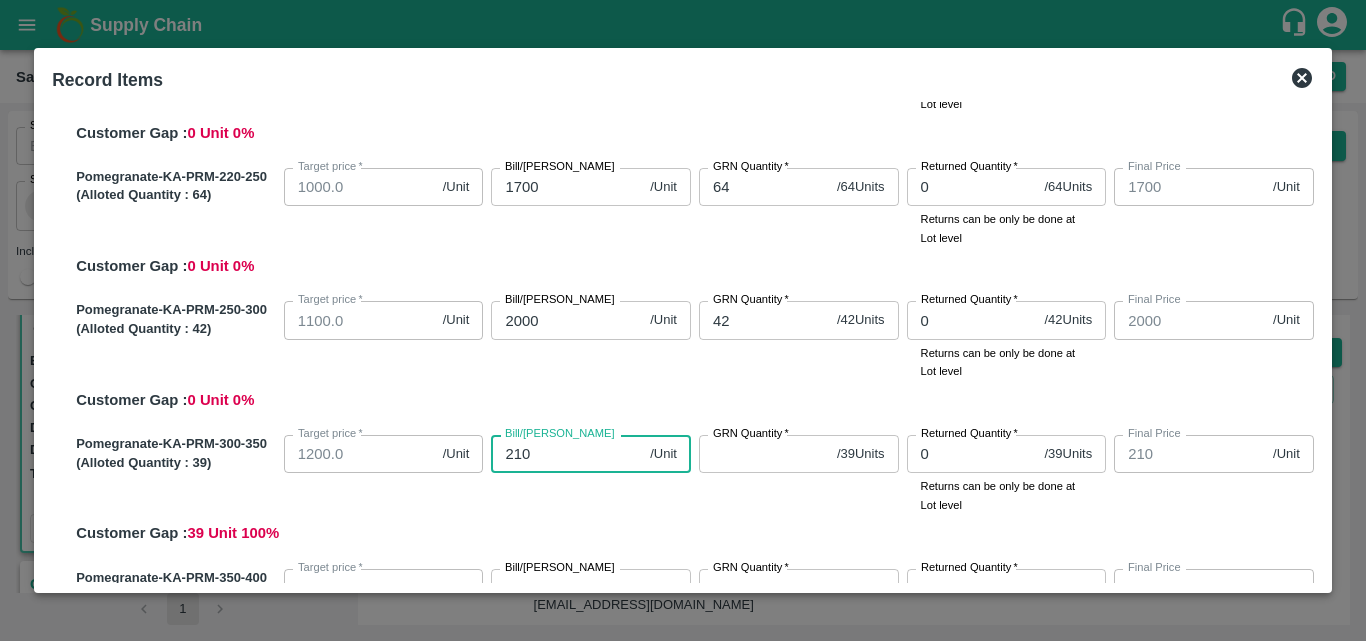 type on "2100" 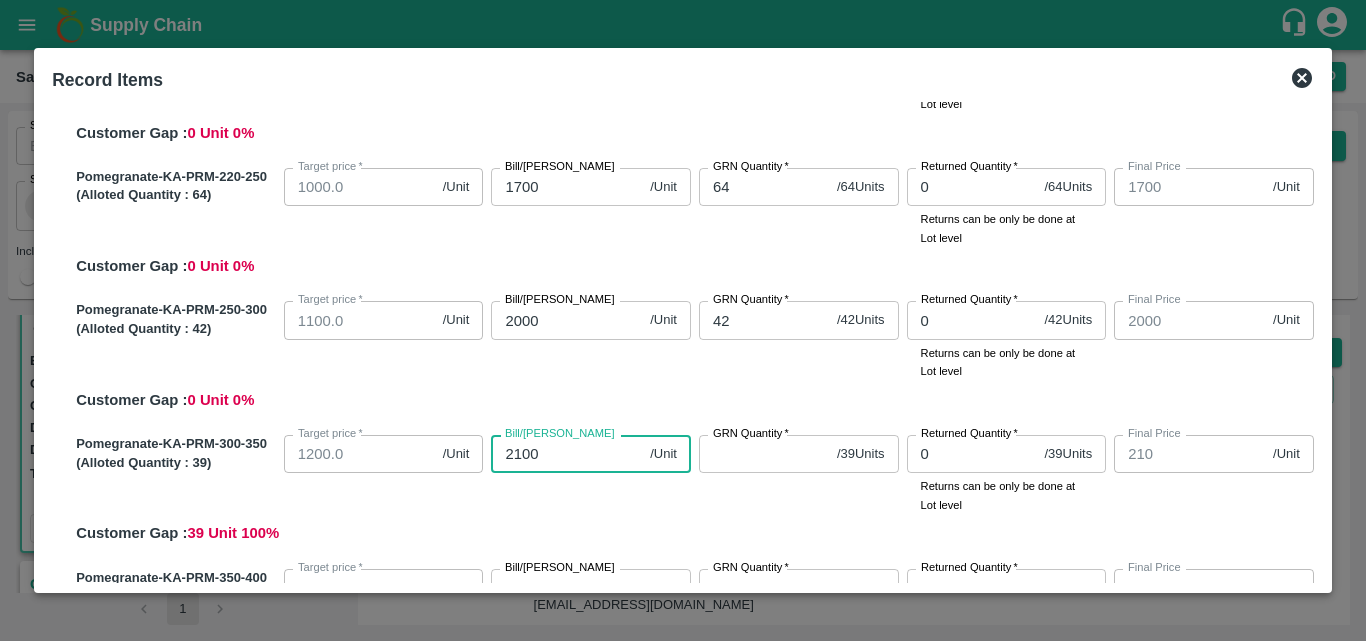 type on "2100" 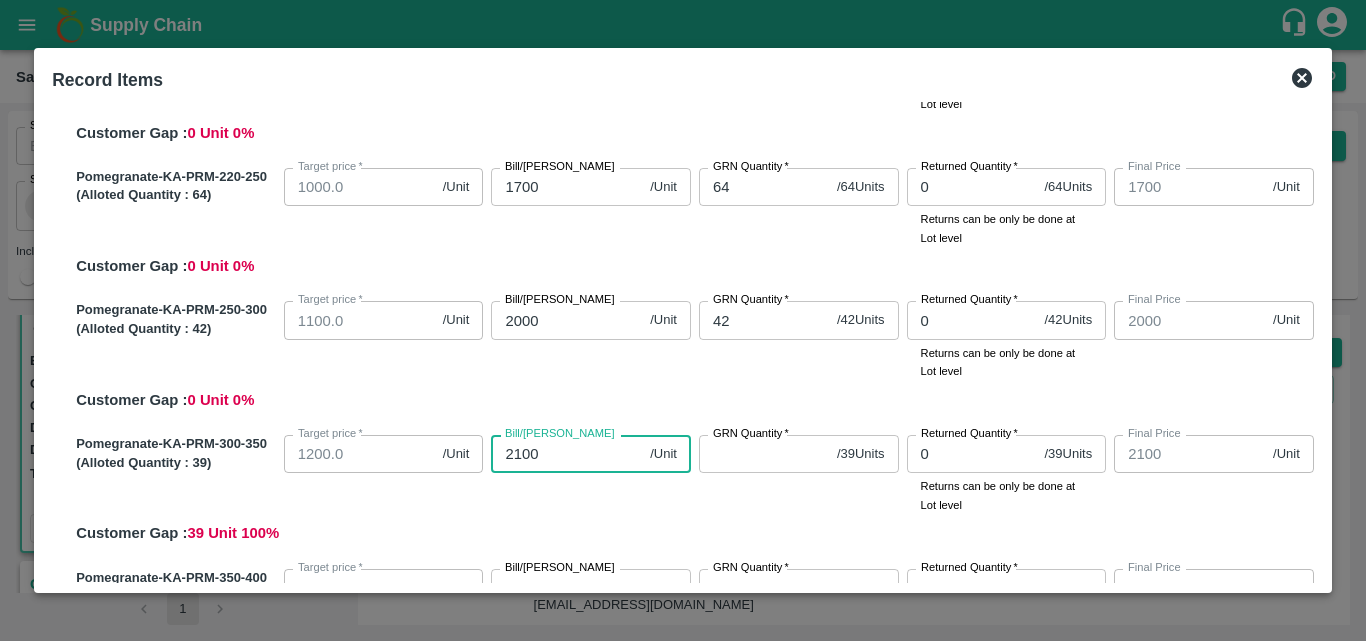 type on "2100" 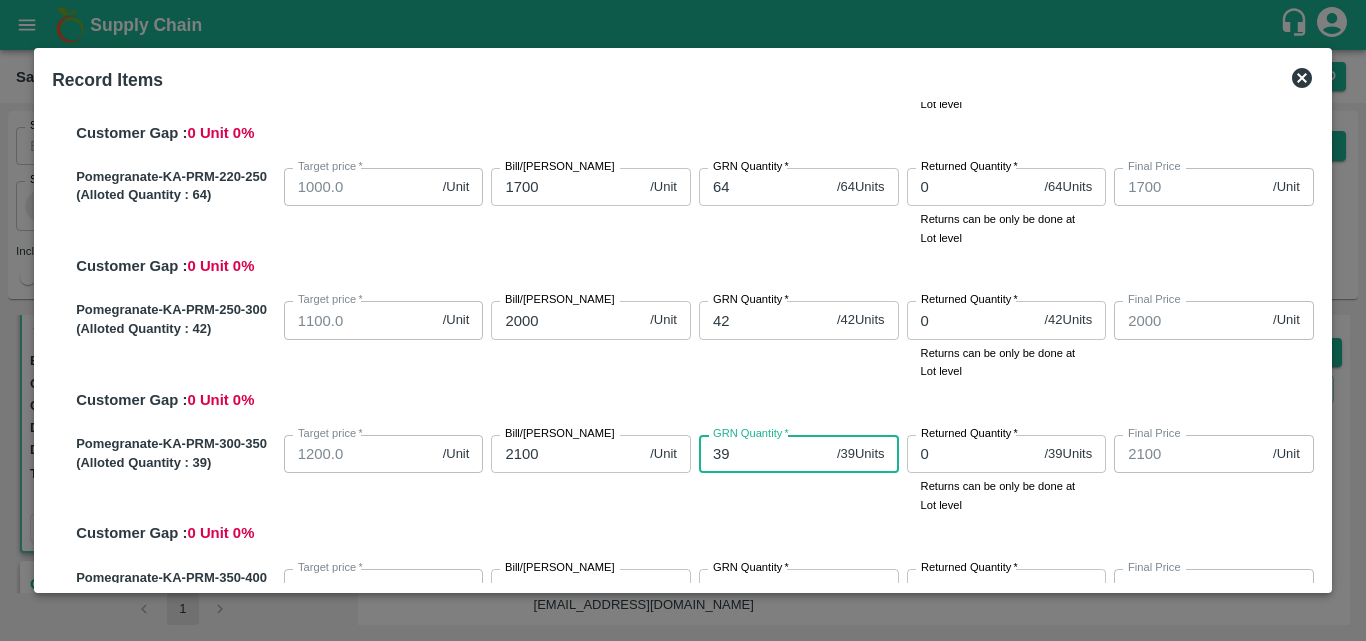 type on "39" 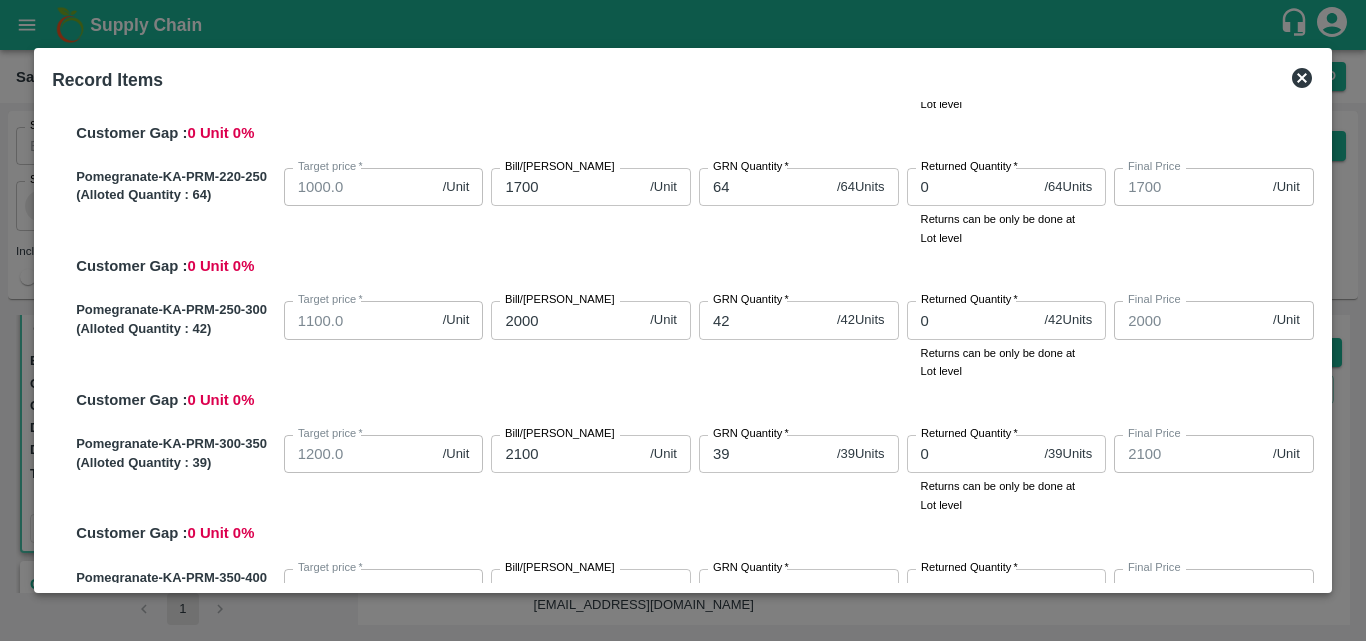 click on "GRN Quantity   * 39 /  39  Units GRN Quantity" at bounding box center (795, 470) 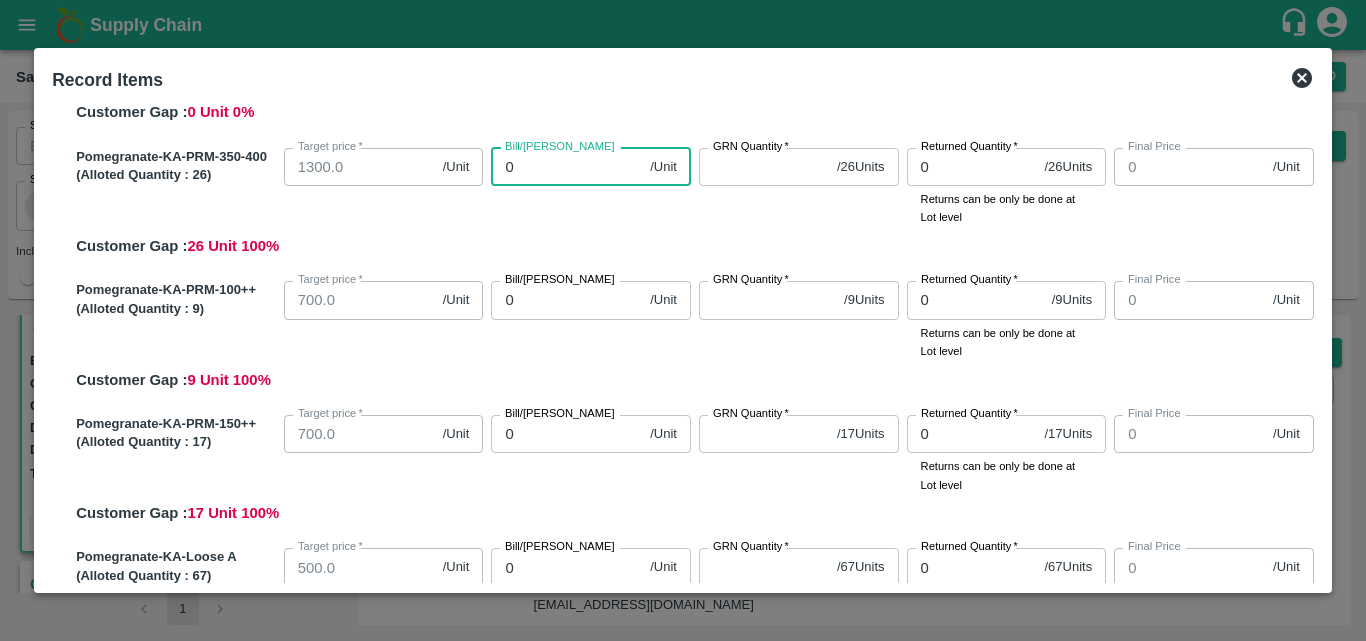 click on "0" at bounding box center (566, 167) 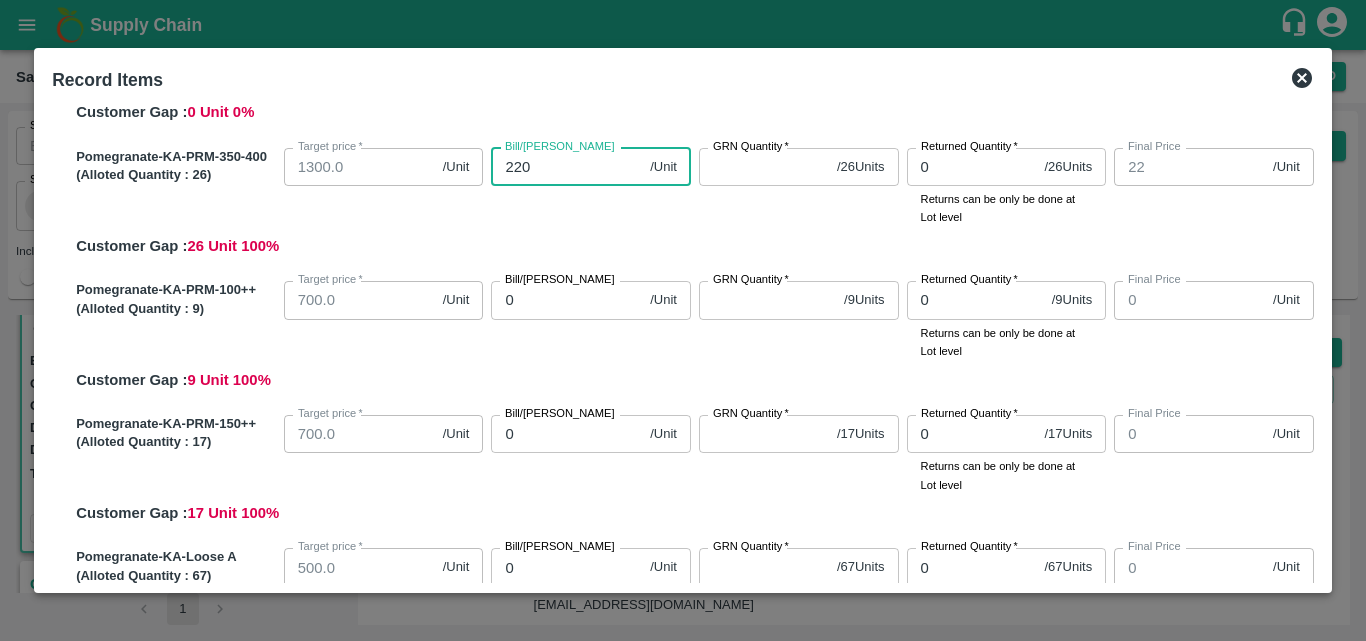 type on "2200" 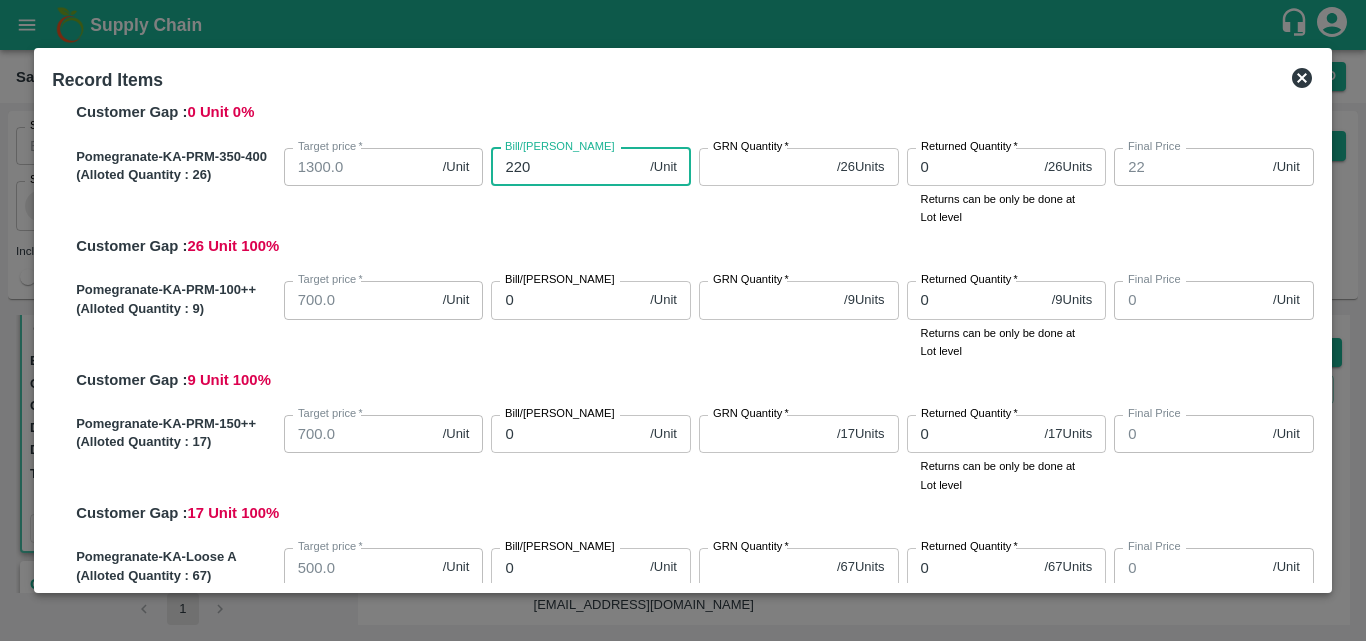 type on "2200" 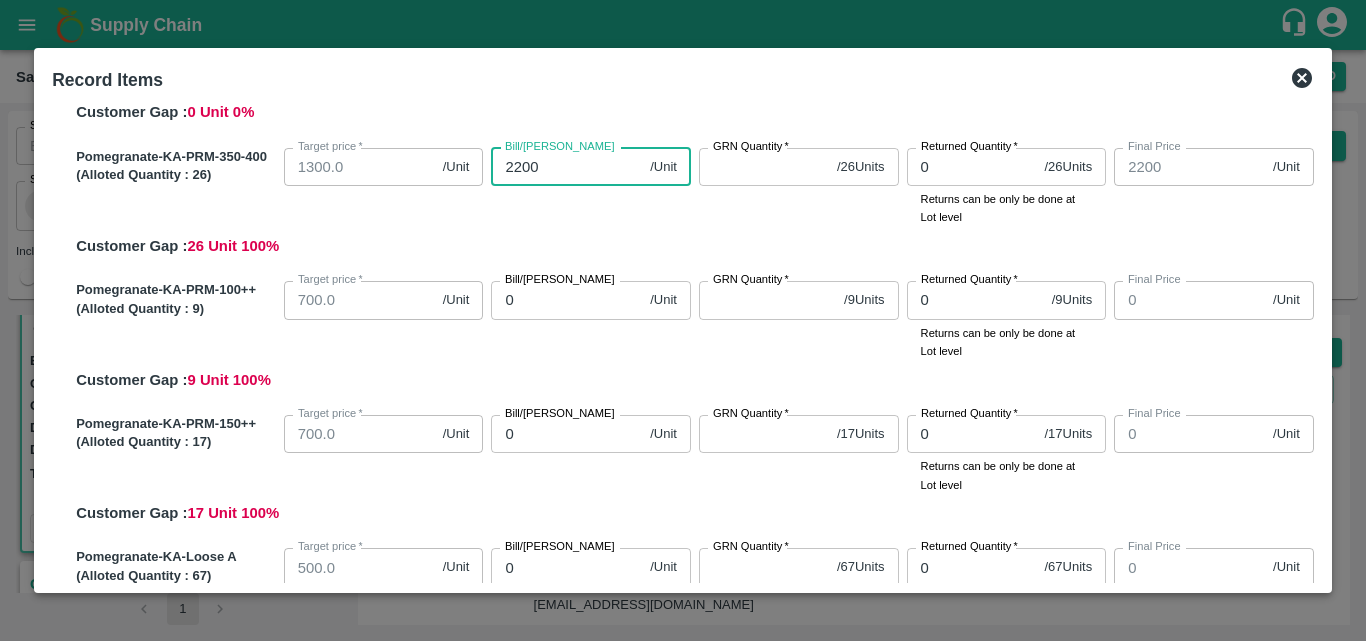 type on "2200" 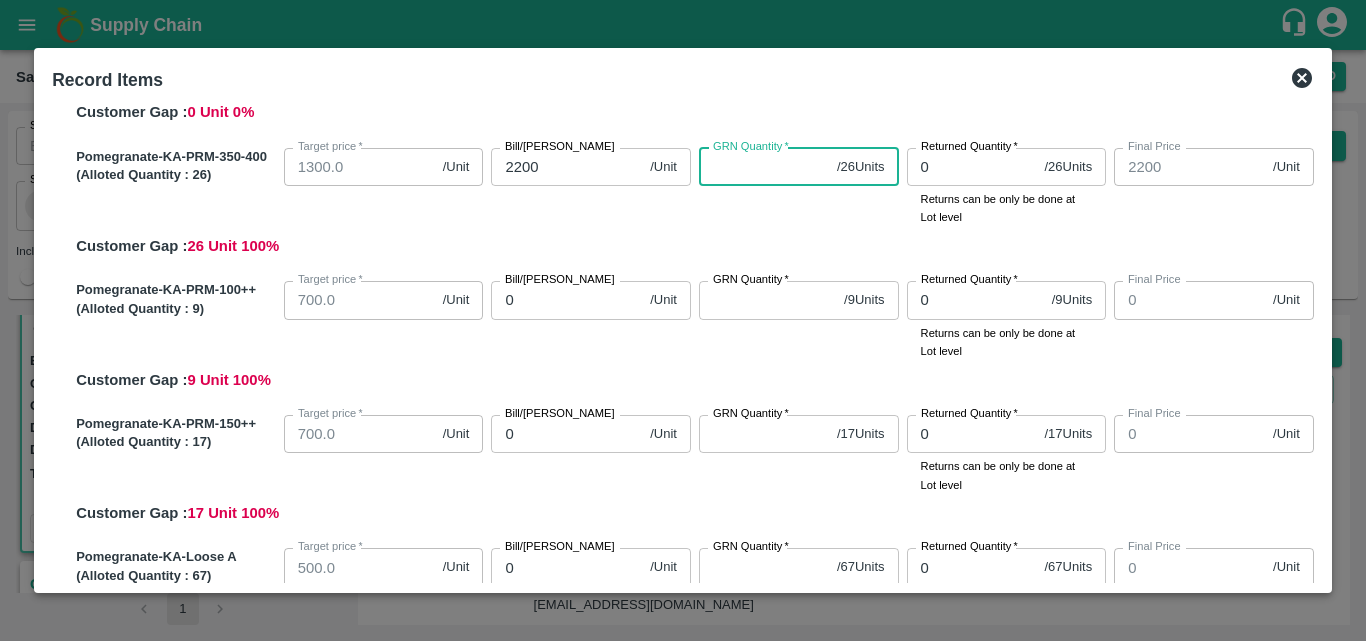 click on "GRN Quantity   *" at bounding box center [764, 167] 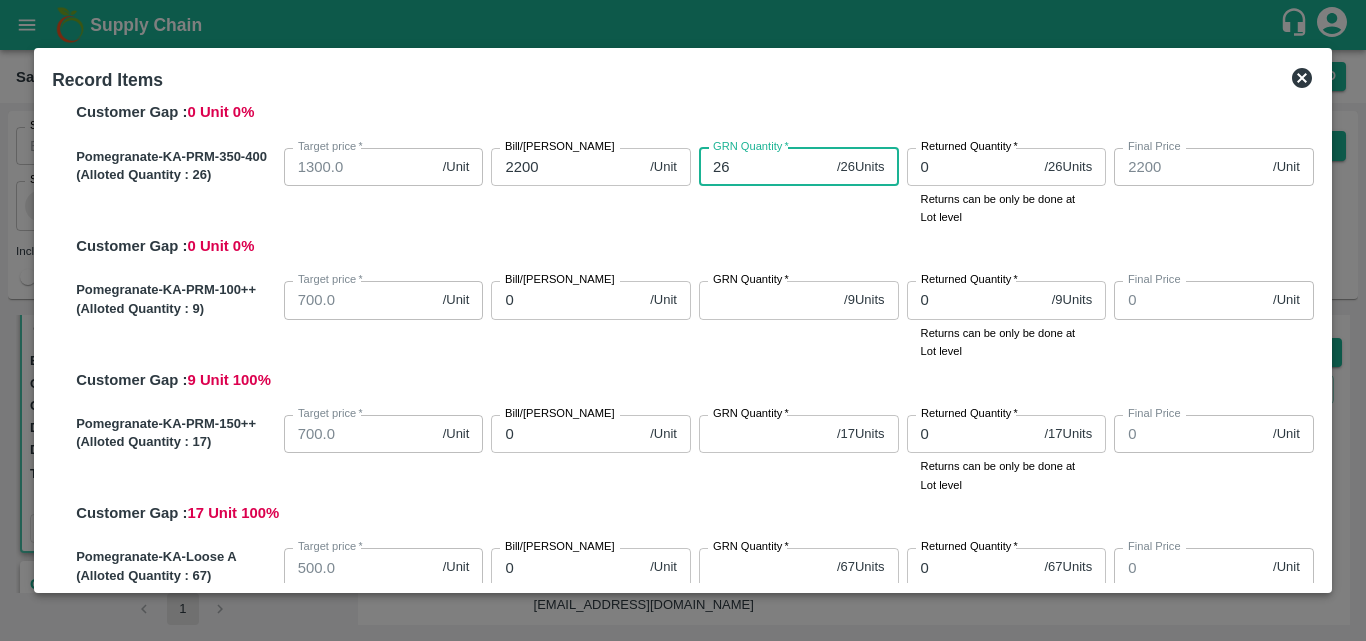 type on "26" 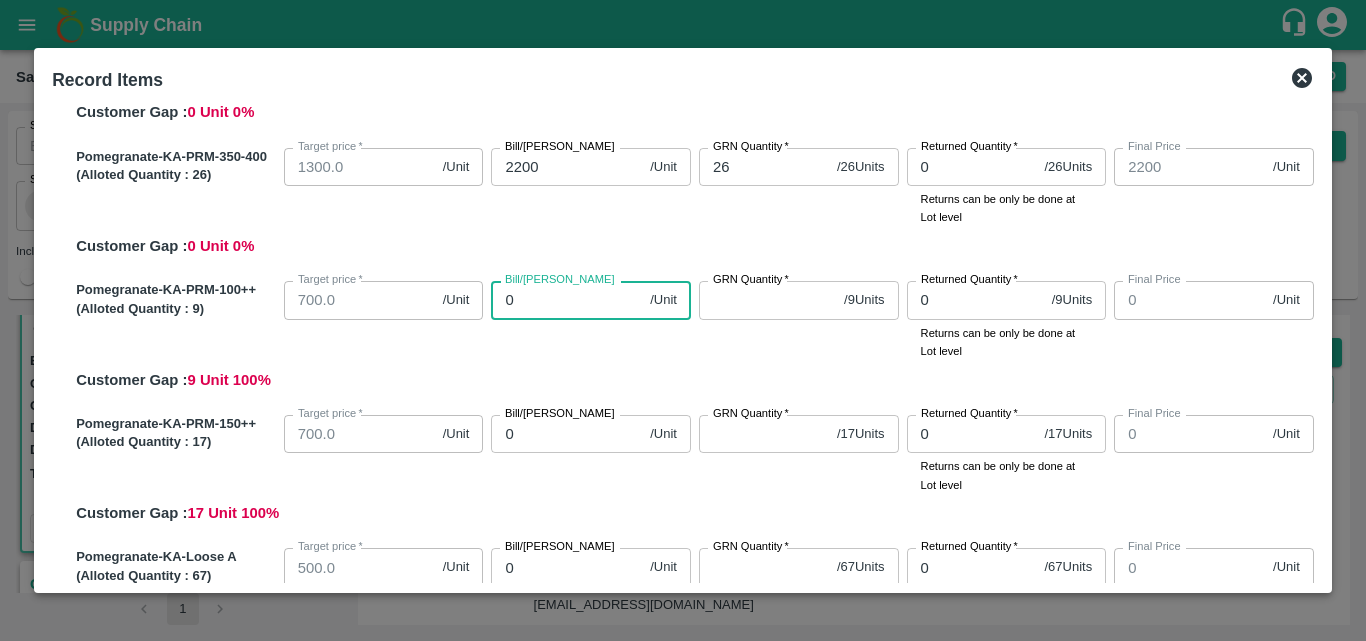 click on "0" at bounding box center [566, 300] 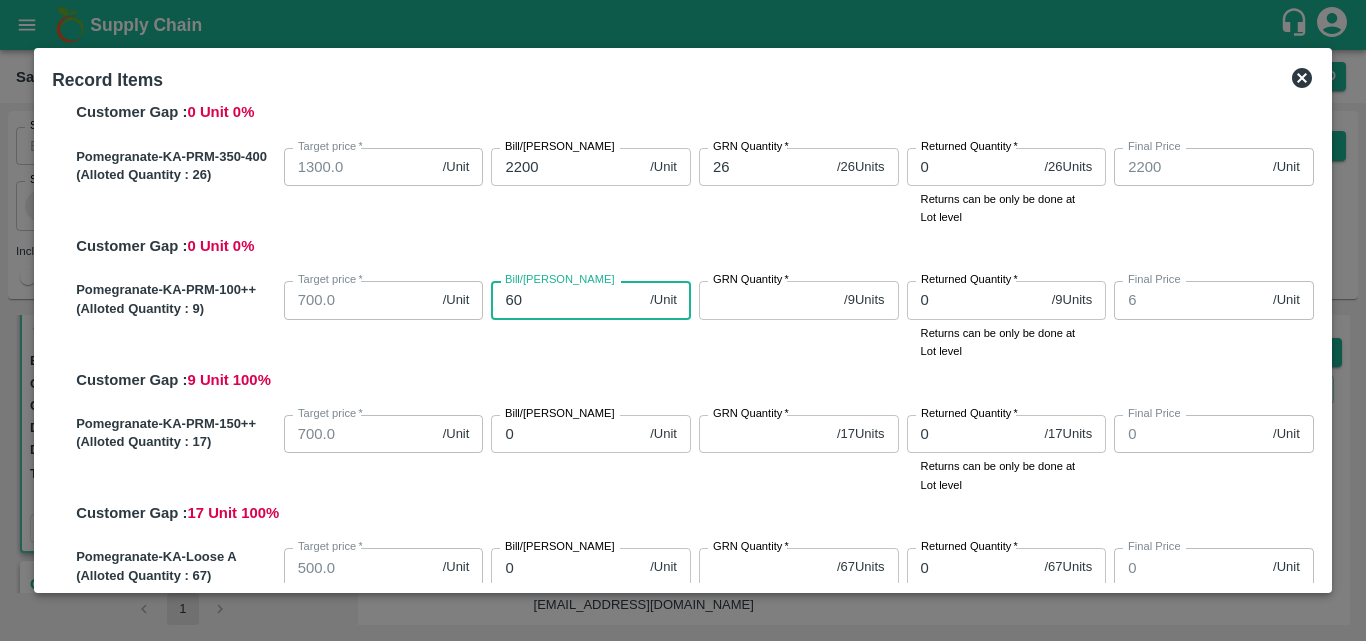 type on "600" 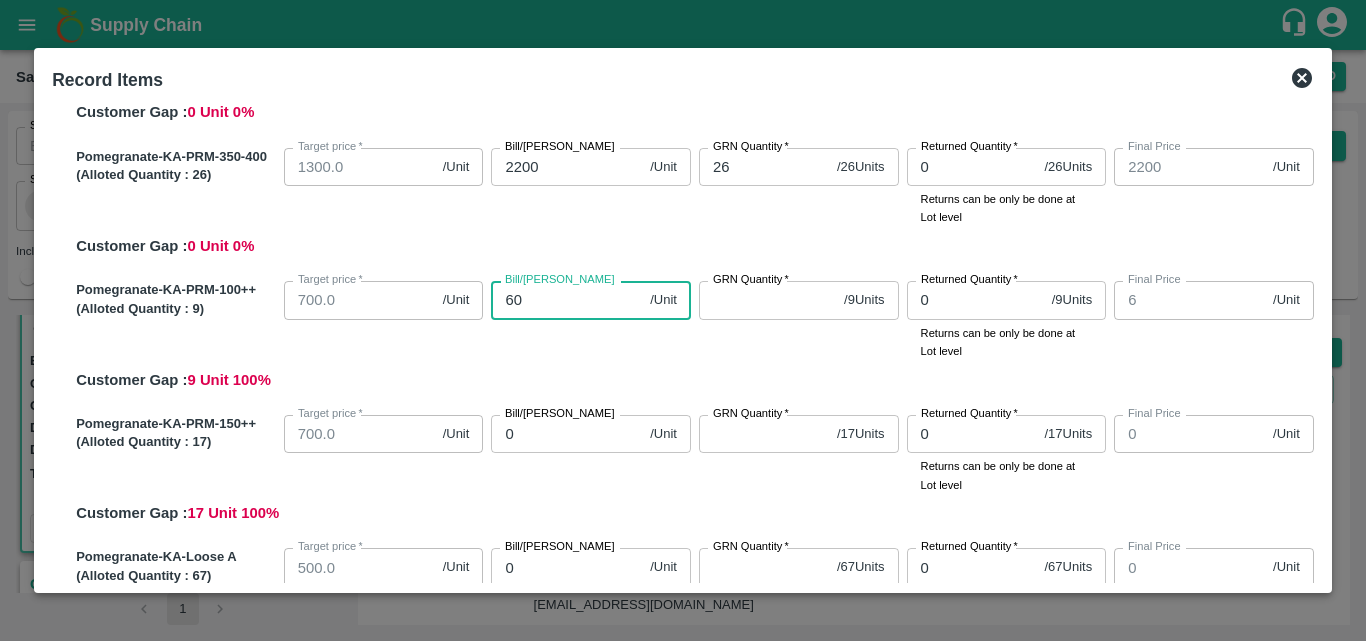 type on "600" 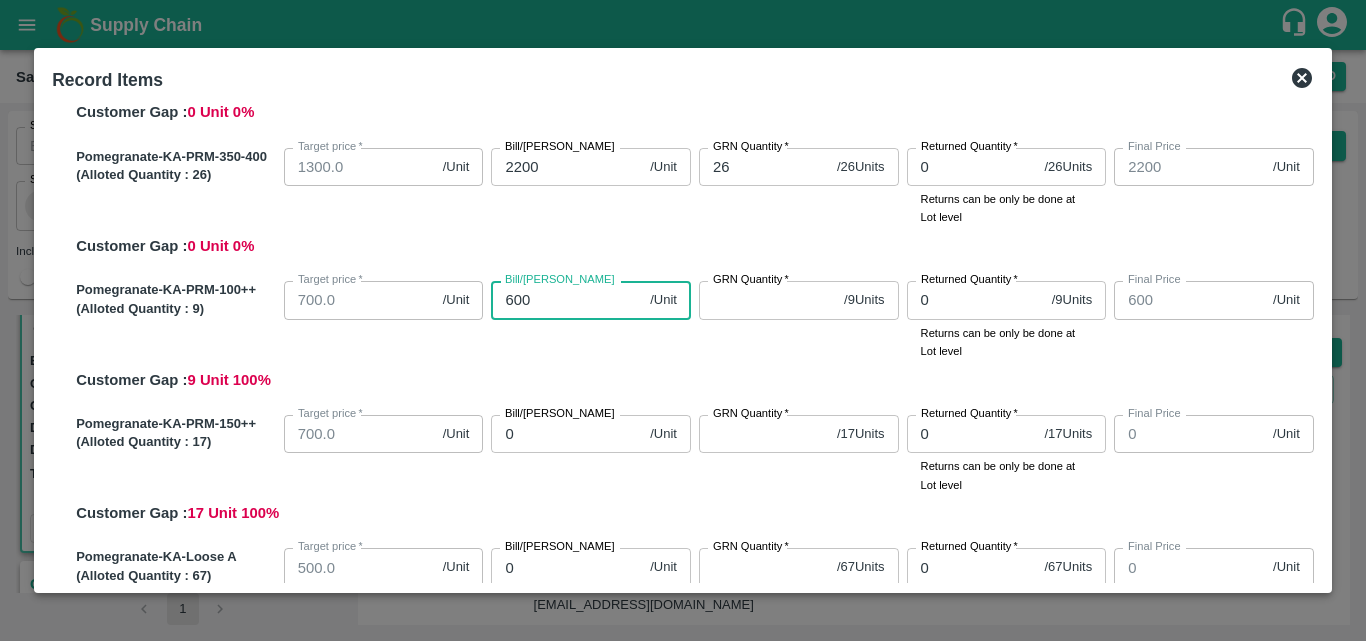 type on "600" 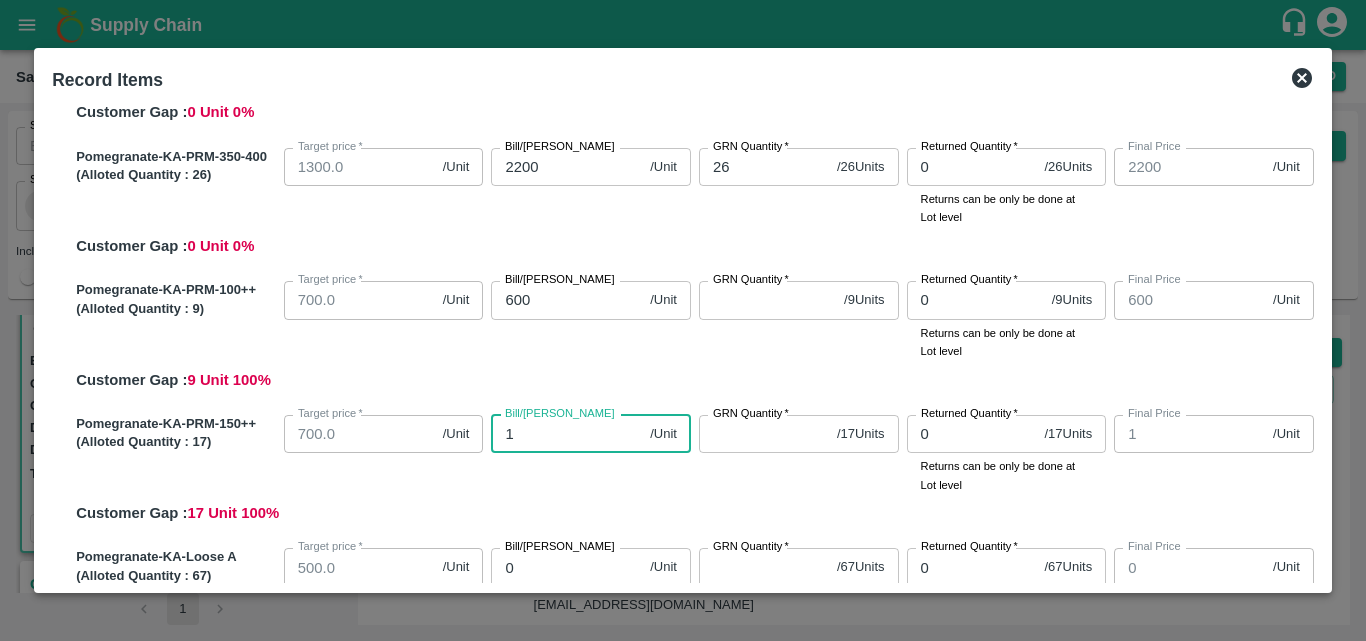 type on "10" 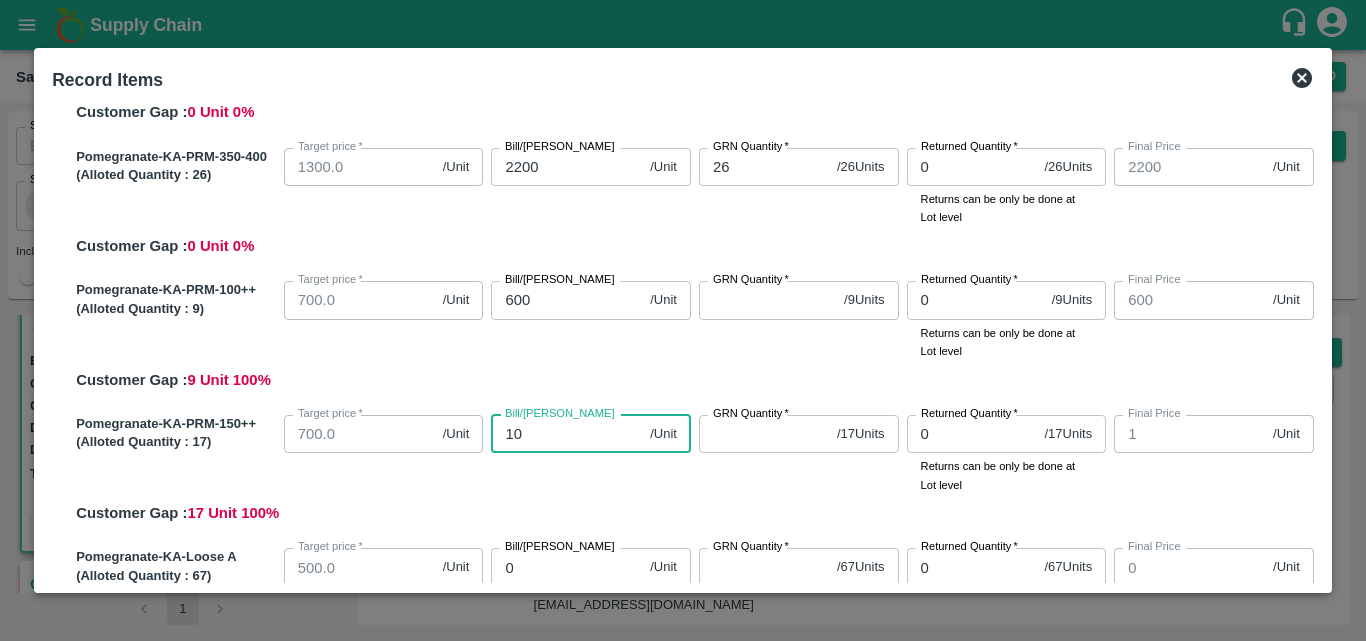 type on "10" 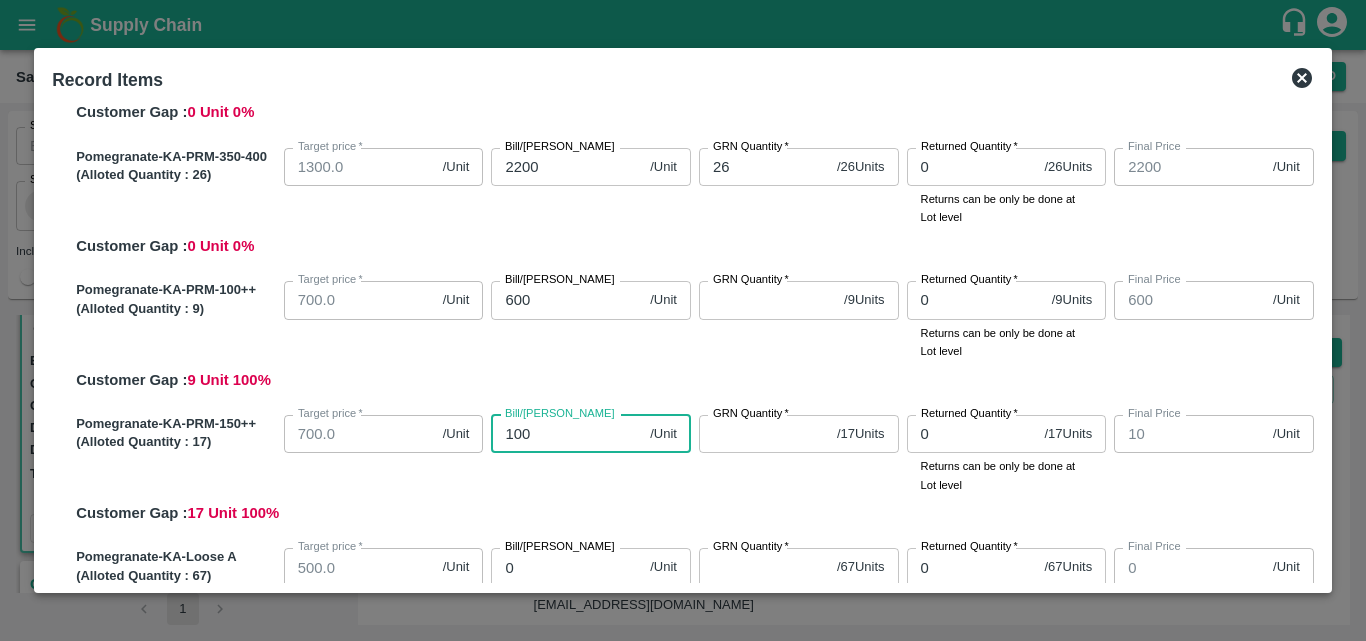 type on "1000" 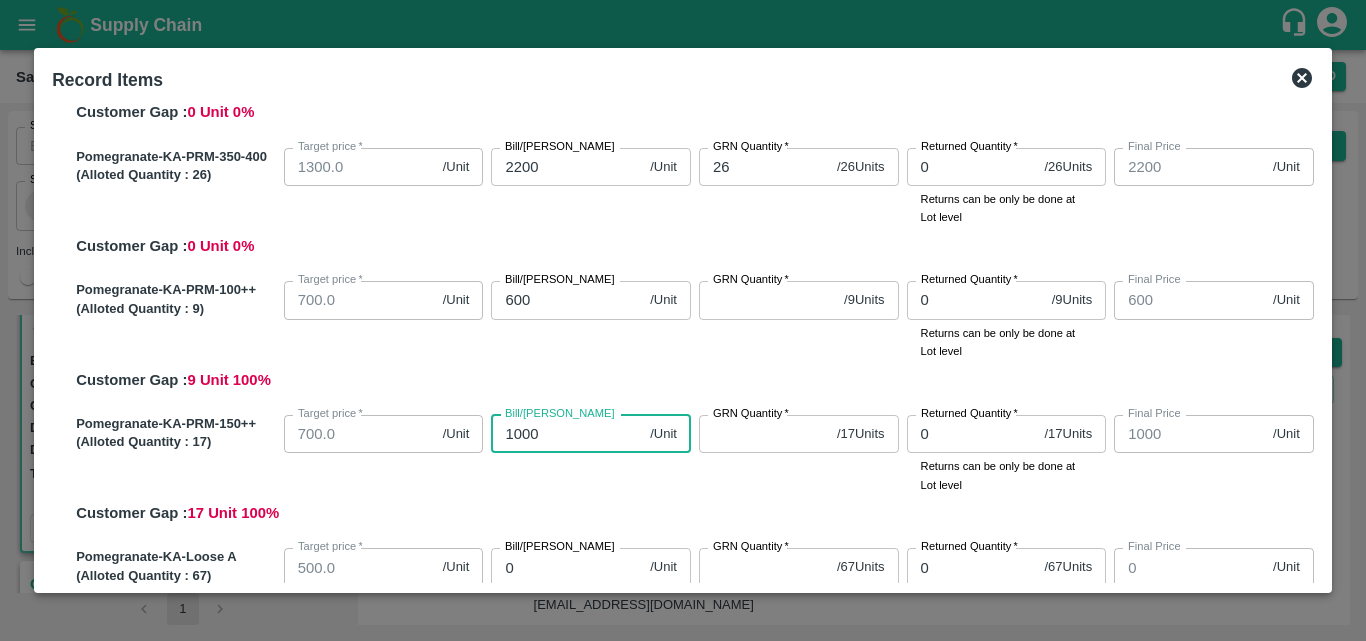 type on "1000" 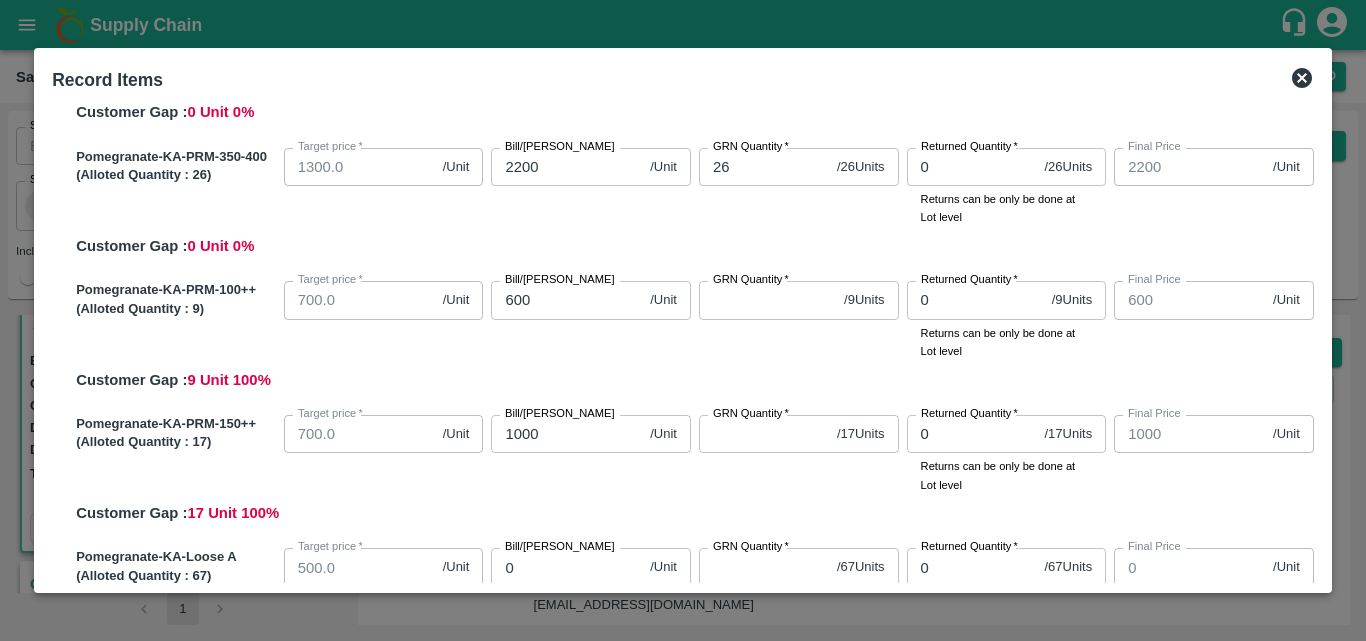 scroll, scrollTop: 1263, scrollLeft: 0, axis: vertical 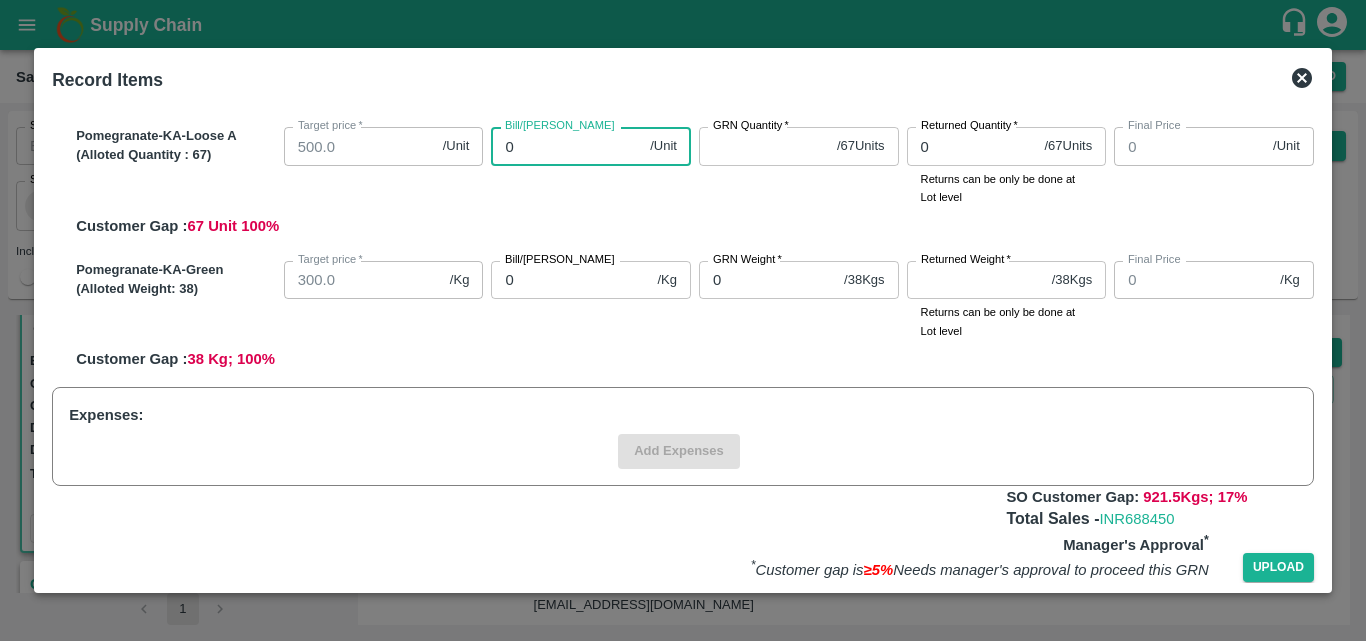 click on "0" at bounding box center (566, 146) 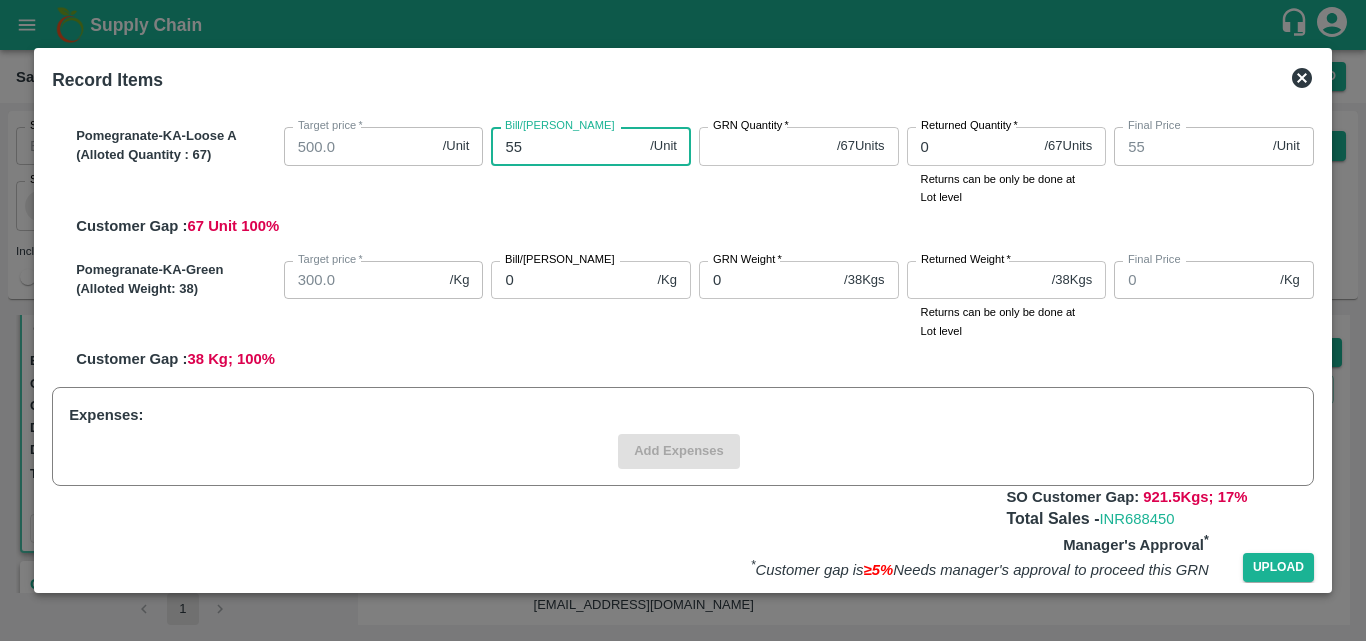 type on "550" 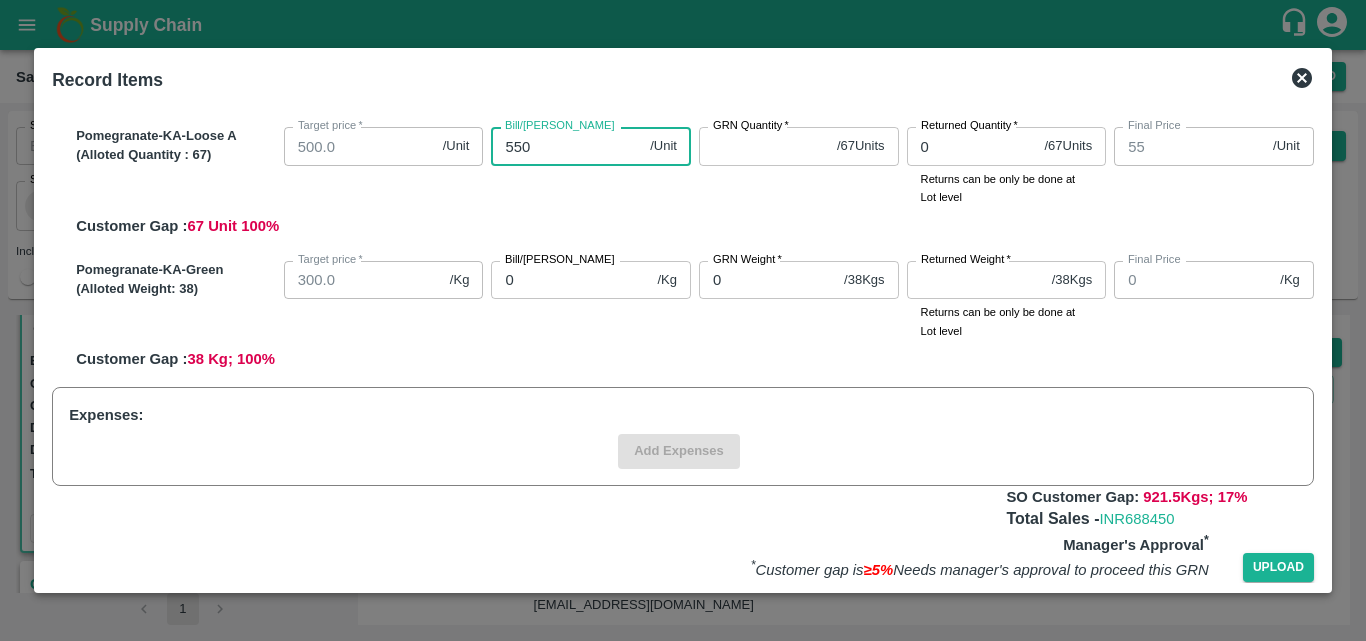 type on "550" 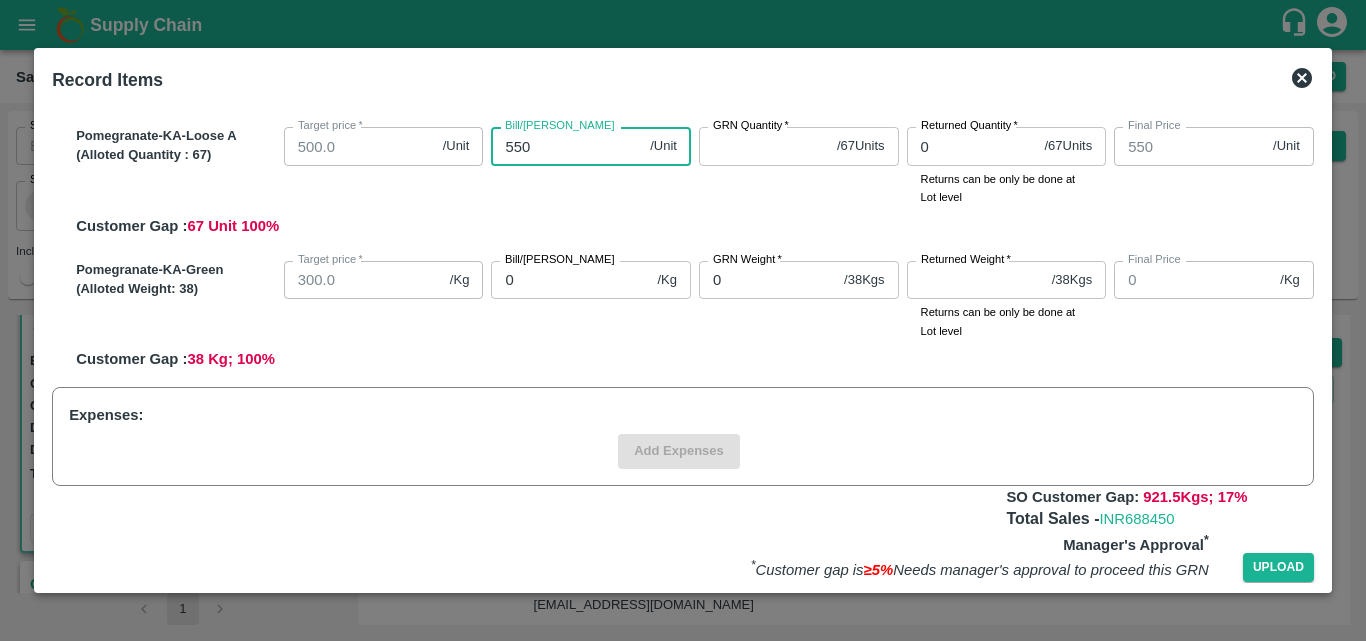 type on "550" 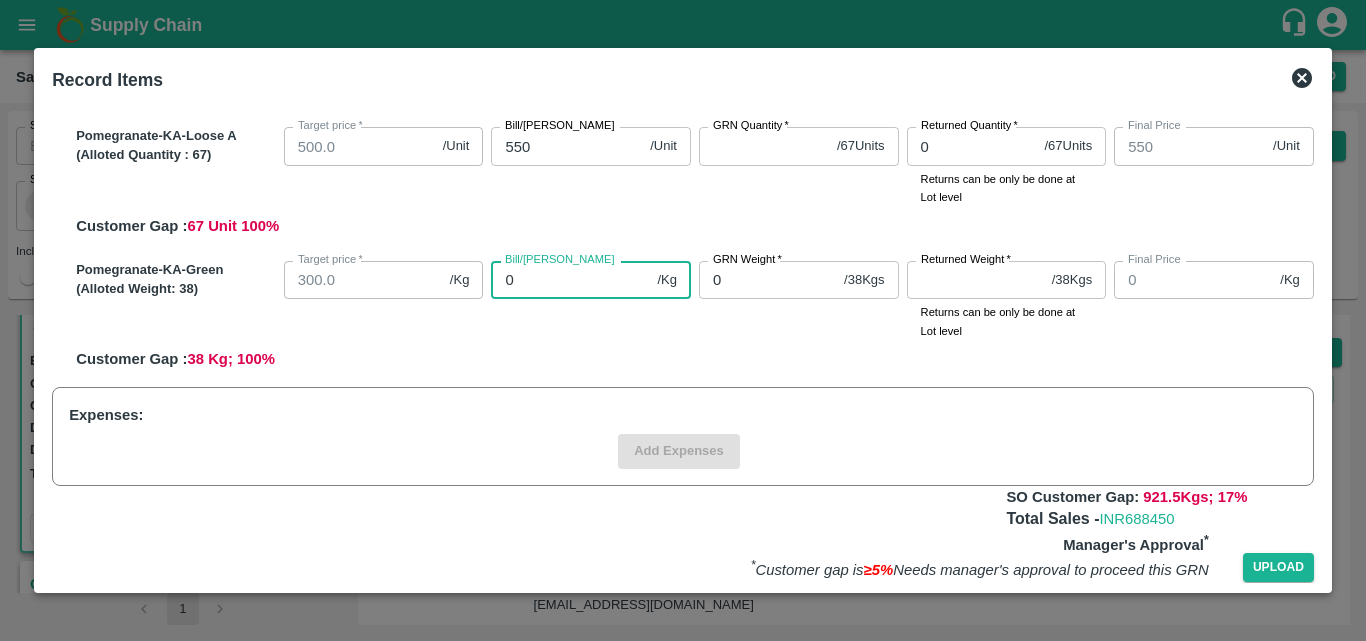 click on "0" at bounding box center (570, 280) 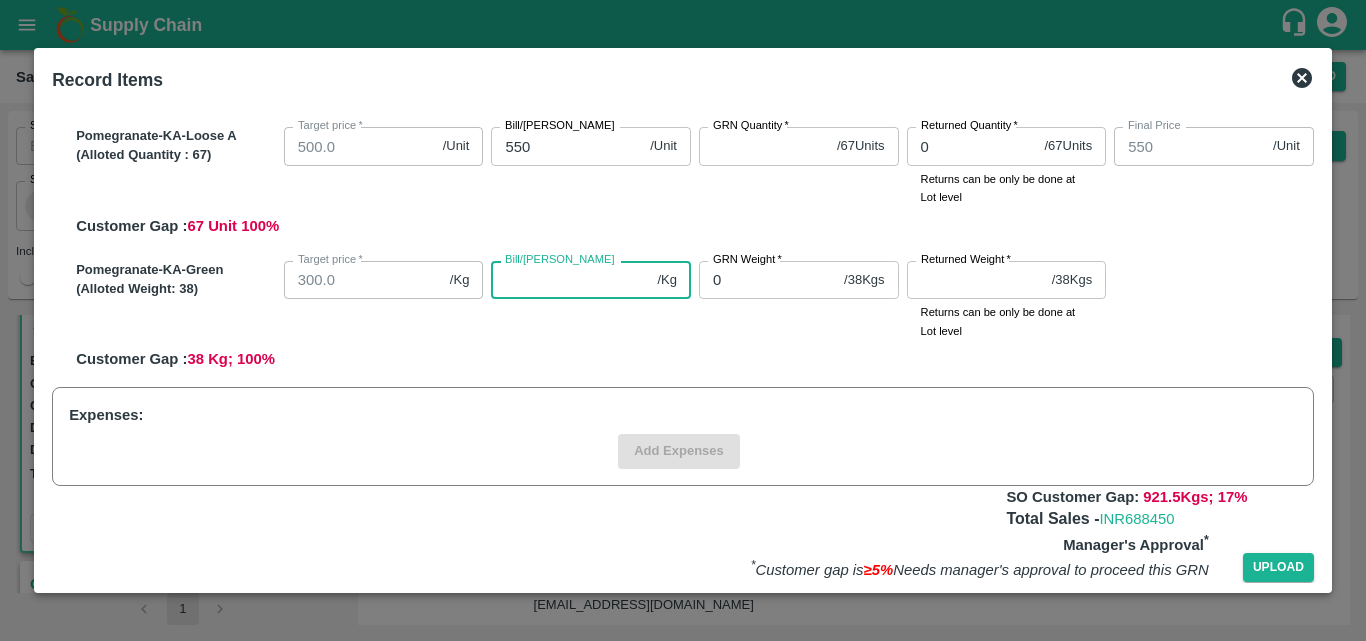 click on "Bill/[PERSON_NAME]" at bounding box center [570, 280] 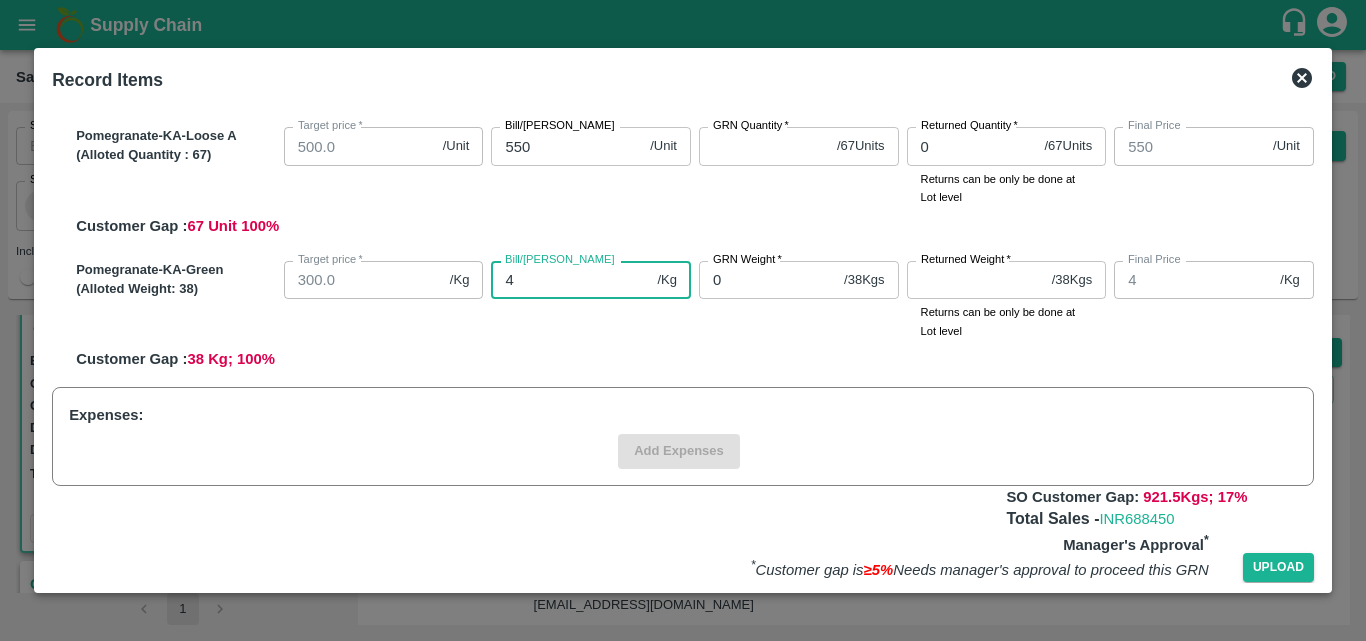 type on "42" 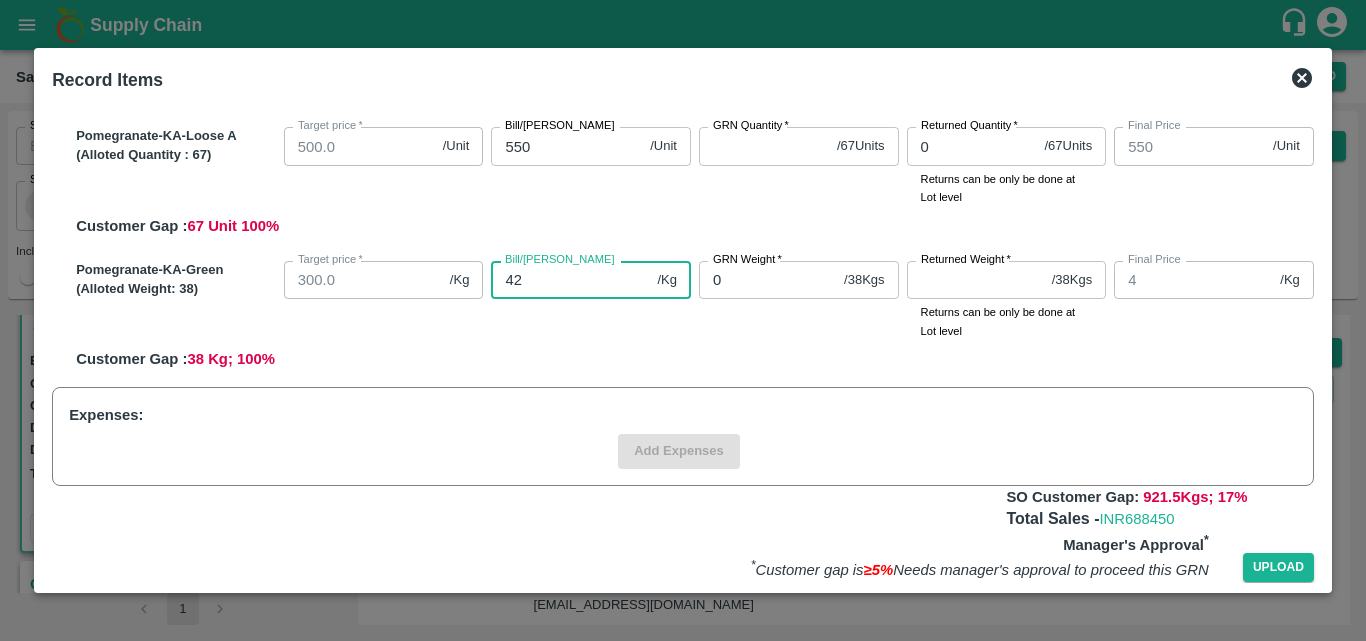type on "42" 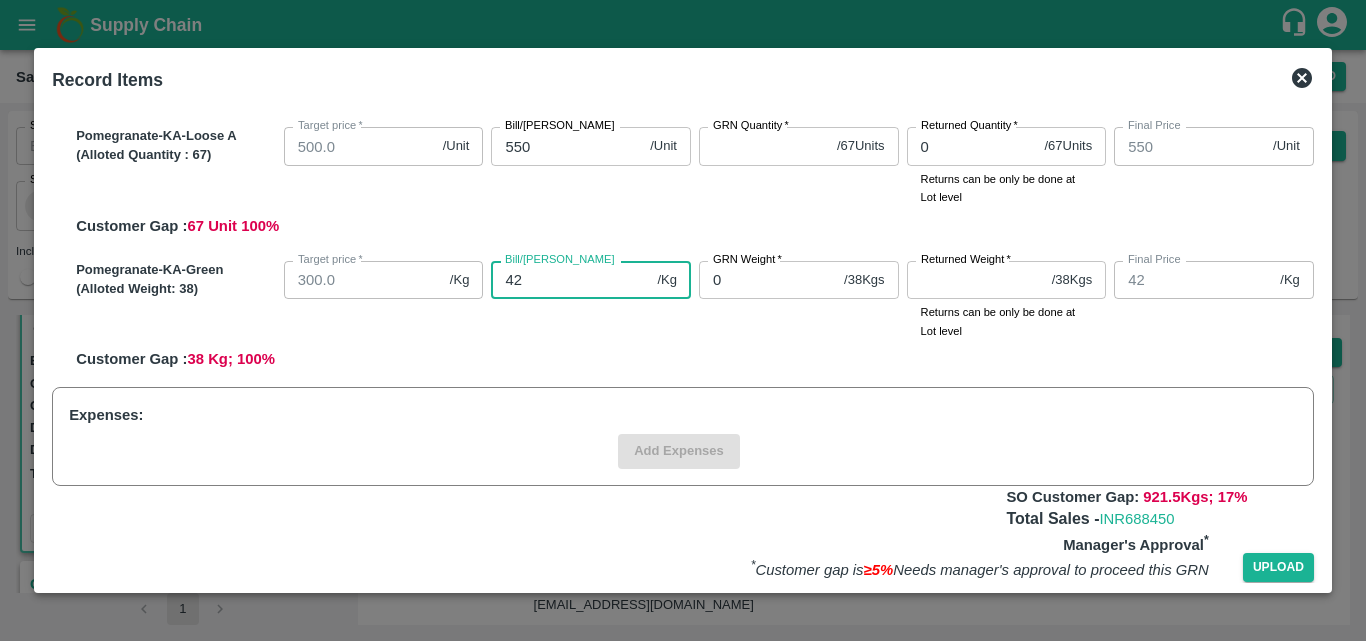 type on "42" 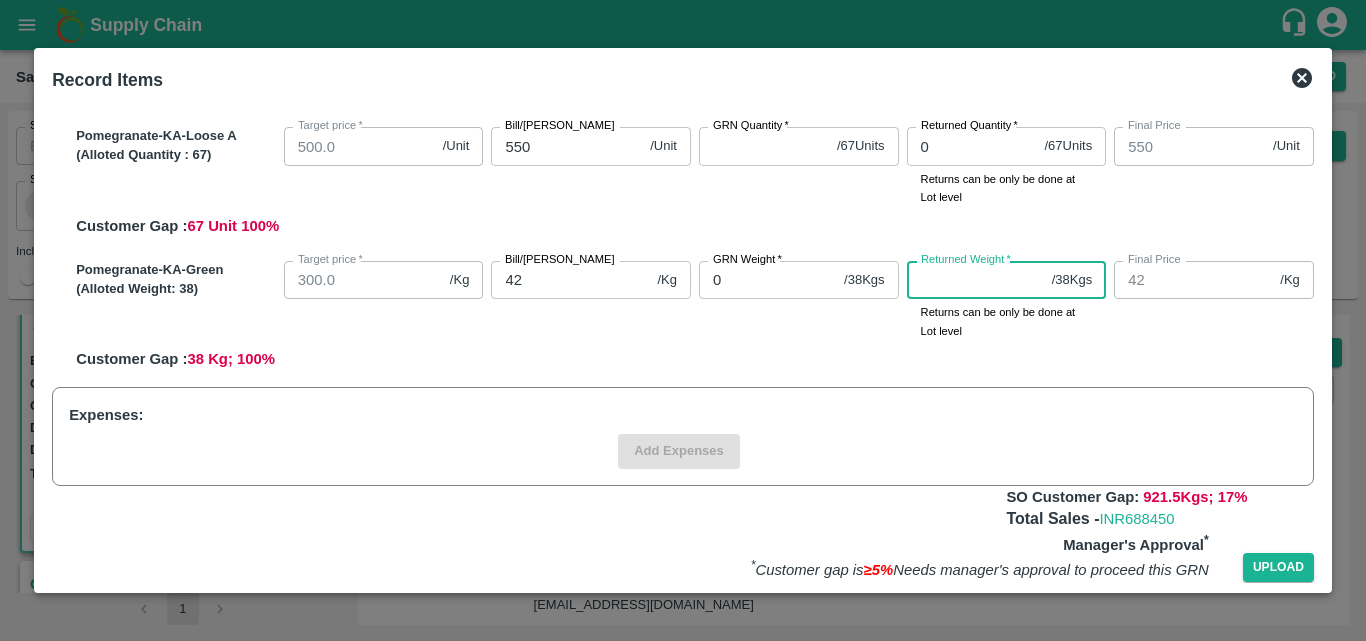click on "0" at bounding box center (767, 280) 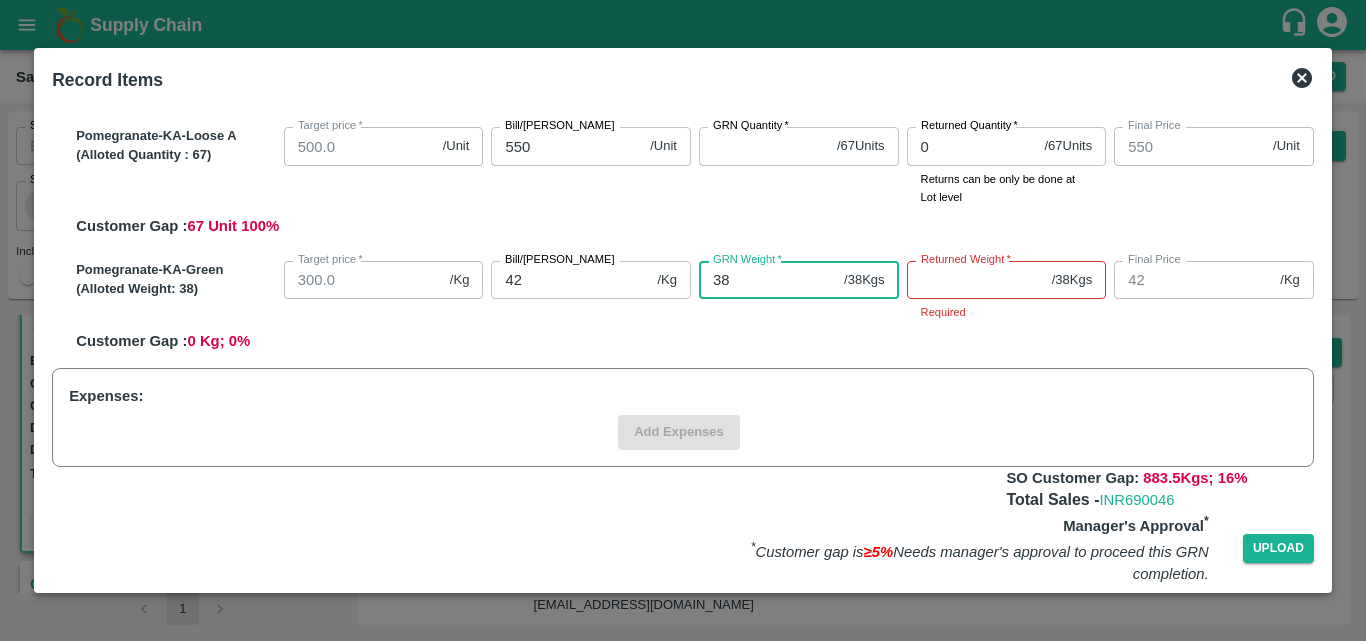 type on "38" 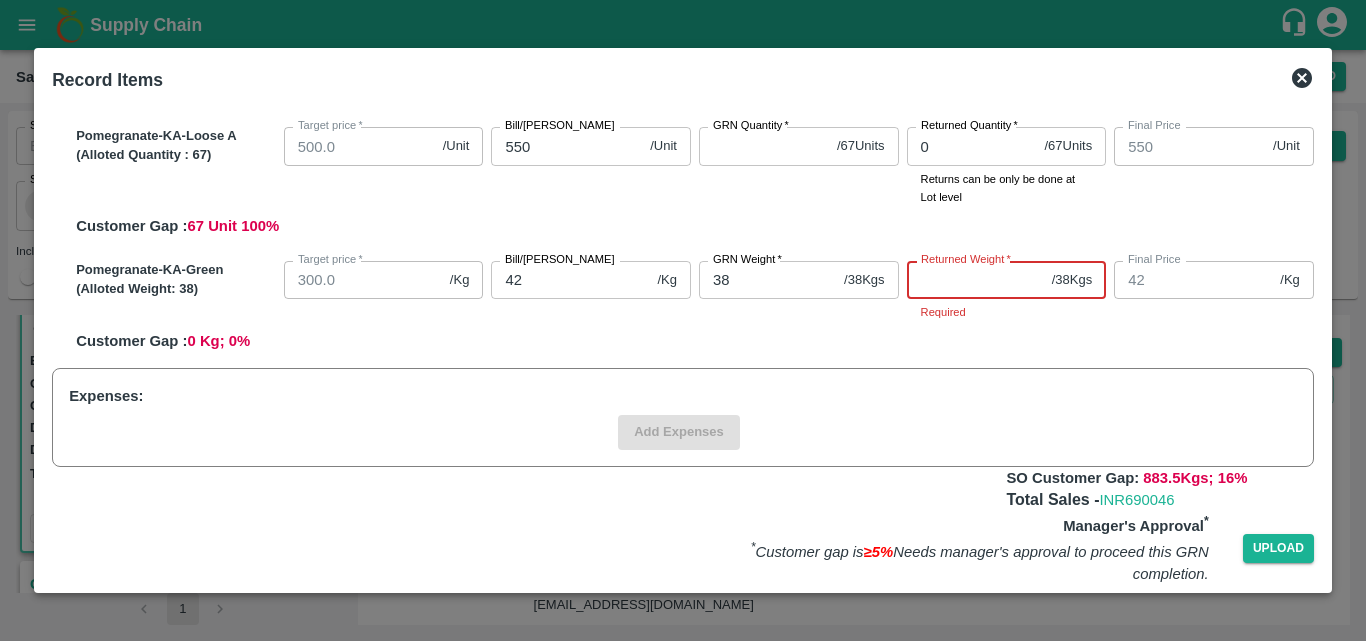 click on "Returned Weight   *" at bounding box center (975, 280) 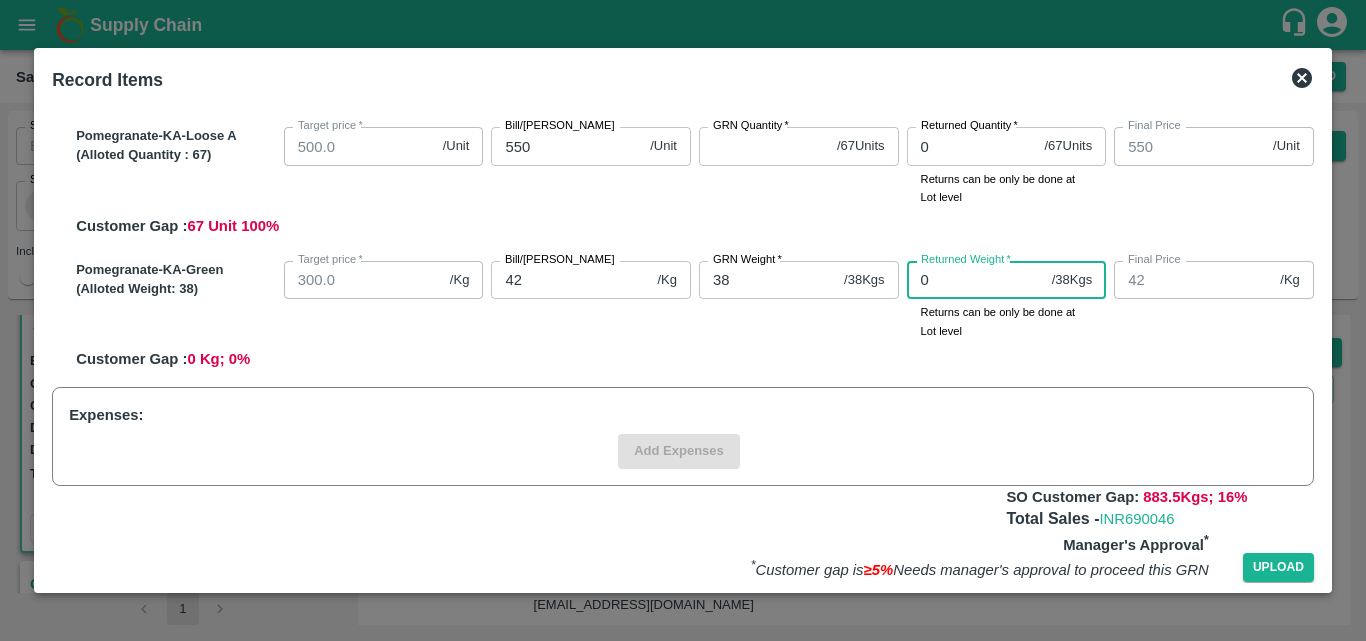 type on "0" 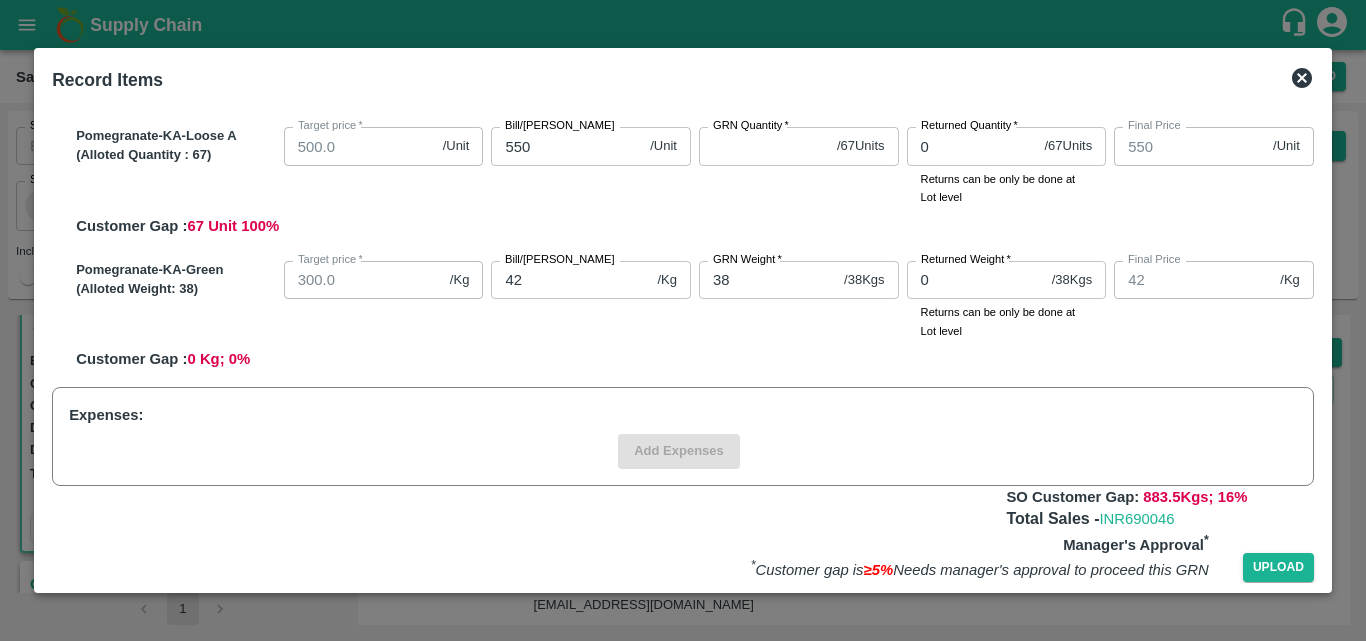 click on "Pomegranate-KA-Green (Alloted   Weight: 38 ) Target price   * 300.0 /Kg Target [PERSON_NAME]/[PERSON_NAME] 42 /Kg Bill/[PERSON_NAME] GRN Weight   * 38 /  38  Kgs GRN Weight Returned Weight   * 0 /  38  Kgs Returned Weight Returns can be only be done at Lot level Final Price 42 /Kg Final Price Customer Gap : 0 Kg;   0 %" at bounding box center [691, 312] 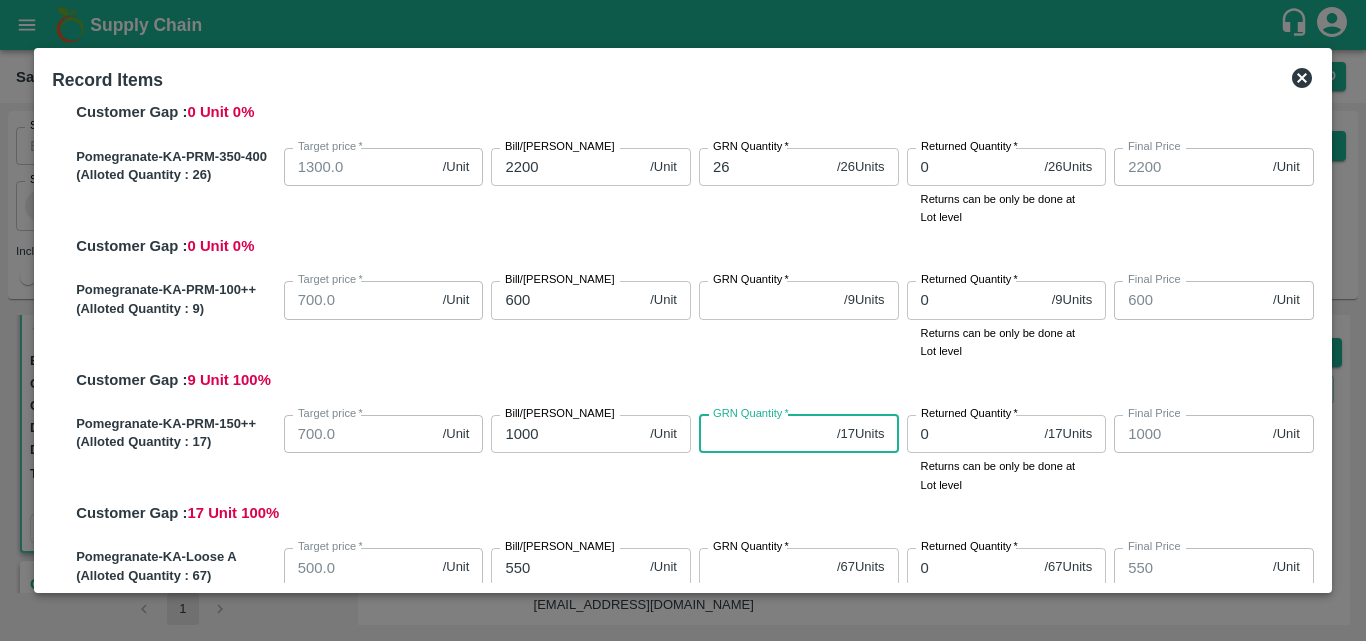 click on "GRN Quantity   *" at bounding box center [764, 434] 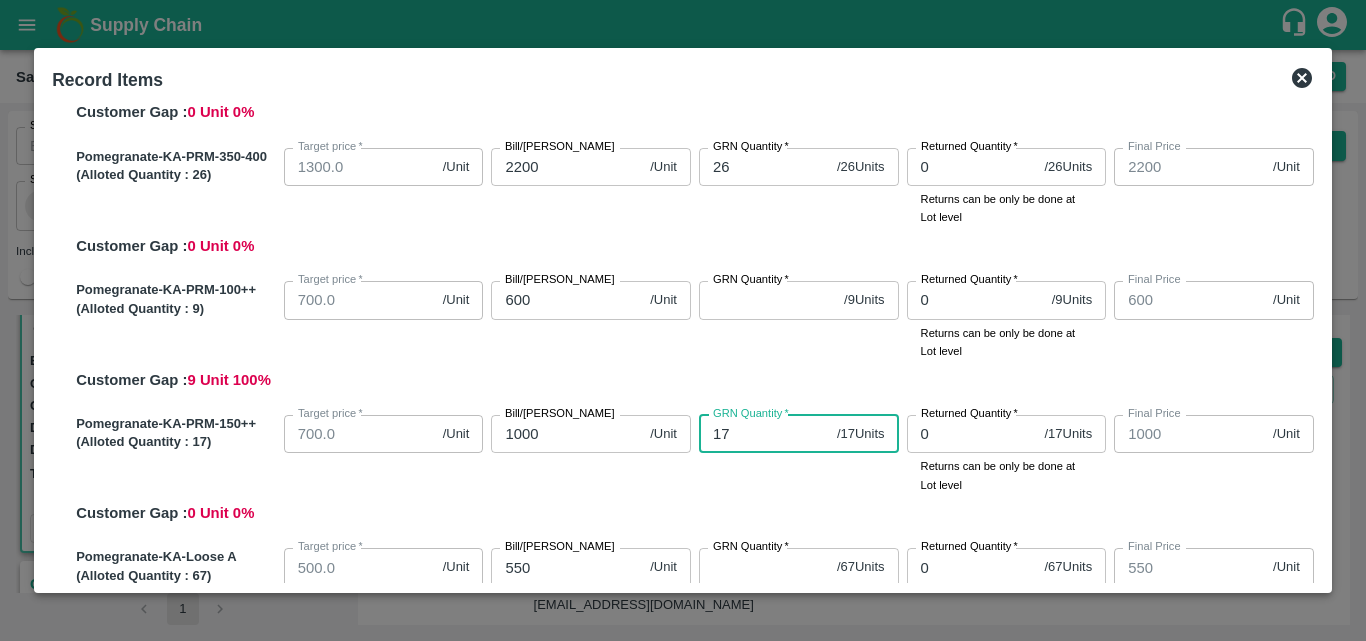 type on "17" 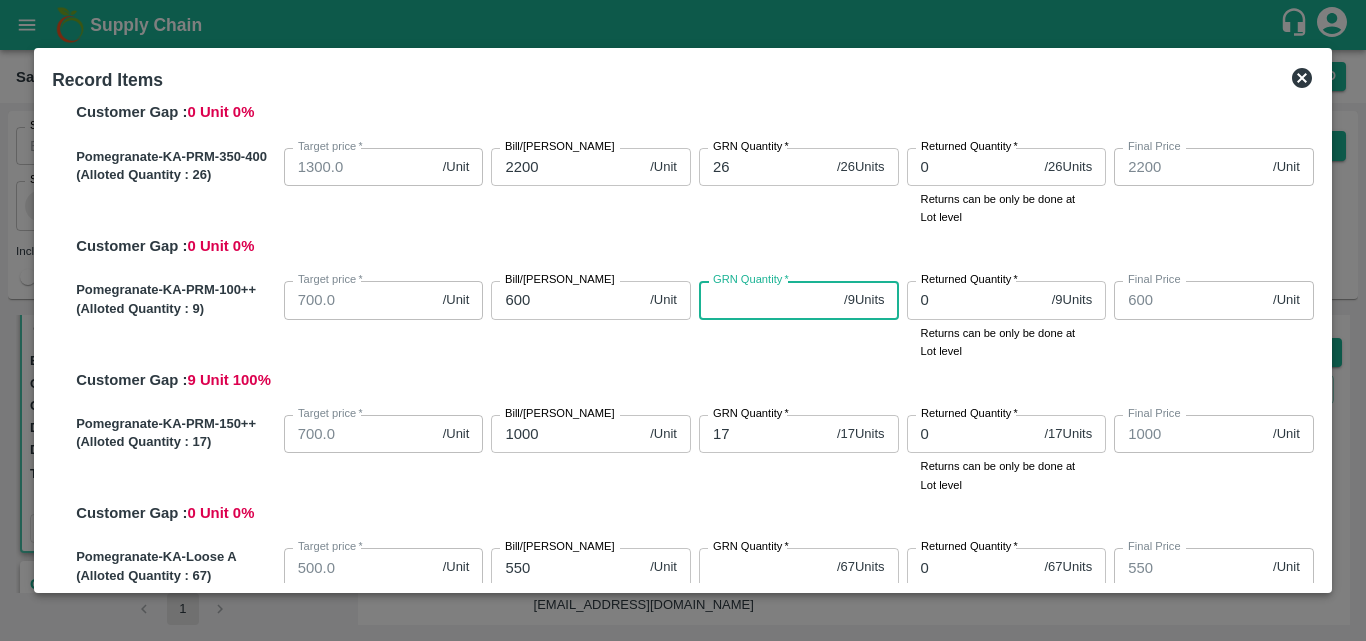 click on "GRN Quantity   *" at bounding box center (767, 300) 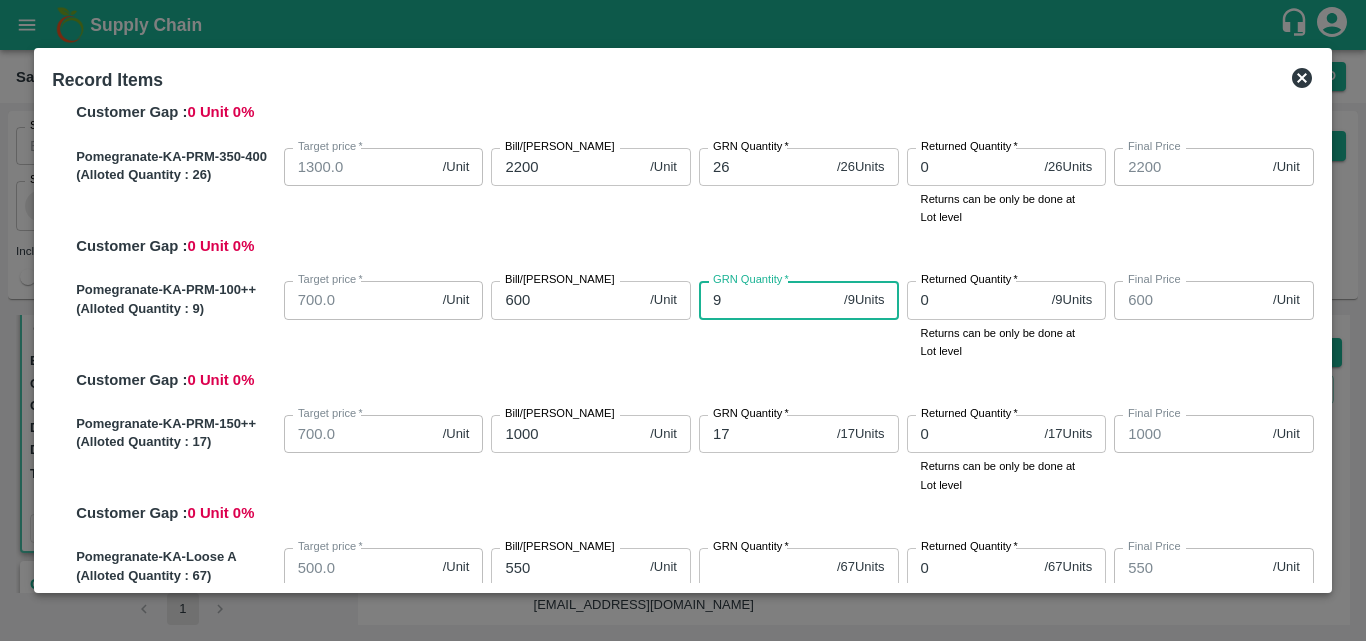 type on "9" 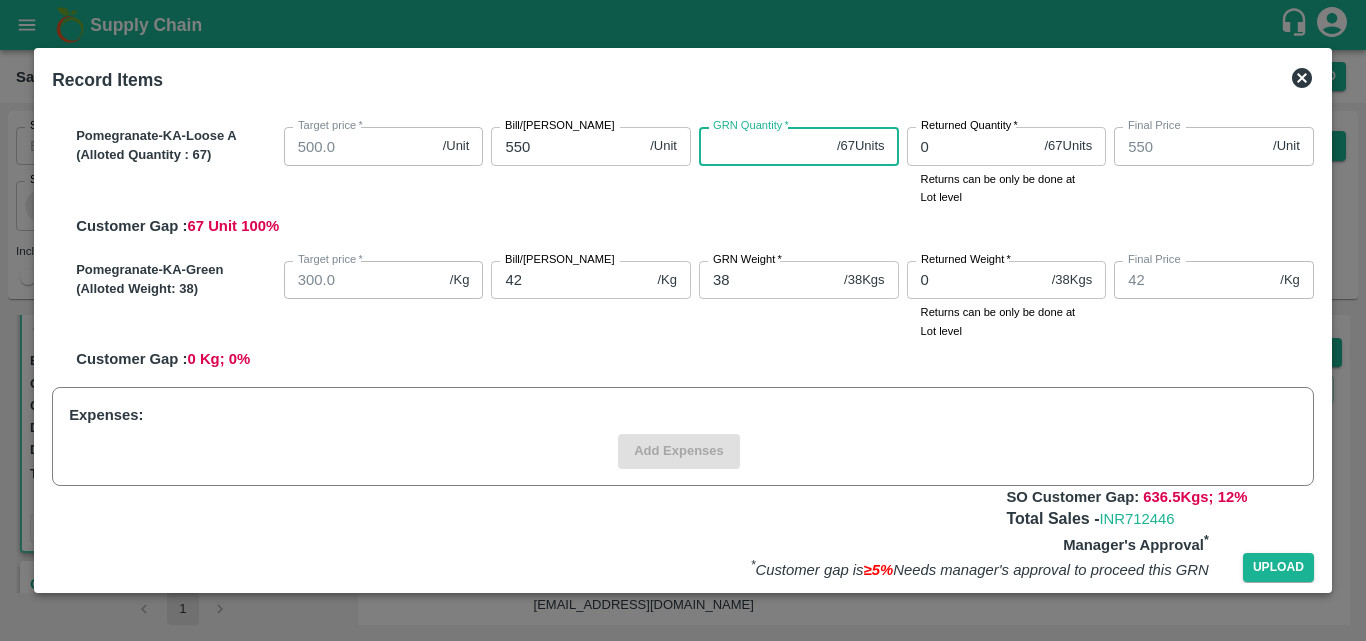 click on "GRN Quantity   *" at bounding box center [764, 146] 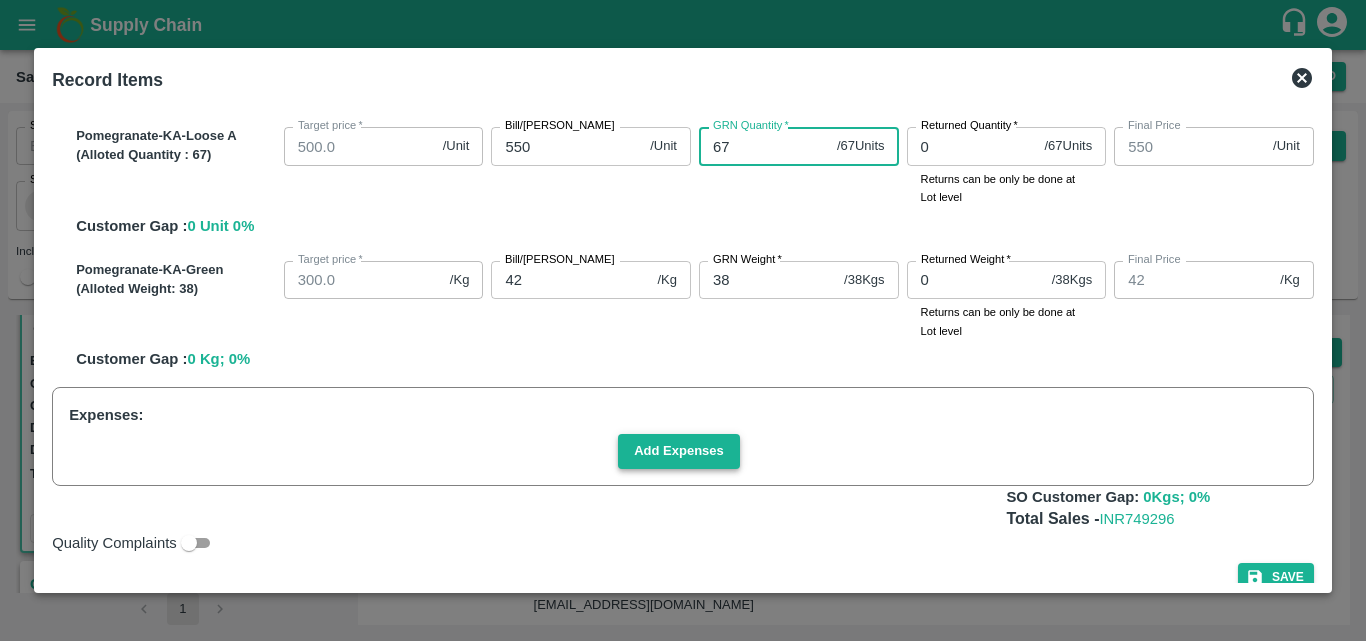type on "67" 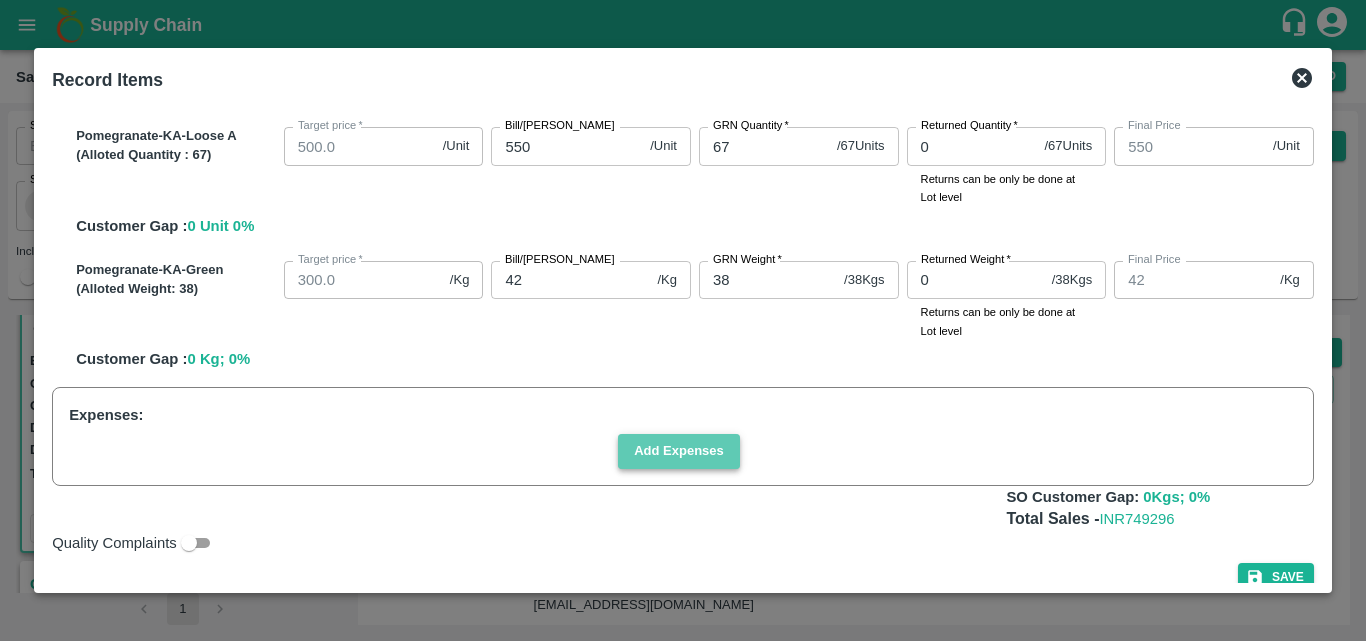 click on "Add Expenses" at bounding box center [679, 451] 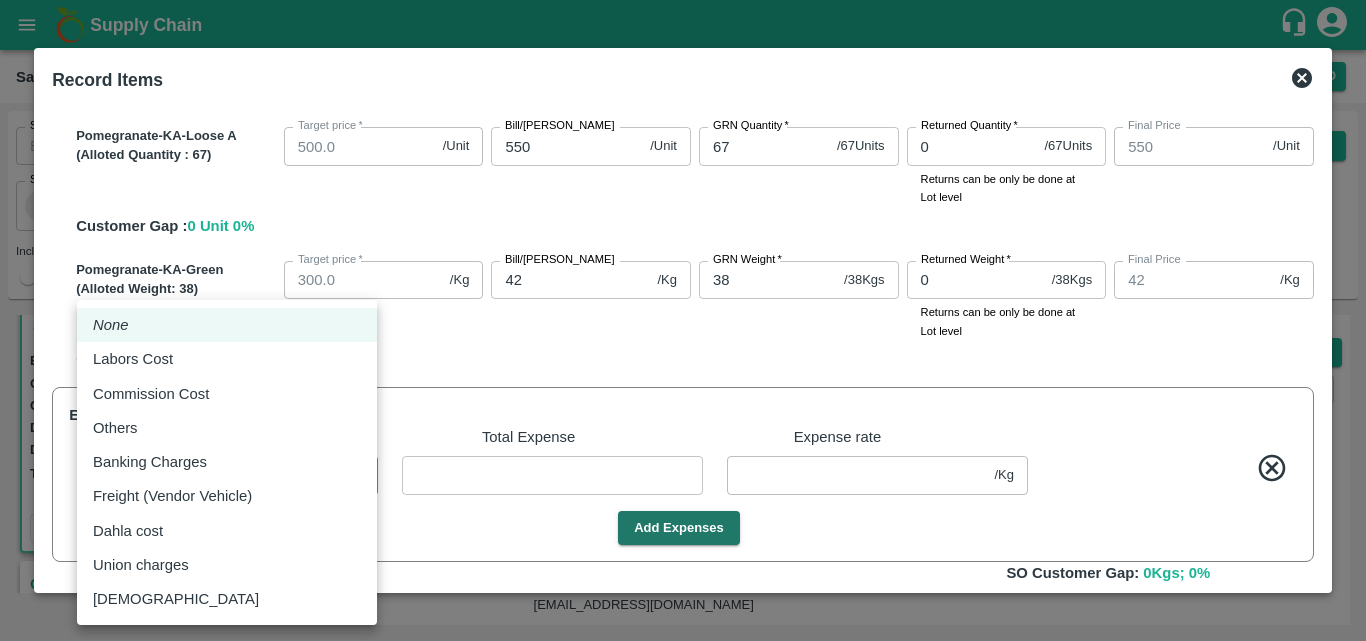 click on "Supply Chain Sales Orders Direct Customer Add SO ID SO ID Start Date Start Date End Date End Date Select Products Select Products   * Select Customer Green Spices Hut Select Customer   * Select Users Select Users   * Select Status Select Status   * Select Source Select Source   * Include Booked Hide Green Spices Hut Commission [STREET_ADDRESS] 600068 Expected Delivery : [DATE] 11:00 PM Ordered Value: Rs.   714900 GRN Value: Rs.   0 Driver: [PERSON_NAME] - 9611226317 Delivery weight: 7182 Trips: #85150 (Full Load) TRACK Pending_Allotment Green Spices Hut Commission [STREET_ADDRESS] 599813 Expected Delivery : [DATE] 12:00 AM Ordered Value: Rs.   475700 GRN Value: Rs.   0 Driver: Siddesg - 9741782927 Delivery weight: 5386.5 Trips: TRACK Alloted Green Spices Hut Commission 599501 Expected Delivery : [DATE] 12:00 AM Ordered Value: Rs.   460417" at bounding box center (683, 320) 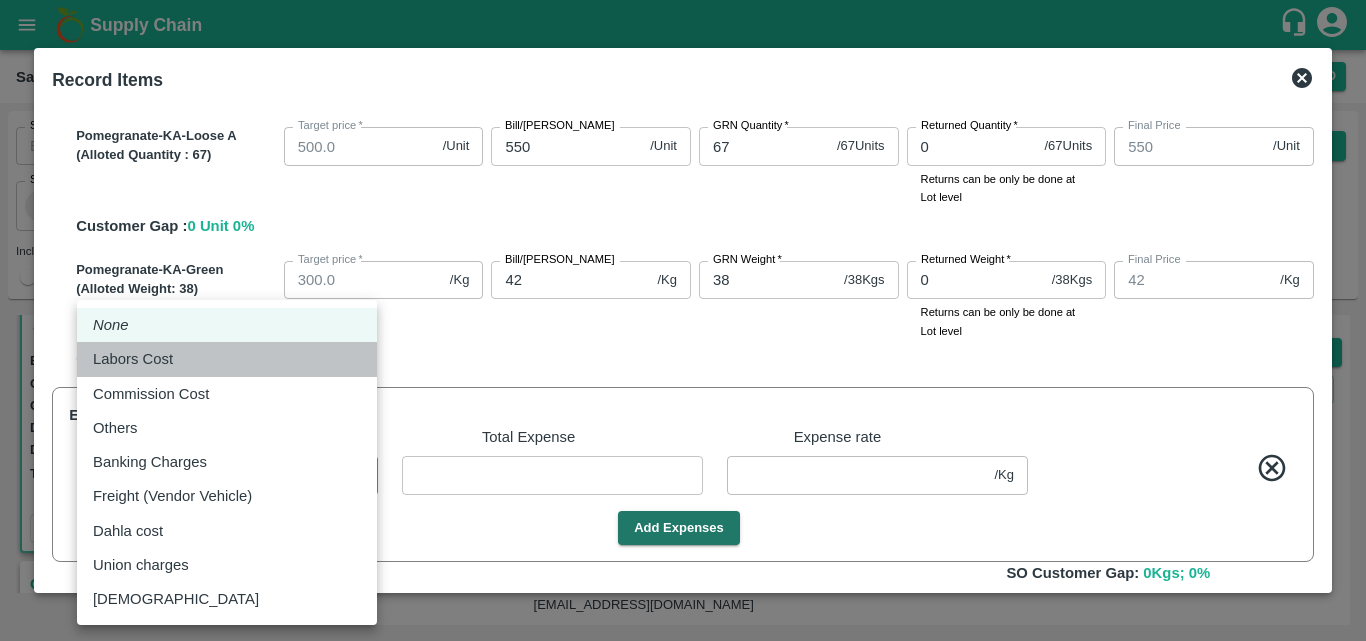 click on "Labors Cost" at bounding box center [227, 359] 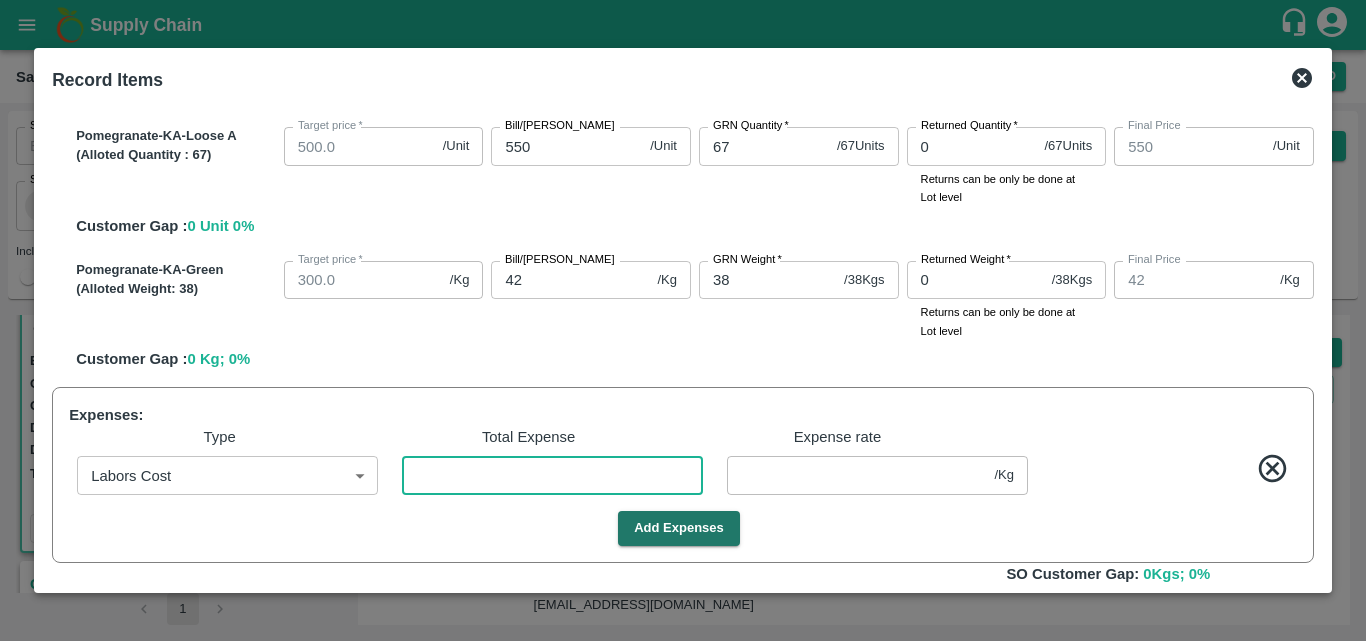 click at bounding box center (552, 475) 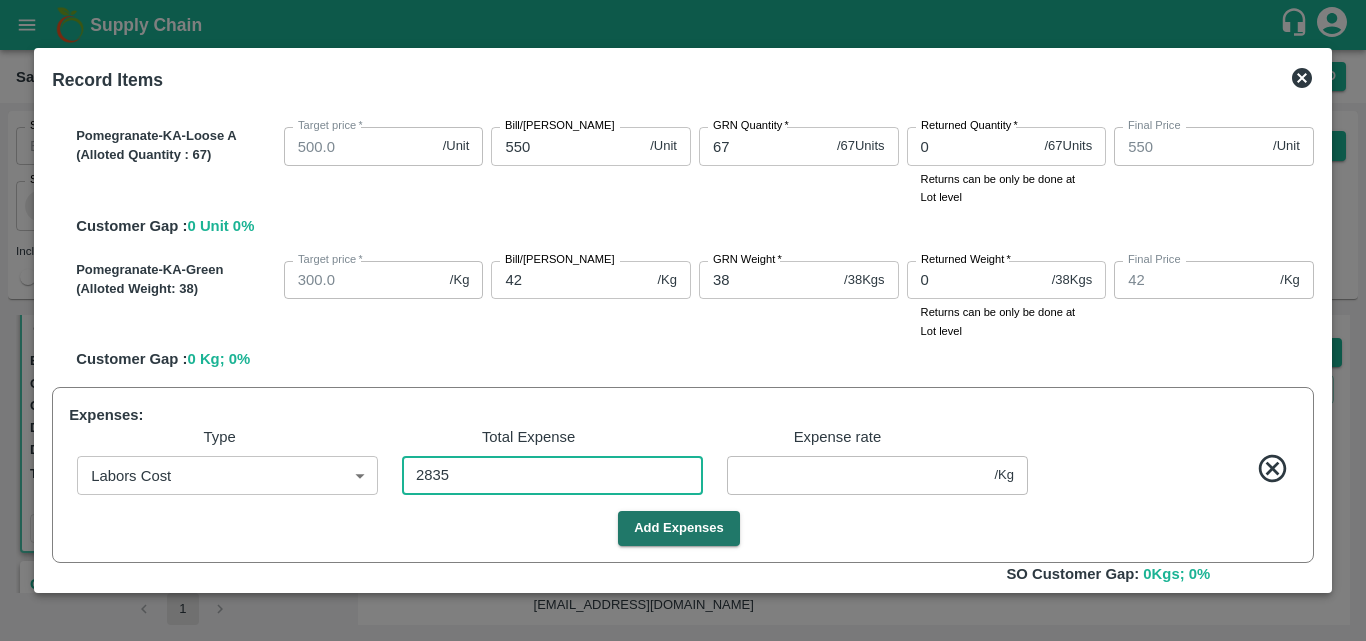 type on "970" 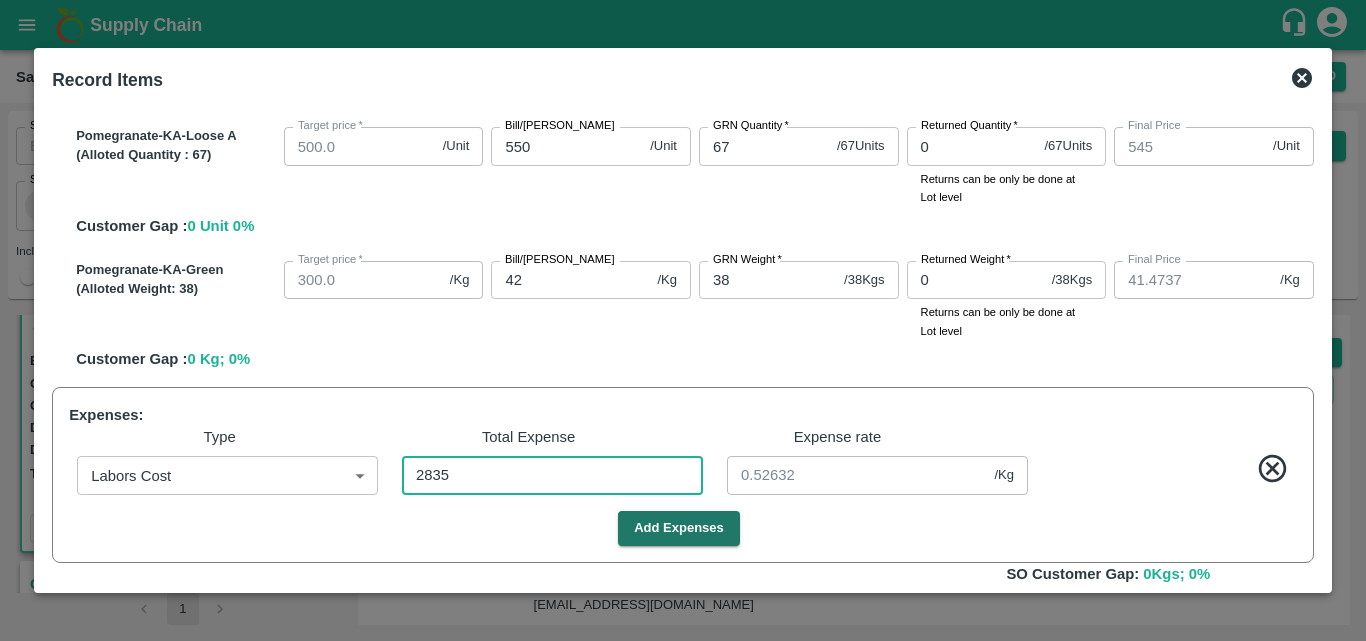 type on "2835" 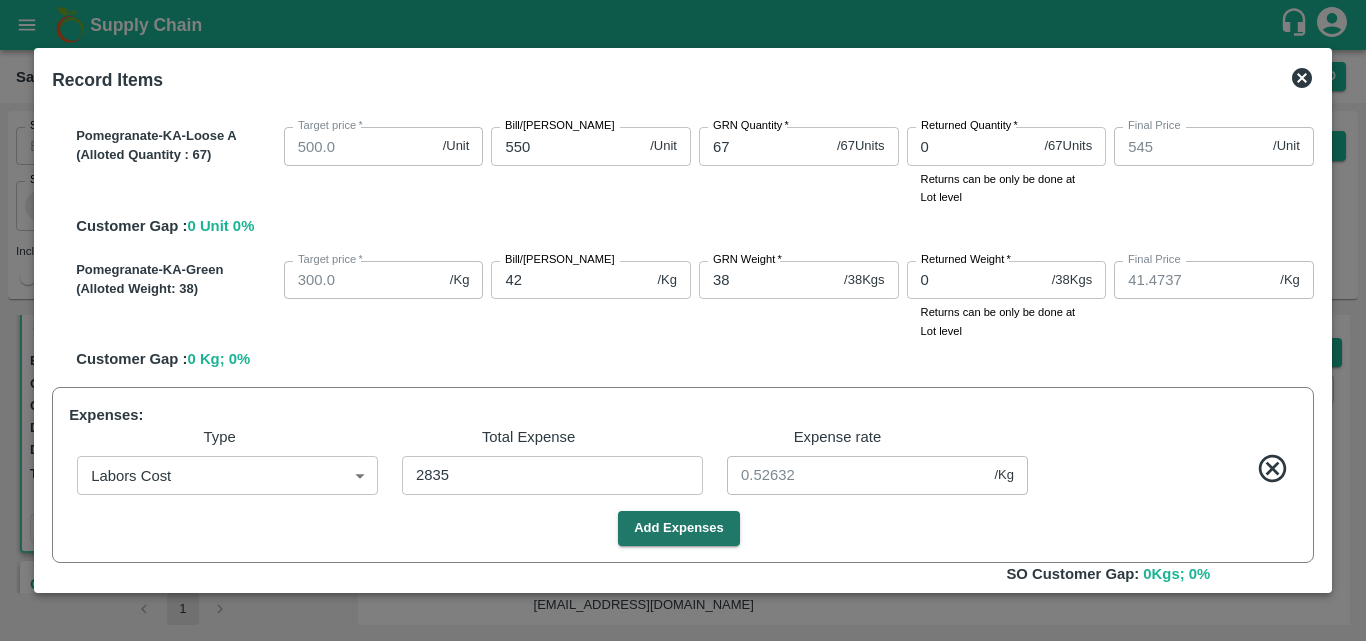 click on "/Kg" at bounding box center (1004, 475) 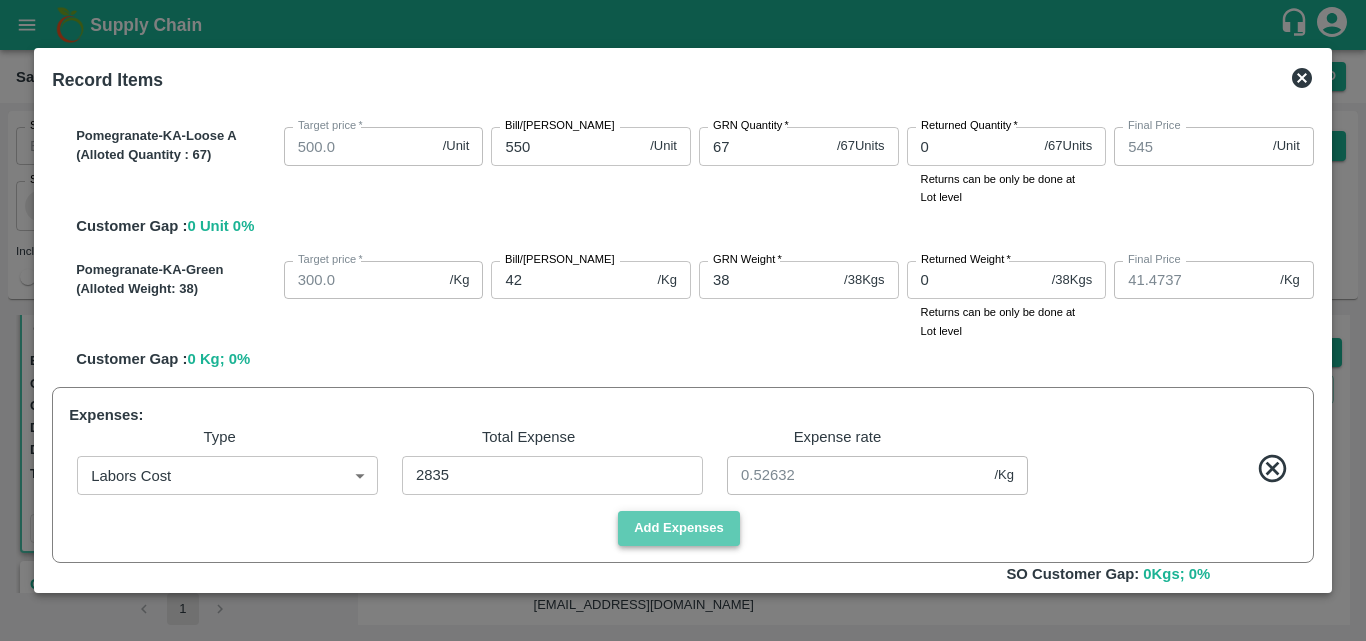 click on "Add Expenses" at bounding box center (679, 528) 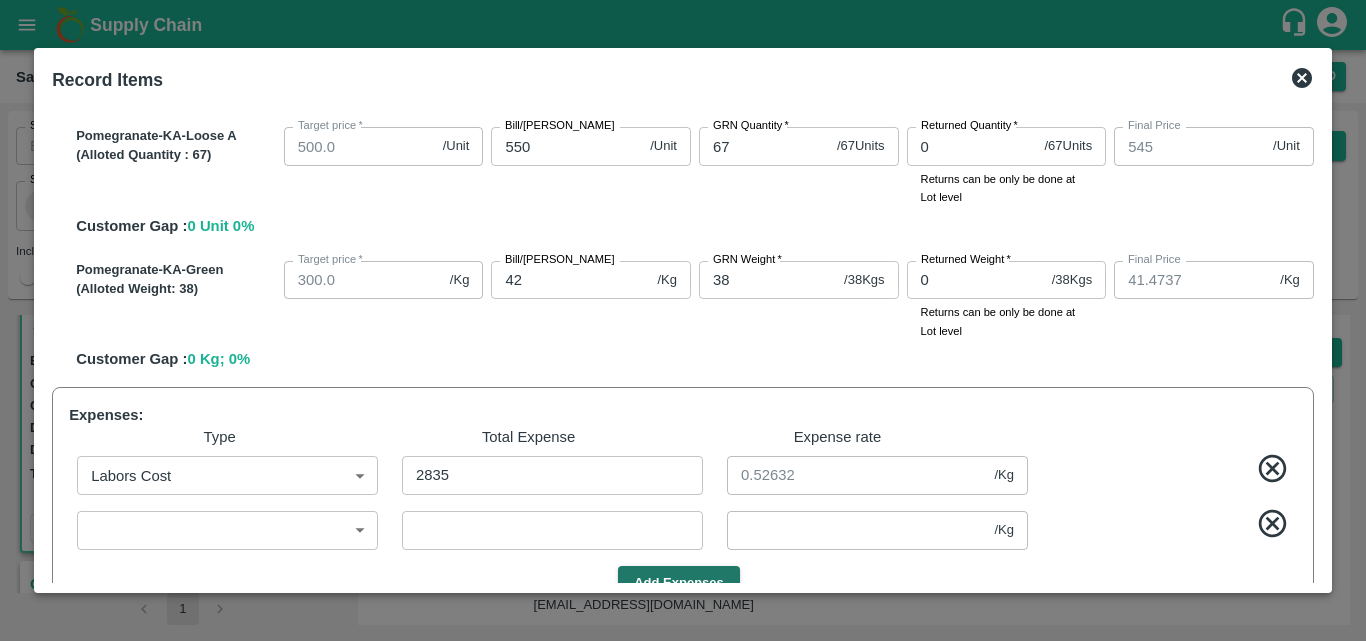click at bounding box center (1166, 471) 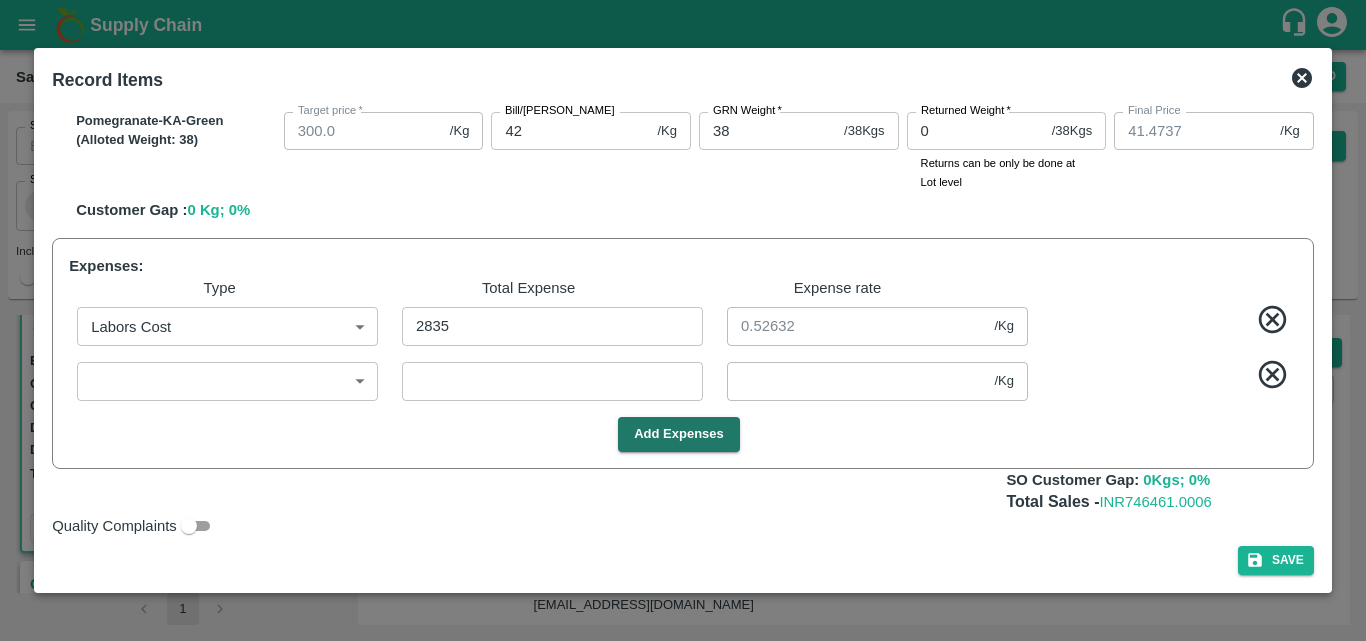 scroll, scrollTop: 1420, scrollLeft: 0, axis: vertical 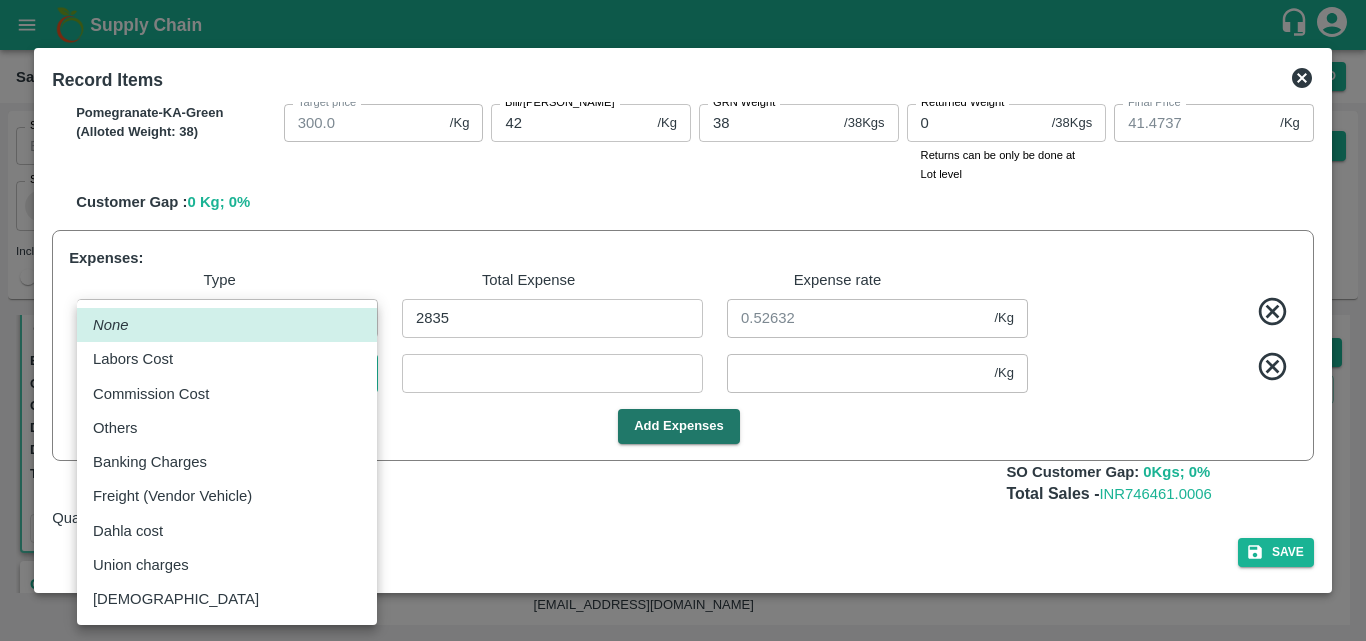 click on "Supply Chain Sales Orders Direct Customer Add SO ID SO ID Start Date Start Date End Date End Date Select Products Select Products   * Select Customer Green Spices Hut Select Customer   * Select Users Select Users   * Select Status Select Status   * Select Source Select Source   * Include Booked Hide Green Spices Hut Commission [STREET_ADDRESS] 600068 Expected Delivery : [DATE] 11:00 PM Ordered Value: Rs.   714900 GRN Value: Rs.   0 Driver: [PERSON_NAME] - 9611226317 Delivery weight: 7182 Trips: #85150 (Full Load) TRACK Pending_Allotment Green Spices Hut Commission [STREET_ADDRESS] 599813 Expected Delivery : [DATE] 12:00 AM Ordered Value: Rs.   475700 GRN Value: Rs.   0 Driver: Siddesg - 9741782927 Delivery weight: 5386.5 Trips: TRACK Alloted Green Spices Hut Commission 599501 Expected Delivery : [DATE] 12:00 AM Ordered Value: Rs.   460417" at bounding box center (683, 320) 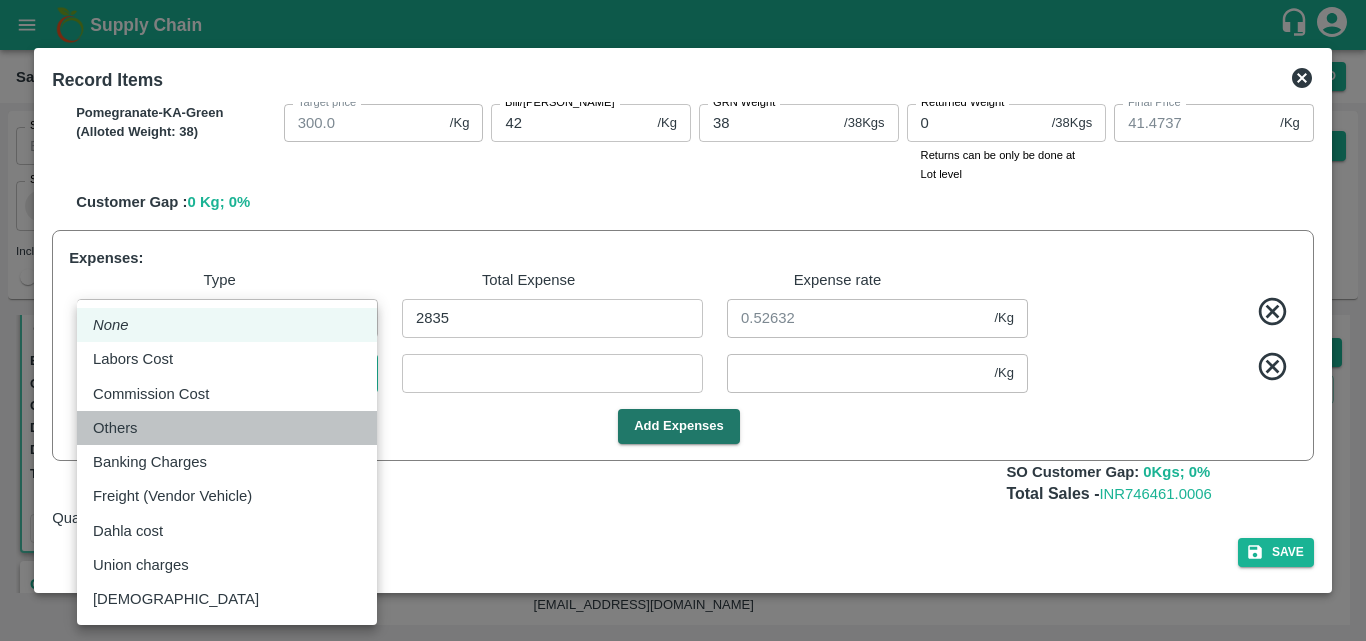 click on "Others" at bounding box center (227, 428) 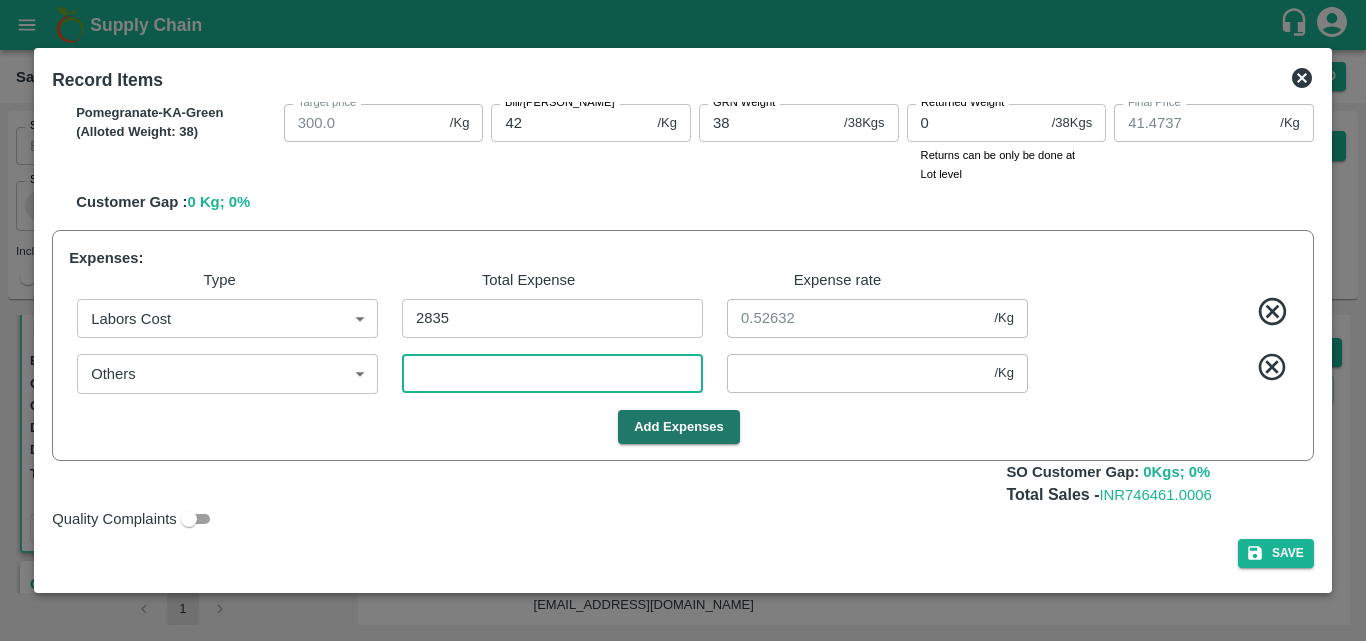 click at bounding box center [552, 373] 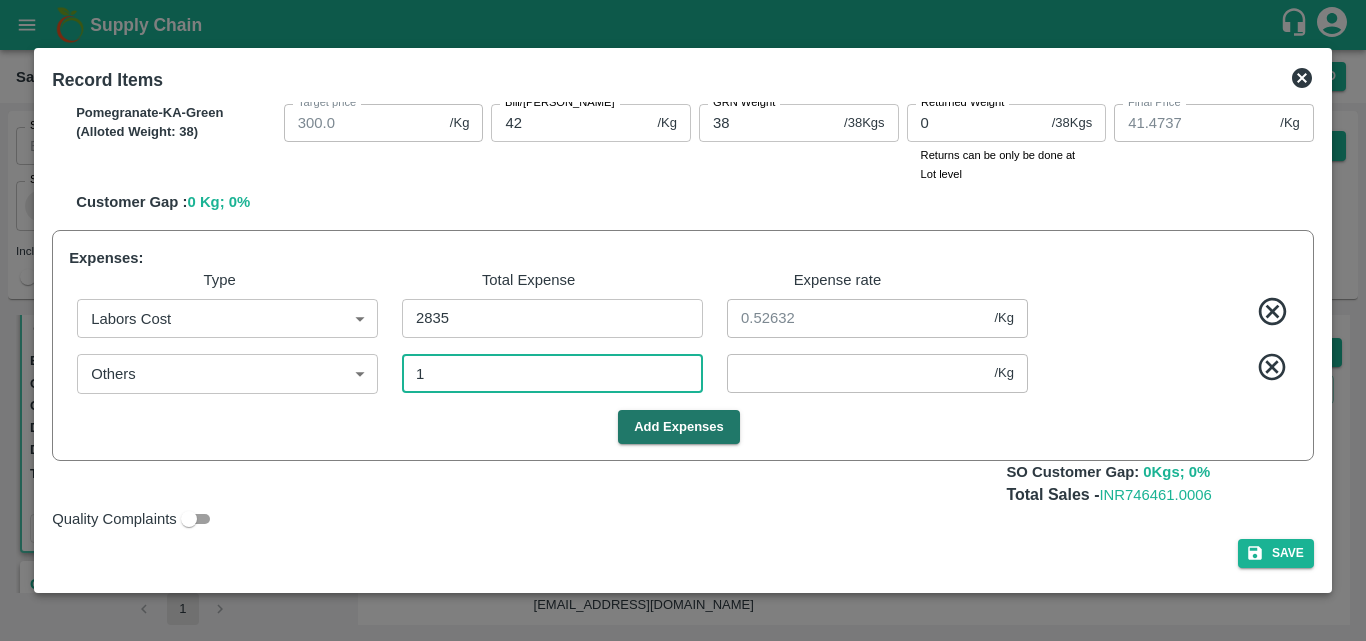 type on "969.9982" 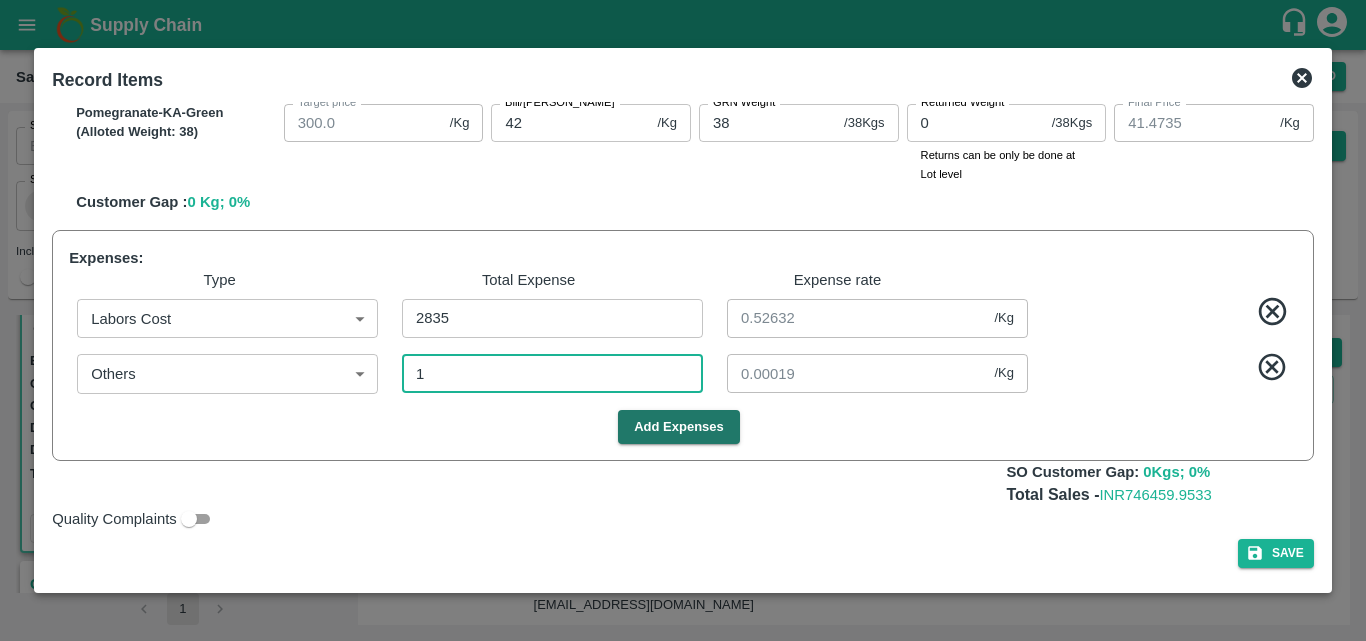 type on "10" 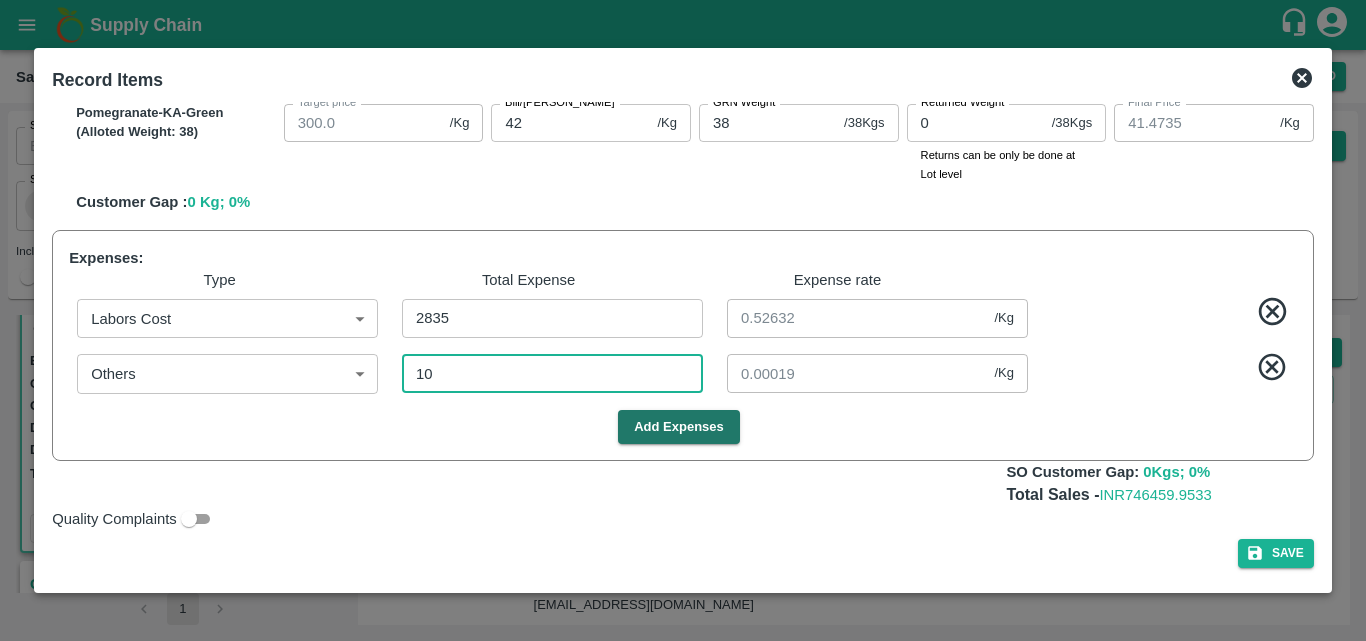 type on "969.8236" 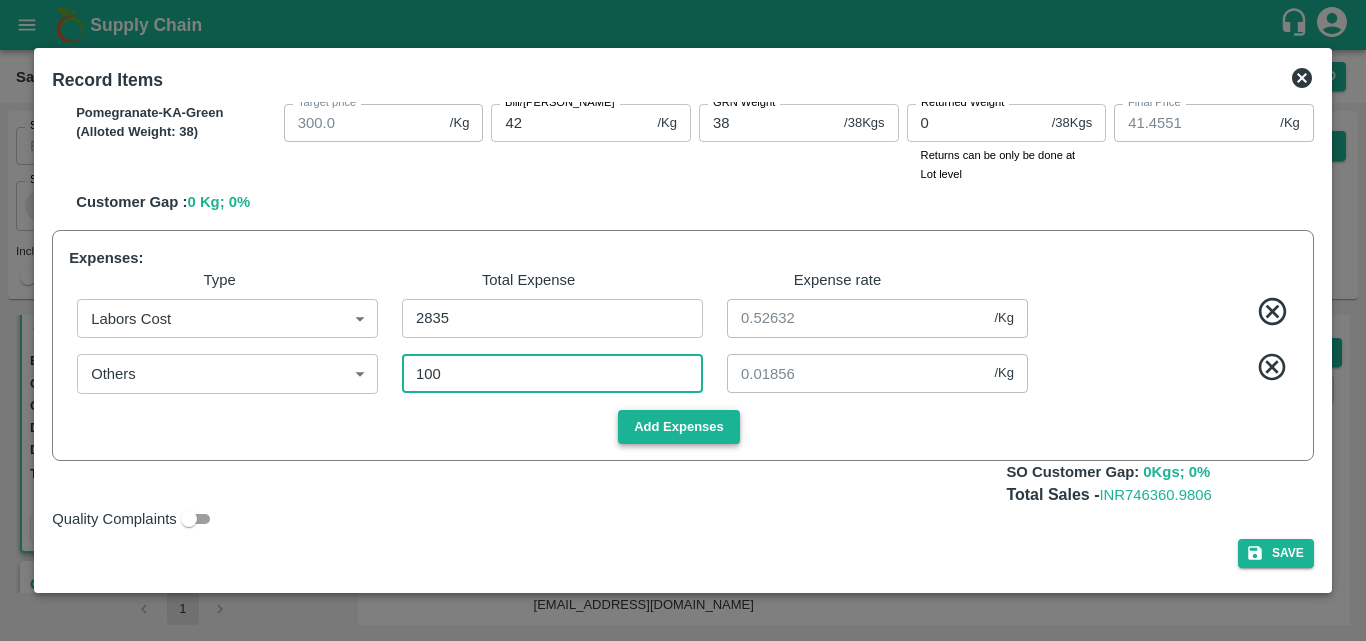 type on "100" 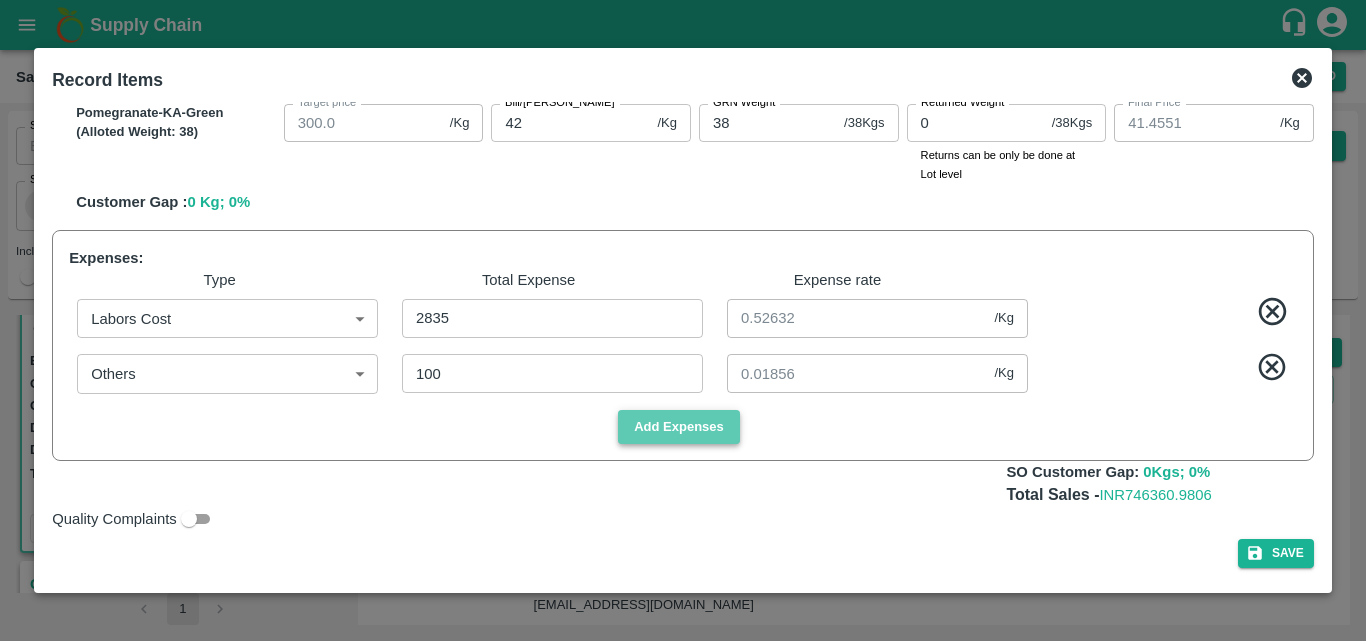 click on "Add Expenses" at bounding box center (679, 427) 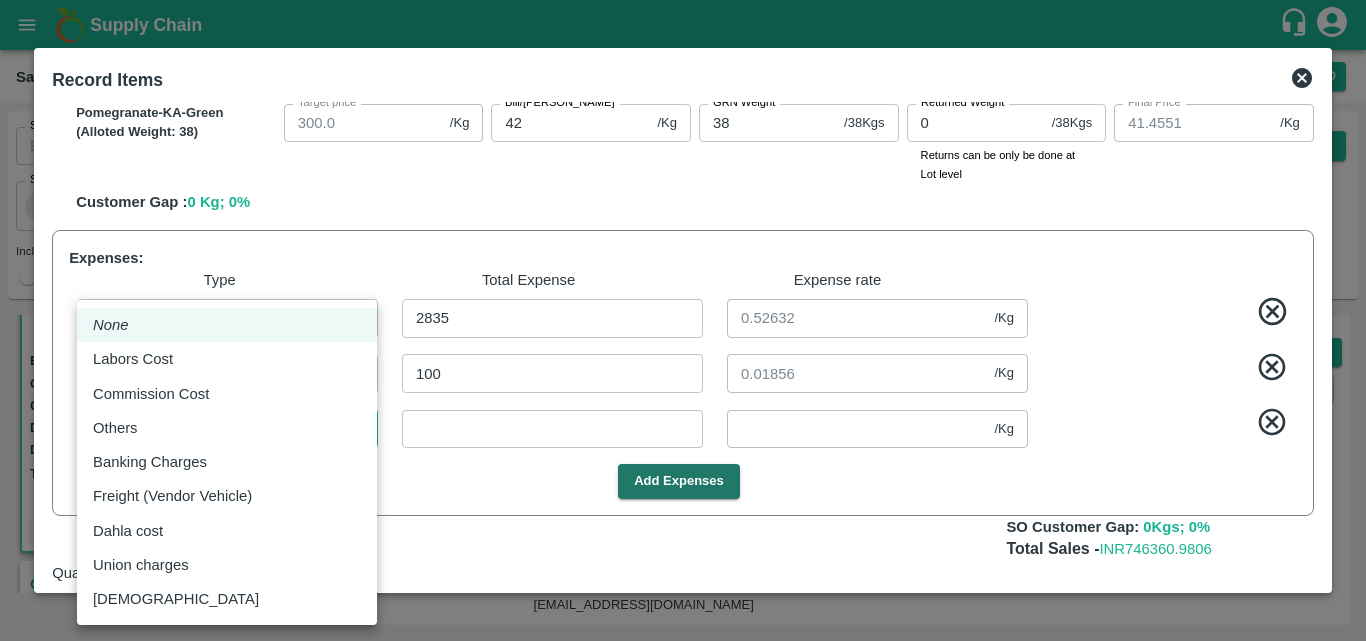 click on "Supply Chain Sales Orders Direct Customer Add SO ID SO ID Start Date Start Date End Date End Date Select Products Select Products   * Select Customer Green Spices Hut Select Customer   * Select Users Select Users   * Select Status Select Status   * Select Source Select Source   * Include Booked Hide Green Spices Hut Commission [STREET_ADDRESS] 600068 Expected Delivery : [DATE] 11:00 PM Ordered Value: Rs.   714900 GRN Value: Rs.   0 Driver: [PERSON_NAME] - 9611226317 Delivery weight: 7182 Trips: #85150 (Full Load) TRACK Pending_Allotment Green Spices Hut Commission [STREET_ADDRESS] 599813 Expected Delivery : [DATE] 12:00 AM Ordered Value: Rs.   475700 GRN Value: Rs.   0 Driver: Siddesg - 9741782927 Delivery weight: 5386.5 Trips: TRACK Alloted Green Spices Hut Commission 599501 Expected Delivery : [DATE] 12:00 AM Ordered Value: Rs.   460417" at bounding box center [683, 320] 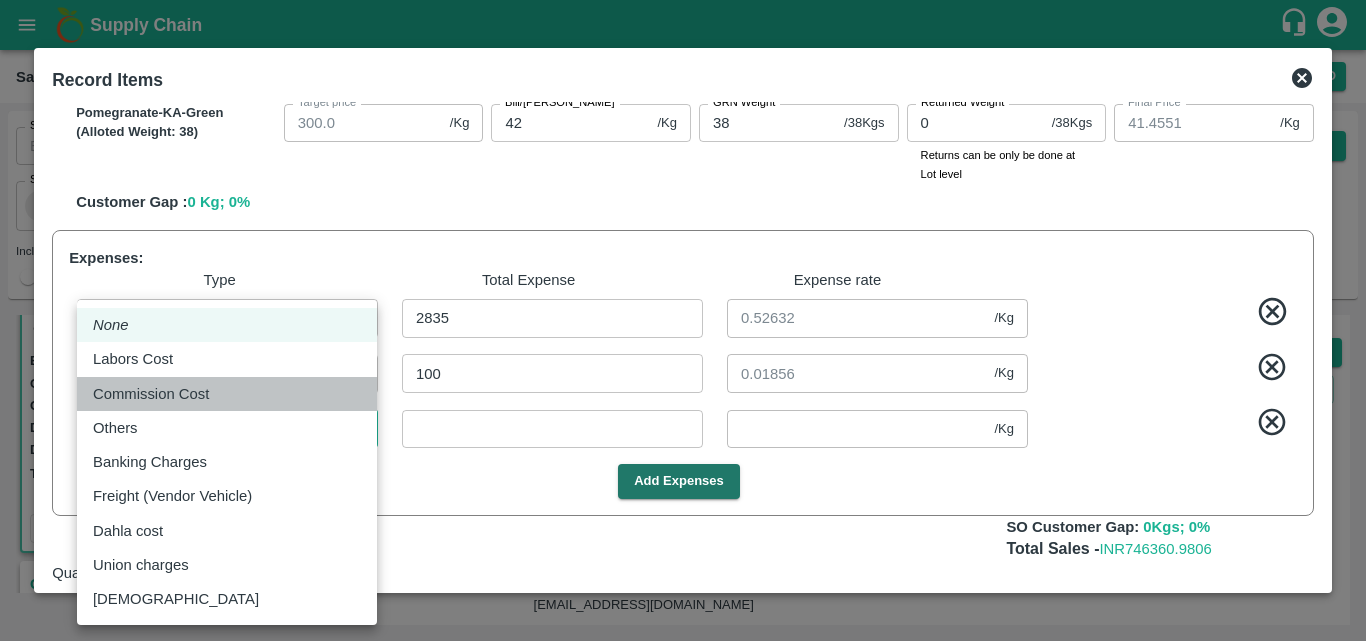 click on "Commission Cost" at bounding box center (227, 394) 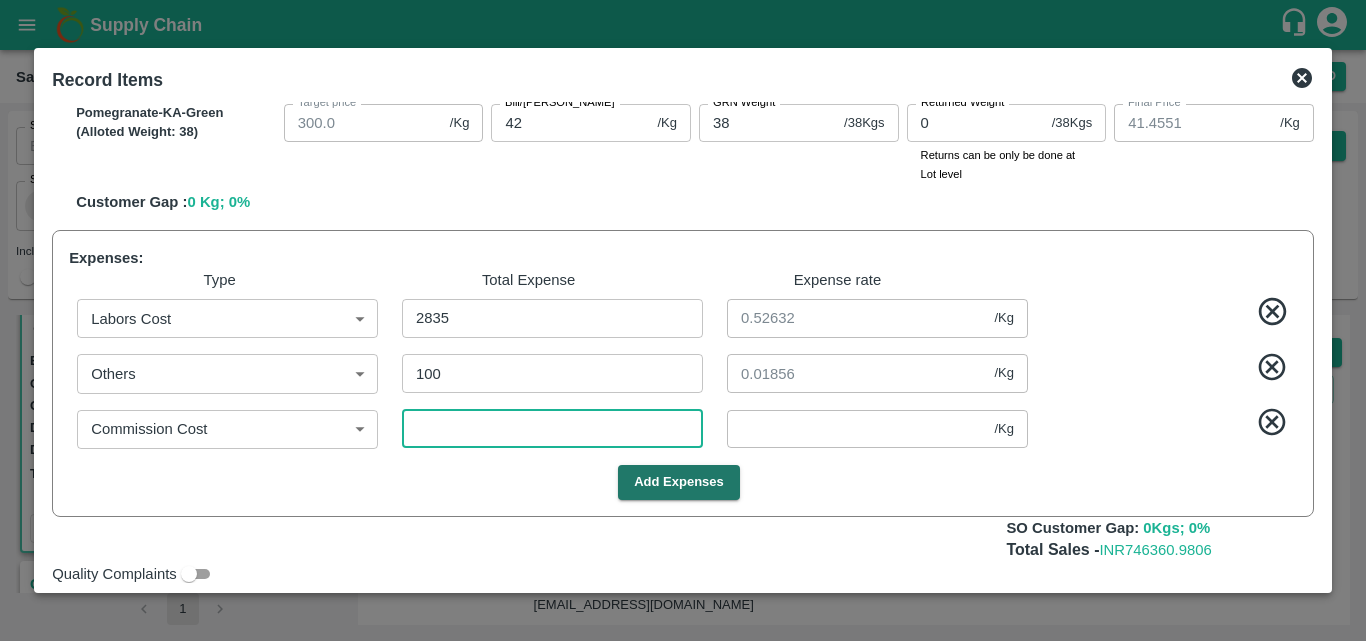 click at bounding box center (552, 429) 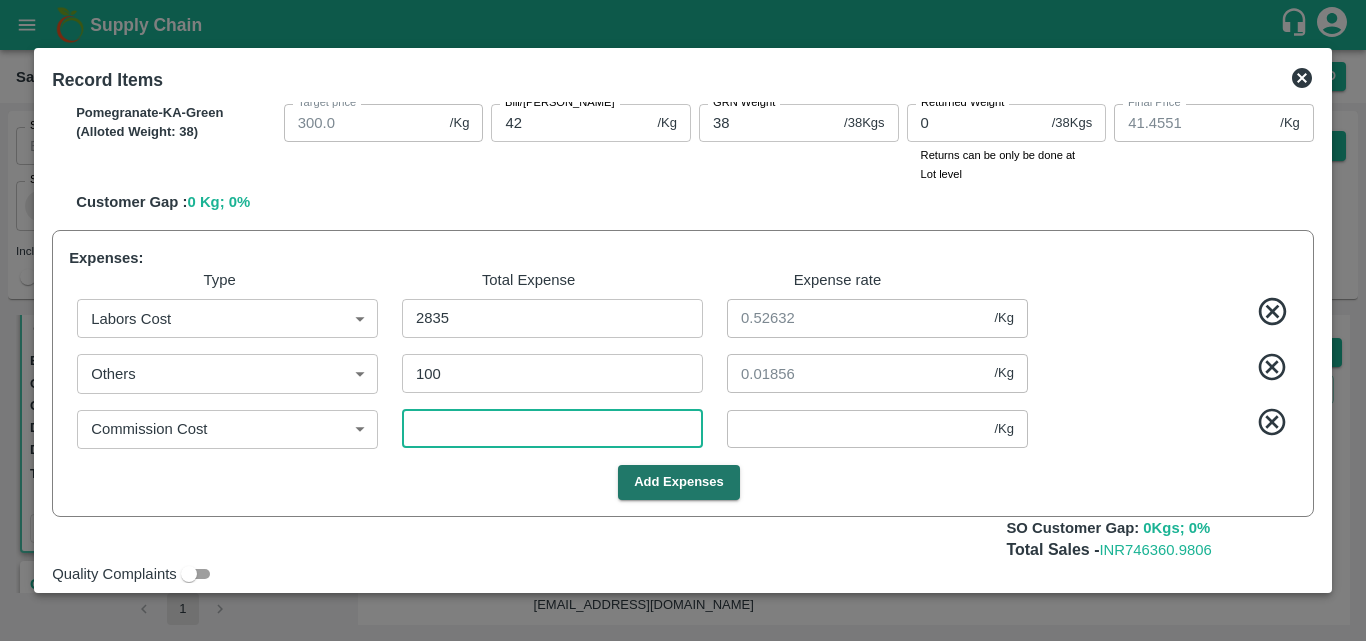 type on "7" 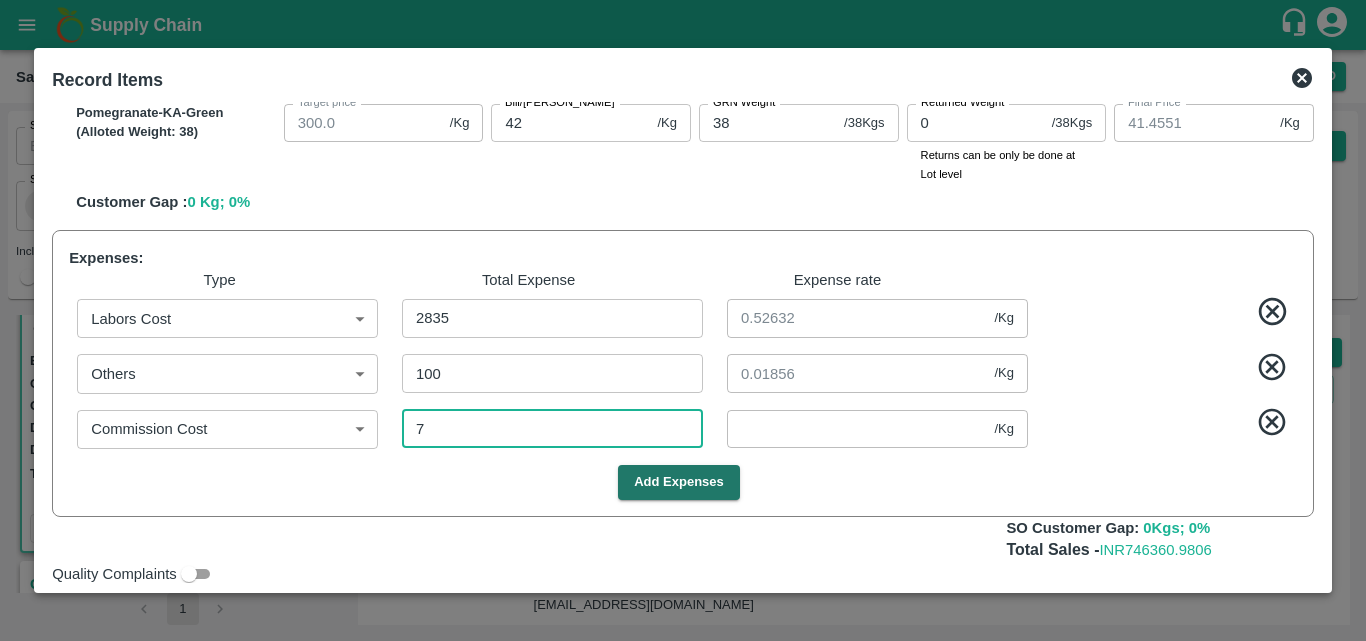 type on "969.8113" 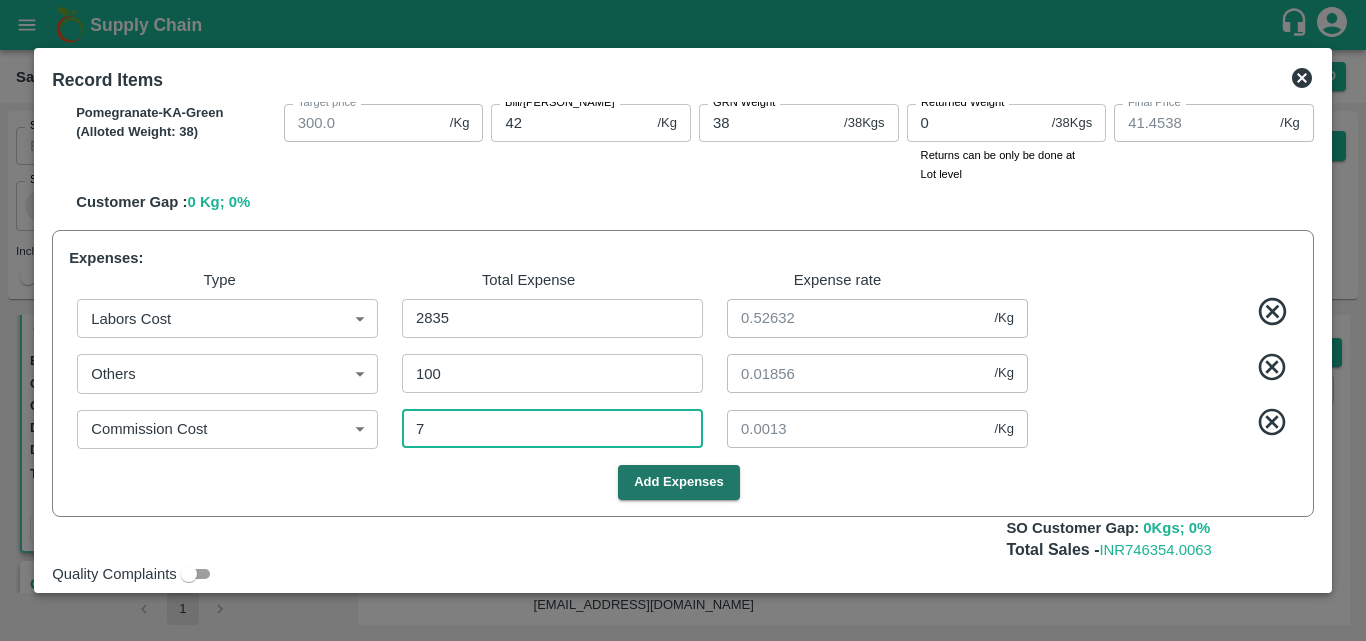 type on "75" 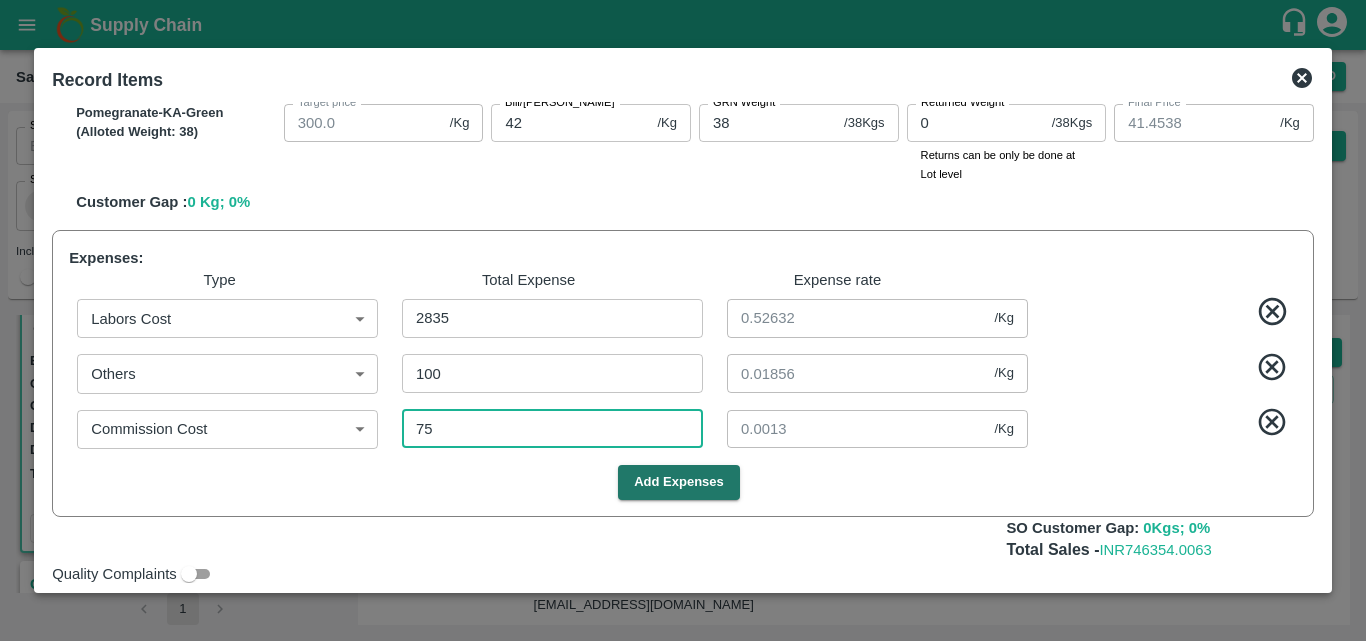 type on "969.6914" 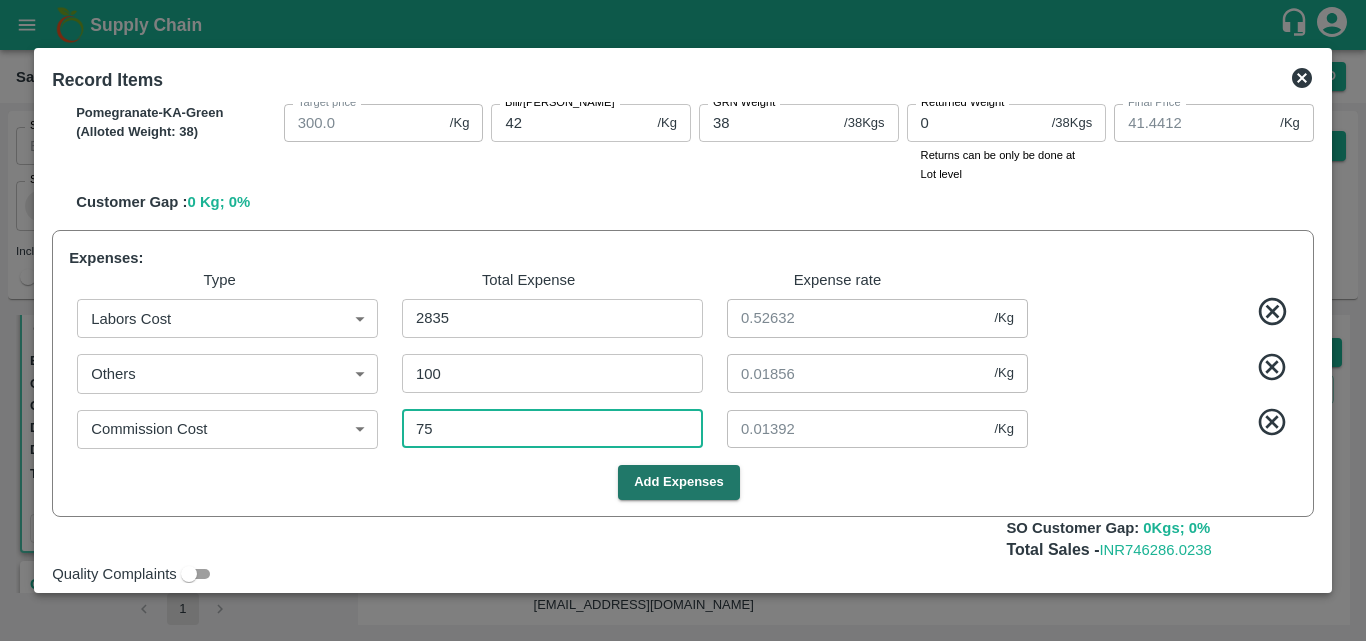 type on "750" 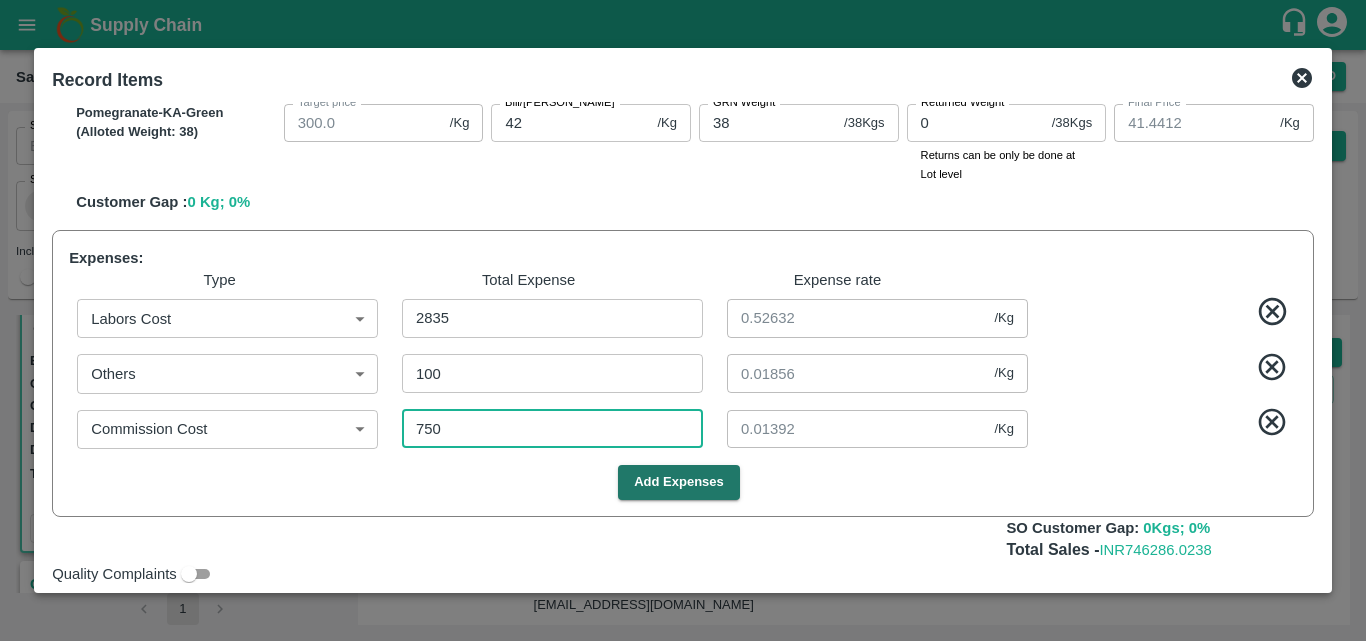 type on "968.5009" 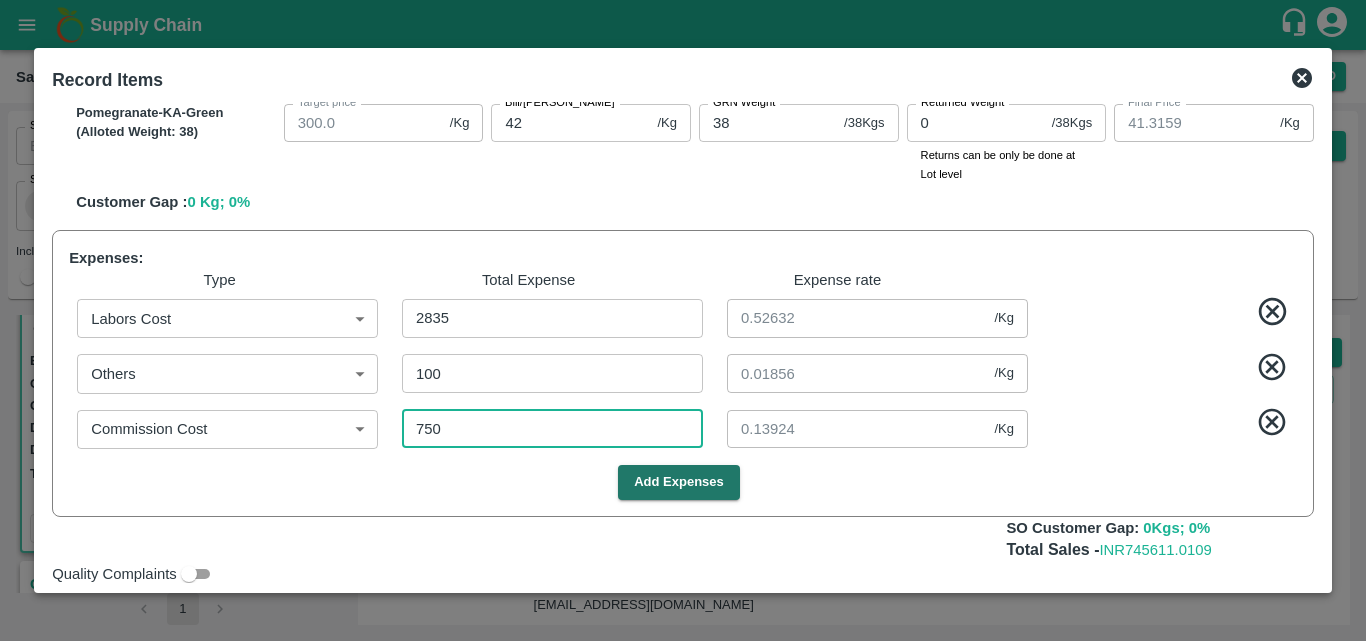 type on "750" 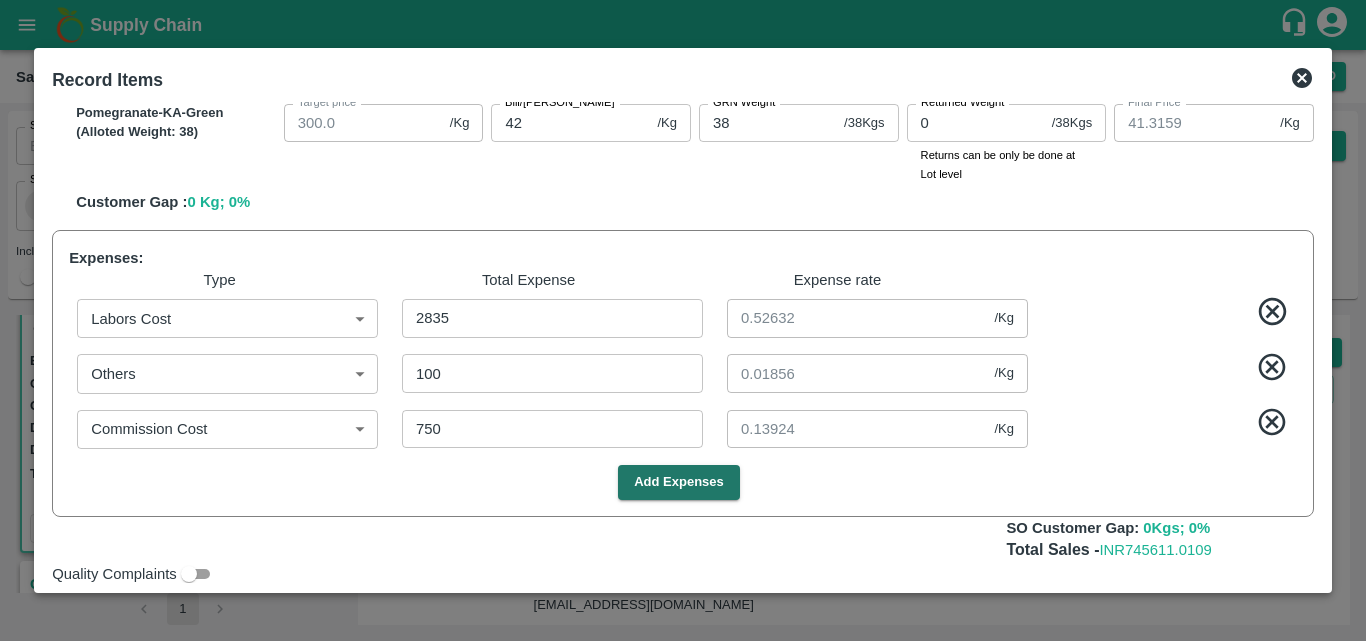 click on "/Kg" at bounding box center (1004, 318) 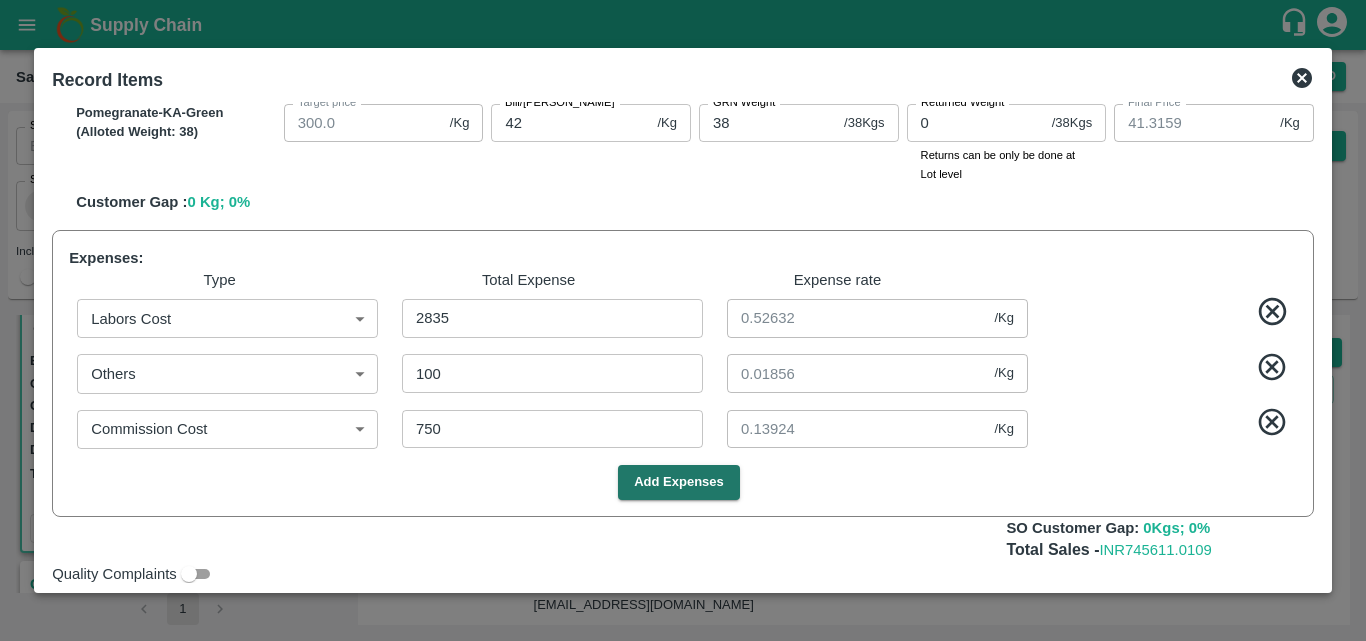 scroll, scrollTop: 999, scrollLeft: 0, axis: vertical 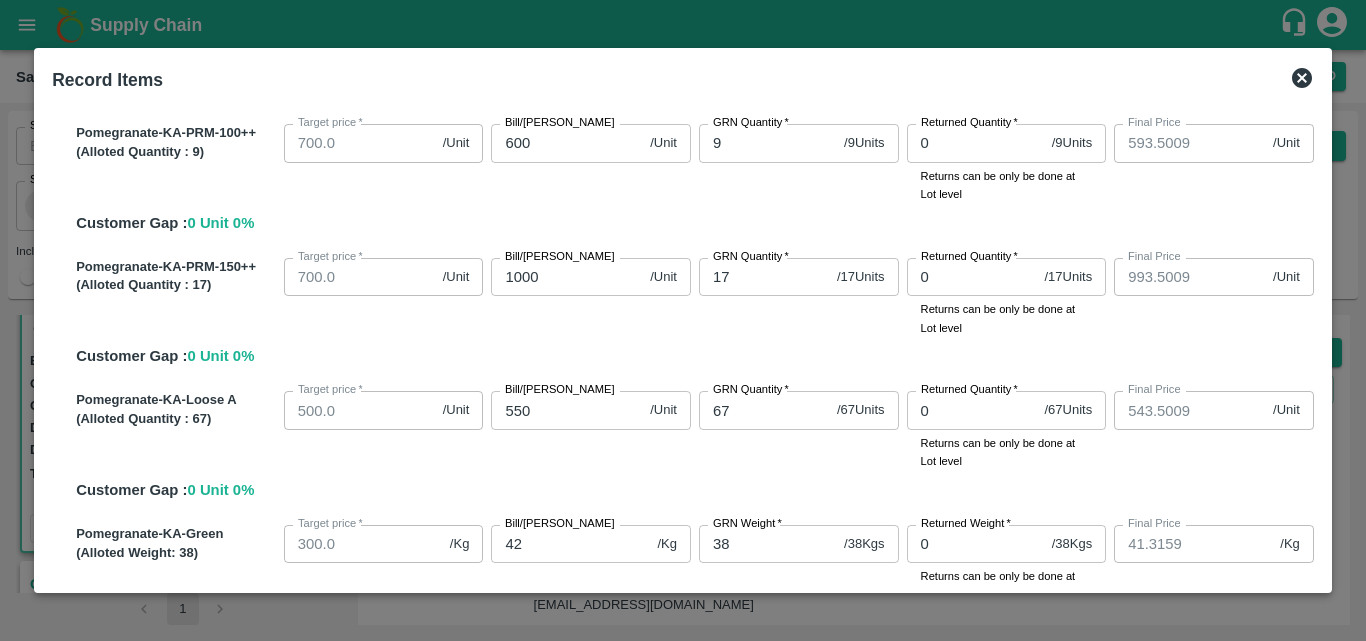 click on "SOI Level GRN Lot Level GRN Pomegranate-KA-PRM-100-150 (Alloted   Quantity : 142 ) Target price   * 700.0 /Unit Target [PERSON_NAME]/[PERSON_NAME] 975 /Unit Bill/[PERSON_NAME] GRN Quantity   * 142 /  142  Units GRN Quantity Returned Quantity   * 0 /  142  Units Returned Quantity Returns can be only be done at Lot level Final Price 968.5009 /Unit Final Price Customer Gap : 0 Unit   0 % Pomegranate-KA-PRM-150-180 (Alloted   Quantity : 87 ) Target price   * 800.0 /Unit Target [PERSON_NAME]/[PERSON_NAME] 1300 /Unit Bill/[PERSON_NAME] GRN Quantity   * 87 /  87  Units GRN Quantity Returned Quantity   * 0 /  87  Units Returned Quantity Returns can be only be done at Lot level Final Price 1293.5009 /Unit Final Price Customer Gap : 0 Unit   0 % Pomegranate-KA-PRM-180-220 (Alloted   Quantity : 70 ) Target price   * 900.0 /Unit Target [PERSON_NAME]/[PERSON_NAME] 1500 /Unit Bill/[PERSON_NAME] GRN Quantity   * 70 /  70  Units GRN Quantity Returned Quantity   * 0 /  70  Units Returned Quantity Final Price 1493.5009 /Unit   0" at bounding box center (683, 342) 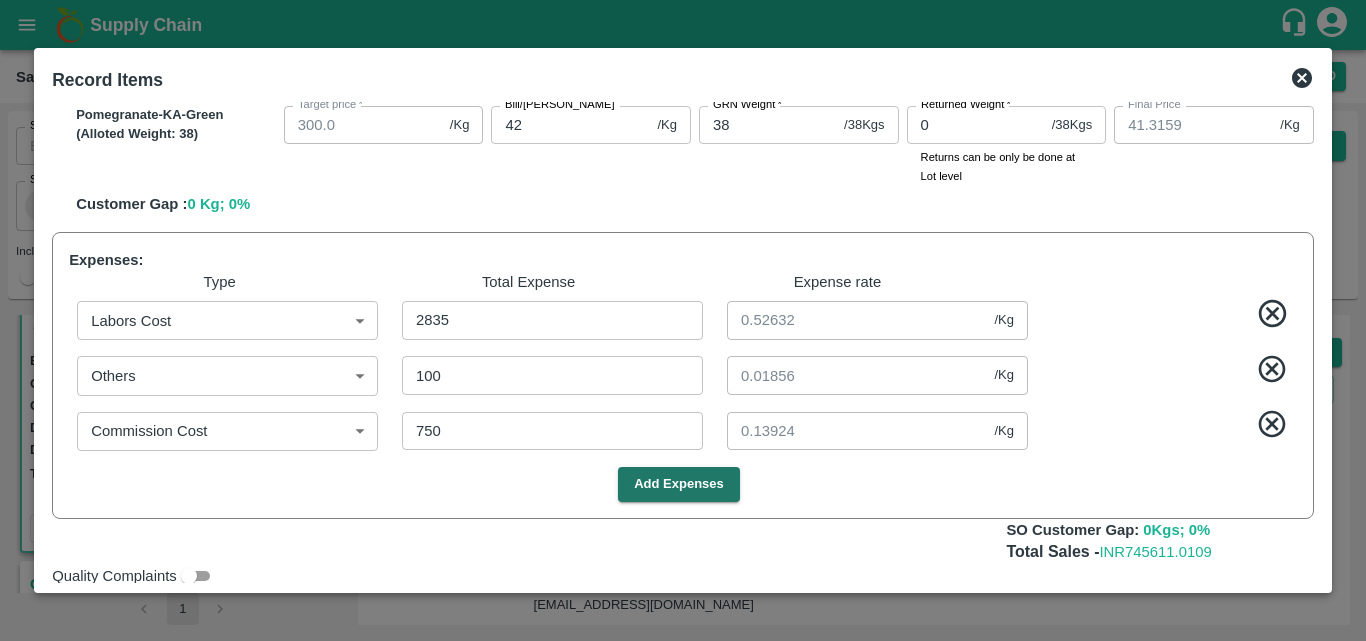 scroll, scrollTop: 1420, scrollLeft: 0, axis: vertical 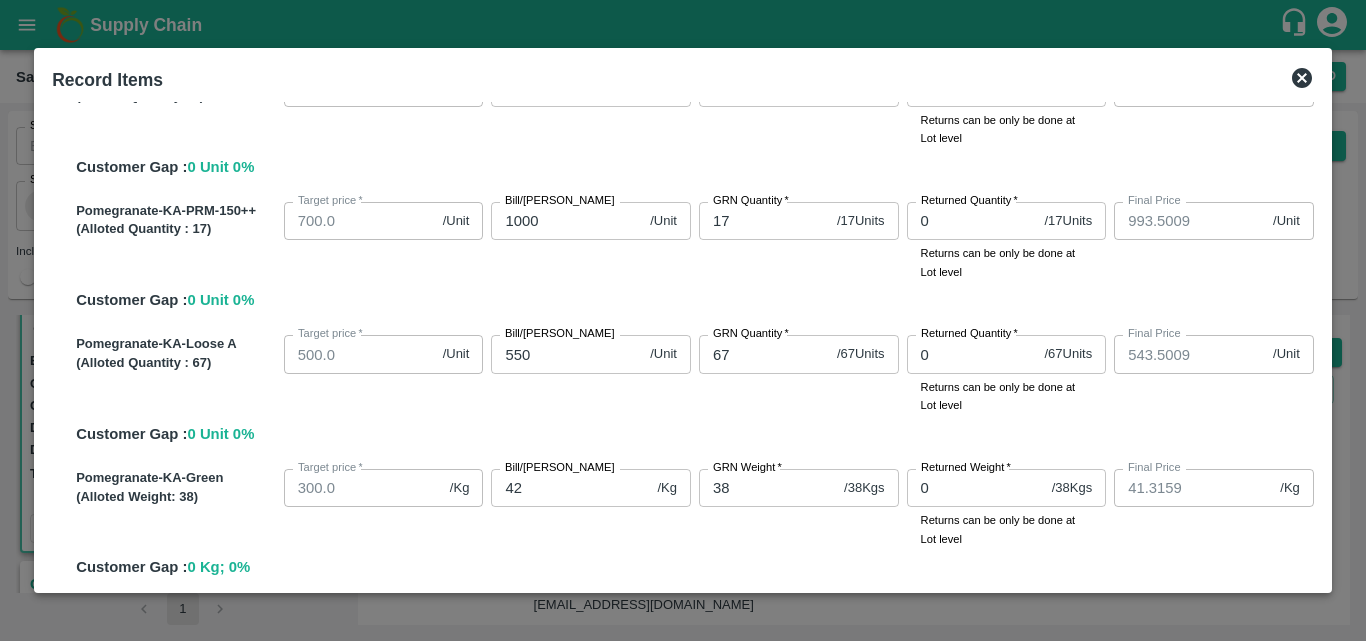 click on "SOI Level GRN Lot Level GRN Pomegranate-KA-PRM-100-150 (Alloted   Quantity : 142 ) Target price   * 700.0 /Unit Target [PERSON_NAME]/[PERSON_NAME] 975 /Unit Bill/[PERSON_NAME] GRN Quantity   * 142 /  142  Units GRN Quantity Returned Quantity   * 0 /  142  Units Returned Quantity Returns can be only be done at Lot level Final Price 968.5009 /Unit Final Price Customer Gap : 0 Unit   0 % Pomegranate-KA-PRM-150-180 (Alloted   Quantity : 87 ) Target price   * 800.0 /Unit Target [PERSON_NAME]/[PERSON_NAME] 1300 /Unit Bill/[PERSON_NAME] GRN Quantity   * 87 /  87  Units GRN Quantity Returned Quantity   * 0 /  87  Units Returned Quantity Returns can be only be done at Lot level Final Price 1293.5009 /Unit Final Price Customer Gap : 0 Unit   0 % Pomegranate-KA-PRM-180-220 (Alloted   Quantity : 70 ) Target price   * 900.0 /Unit Target [PERSON_NAME]/[PERSON_NAME] 1500 /Unit Bill/[PERSON_NAME] GRN Quantity   * 70 /  70  Units GRN Quantity Returned Quantity   * 0 /  70  Units Returned Quantity Final Price 1493.5009 /Unit   0" at bounding box center (683, 342) 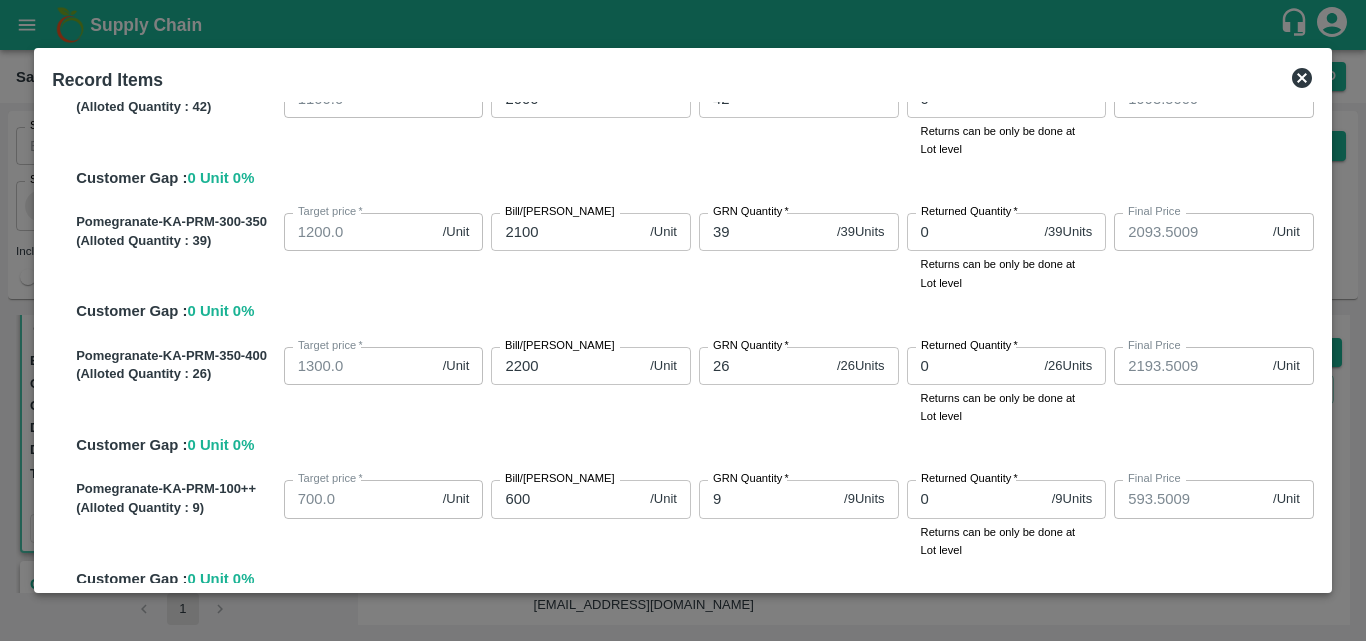 scroll, scrollTop: 634, scrollLeft: 0, axis: vertical 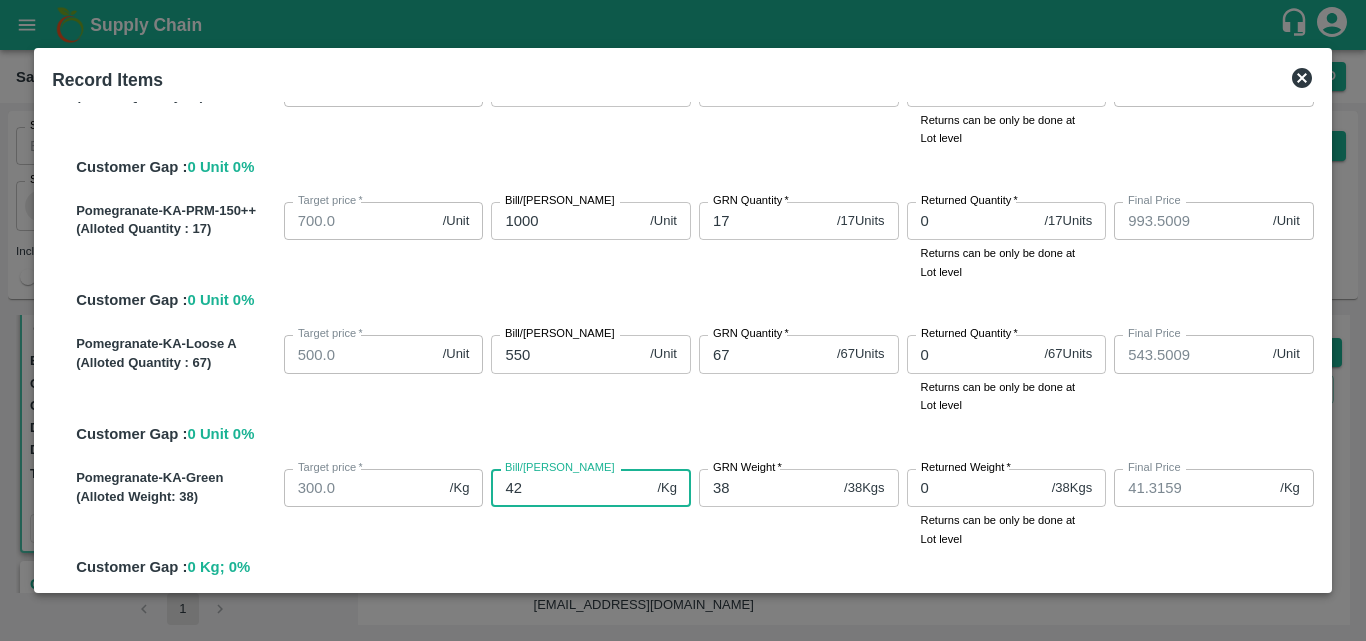 click on "42" at bounding box center (570, 488) 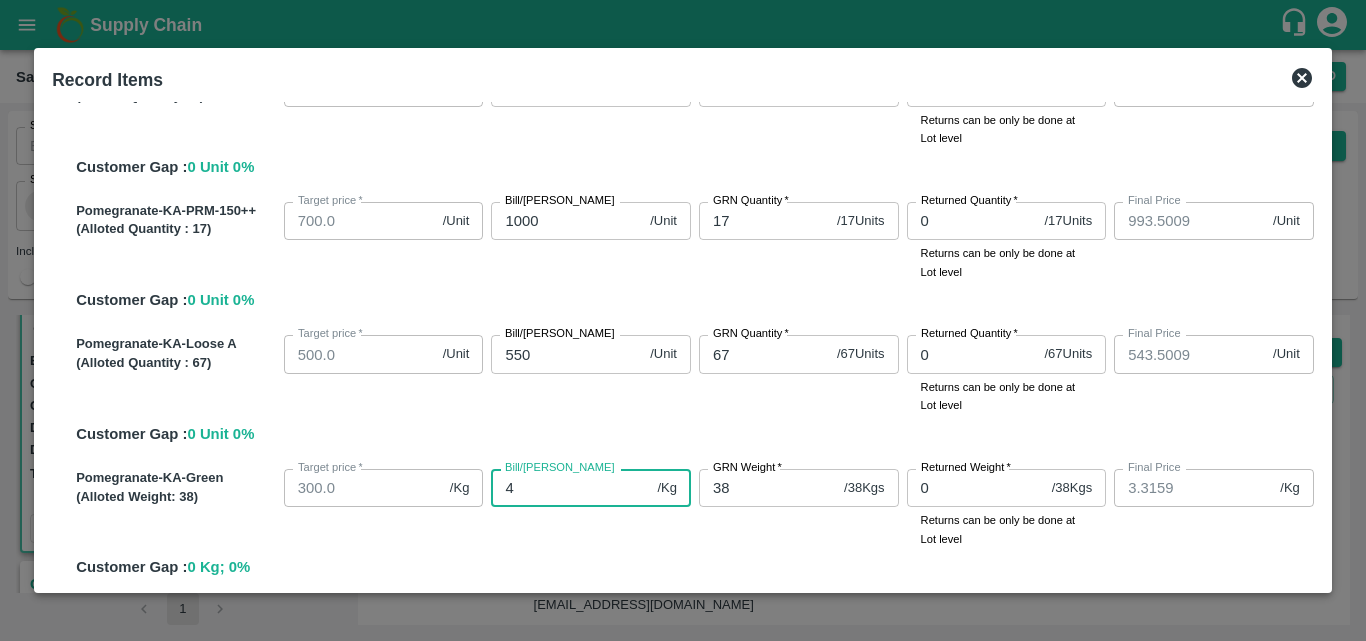 type on "42" 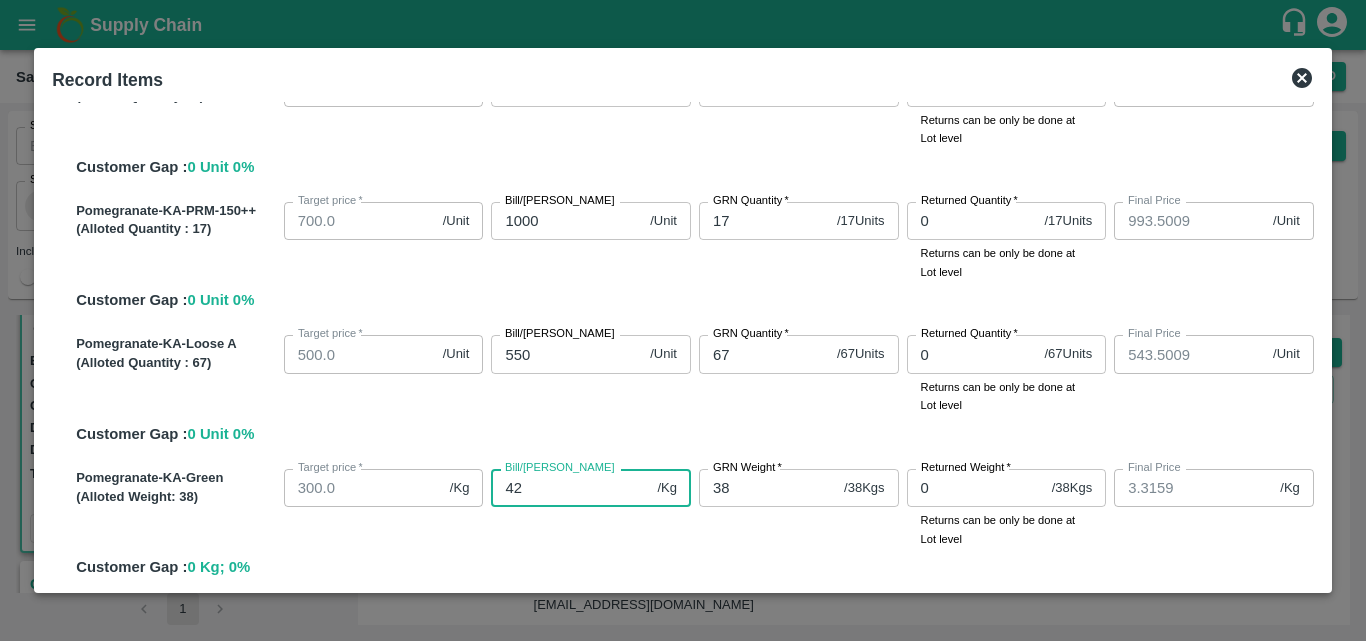 type on "41.3159" 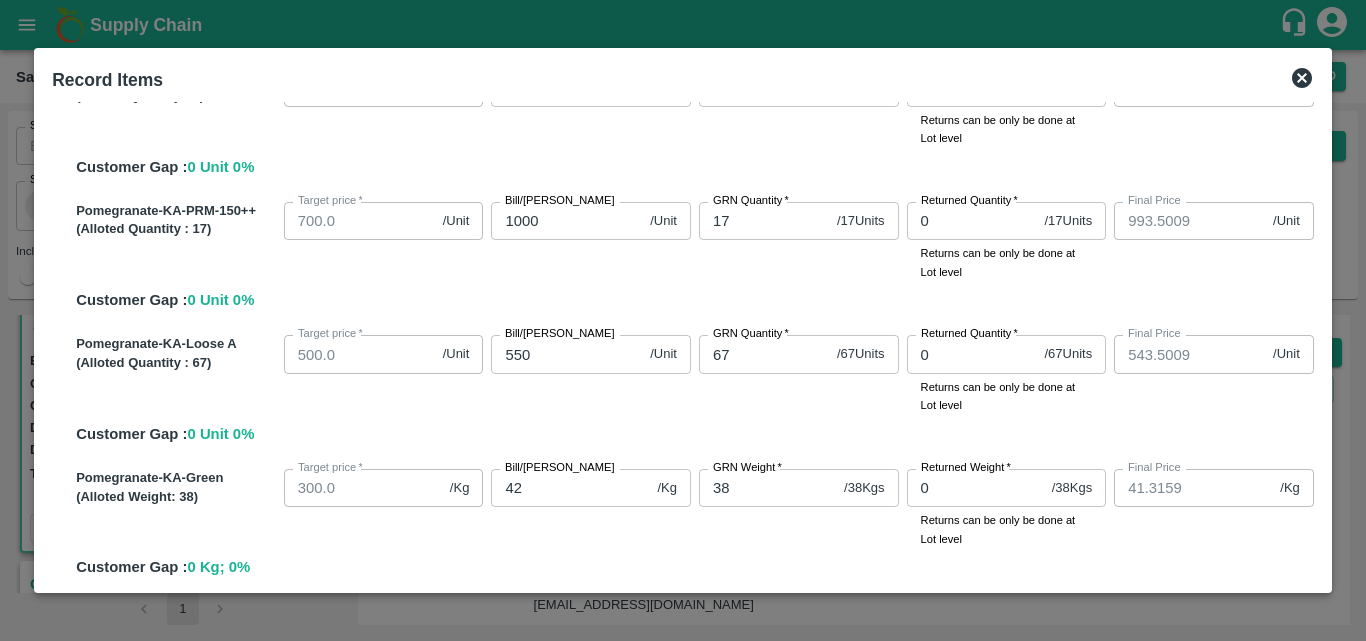 click on "GRN Weight   * 38 /  38  Kgs GRN Weight" at bounding box center (795, 504) 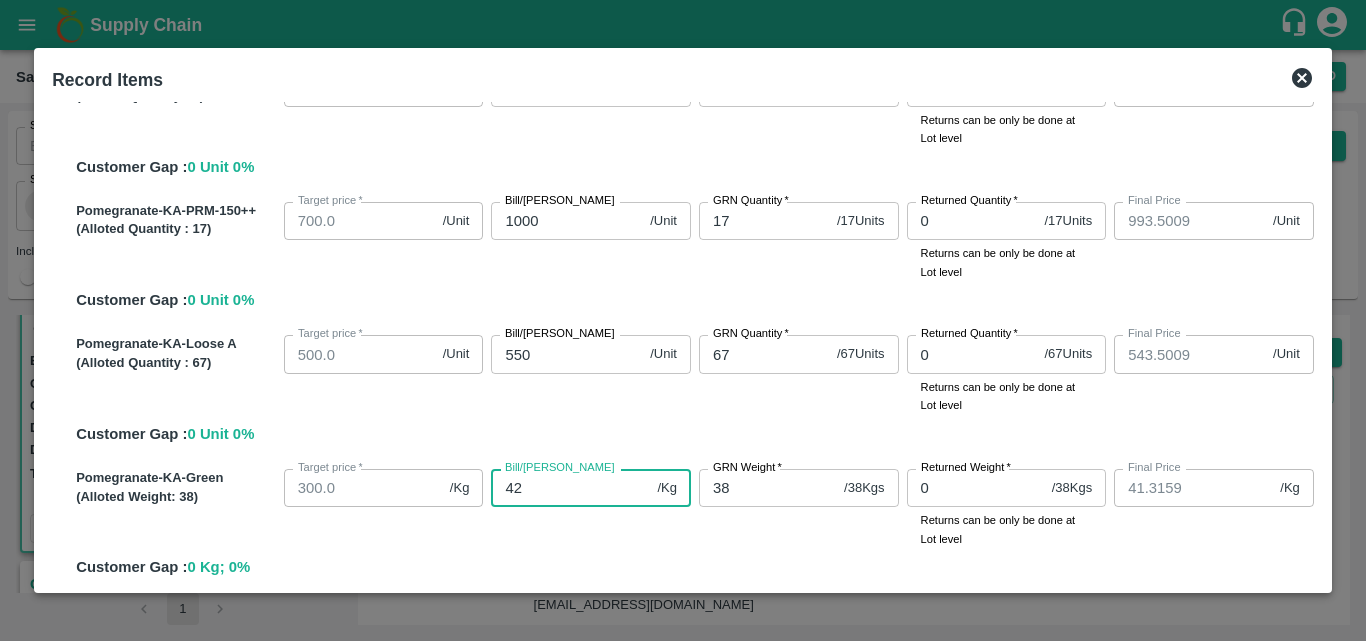 click on "42" at bounding box center [570, 488] 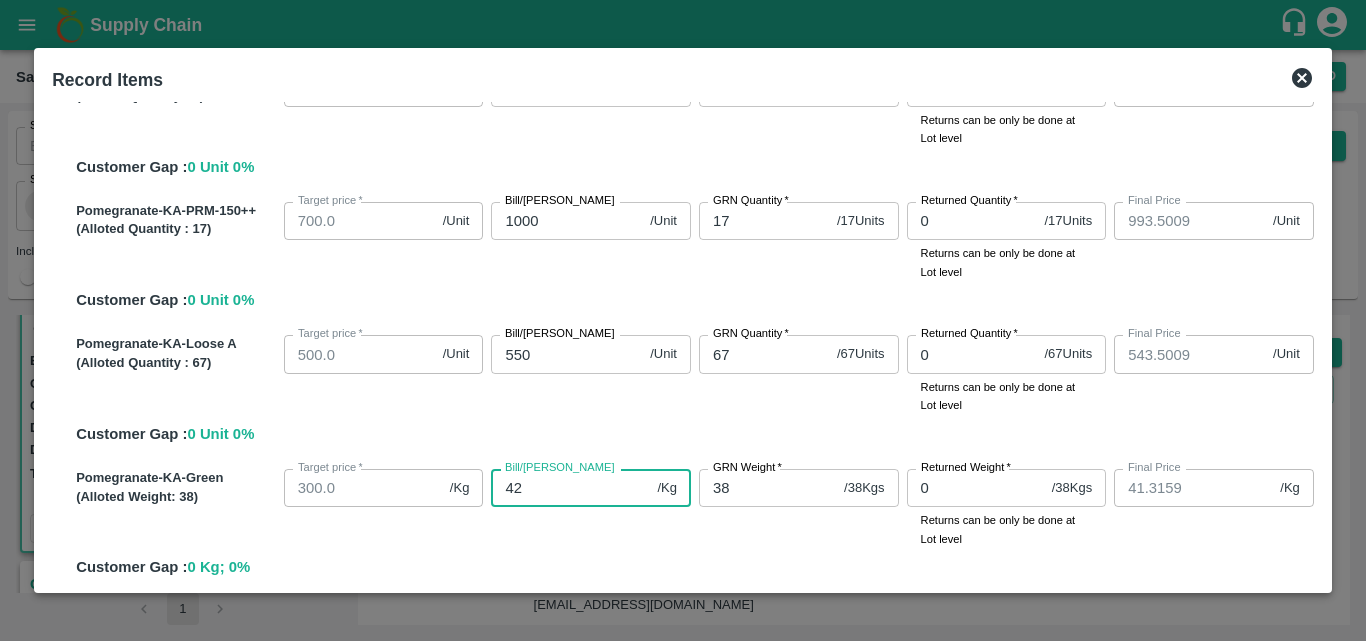 type on "4" 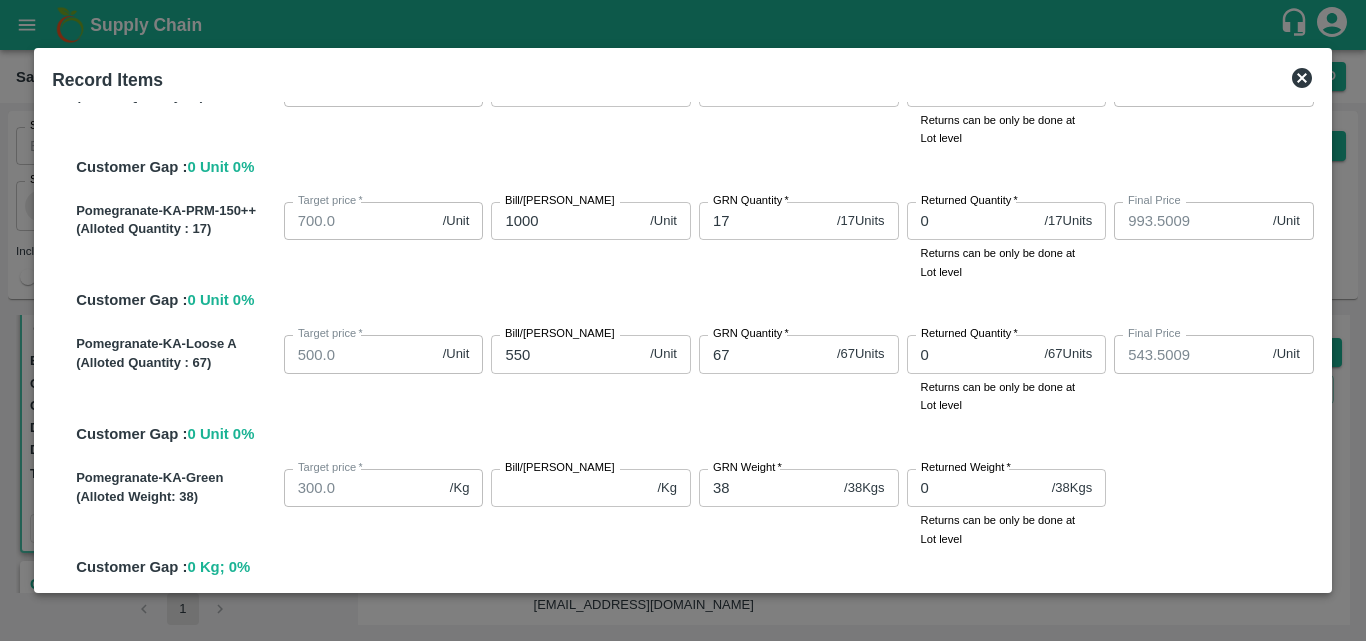 scroll, scrollTop: 1476, scrollLeft: 0, axis: vertical 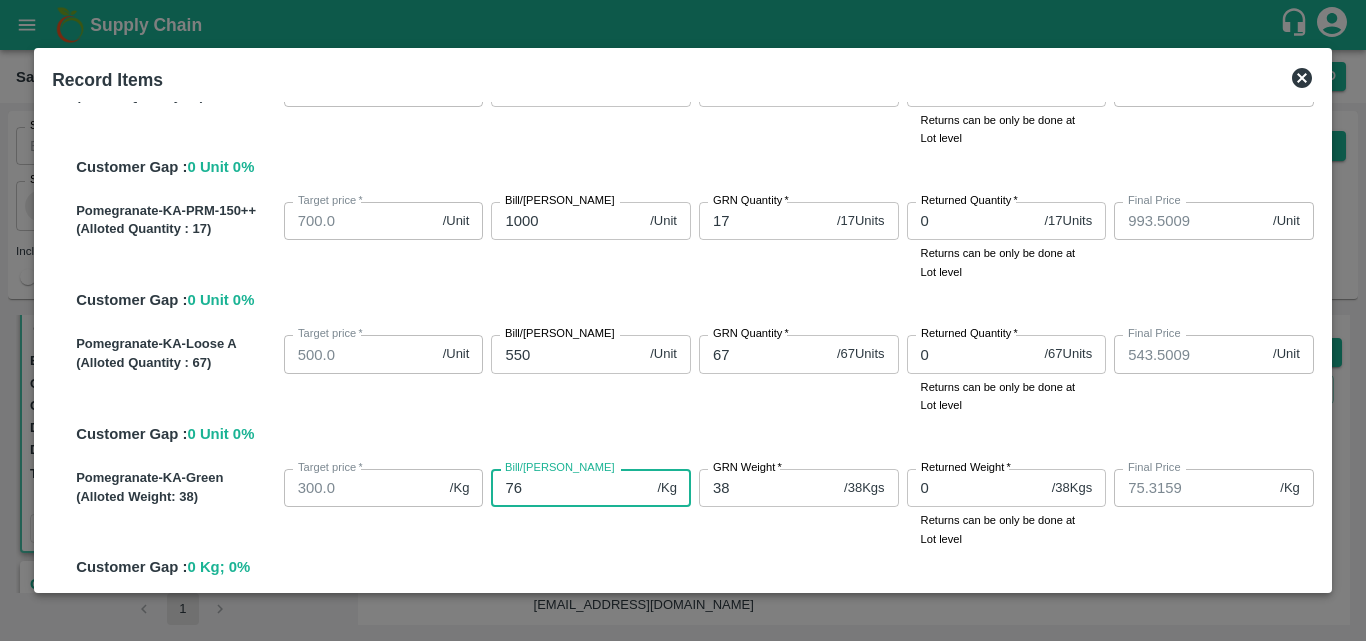 type on "76" 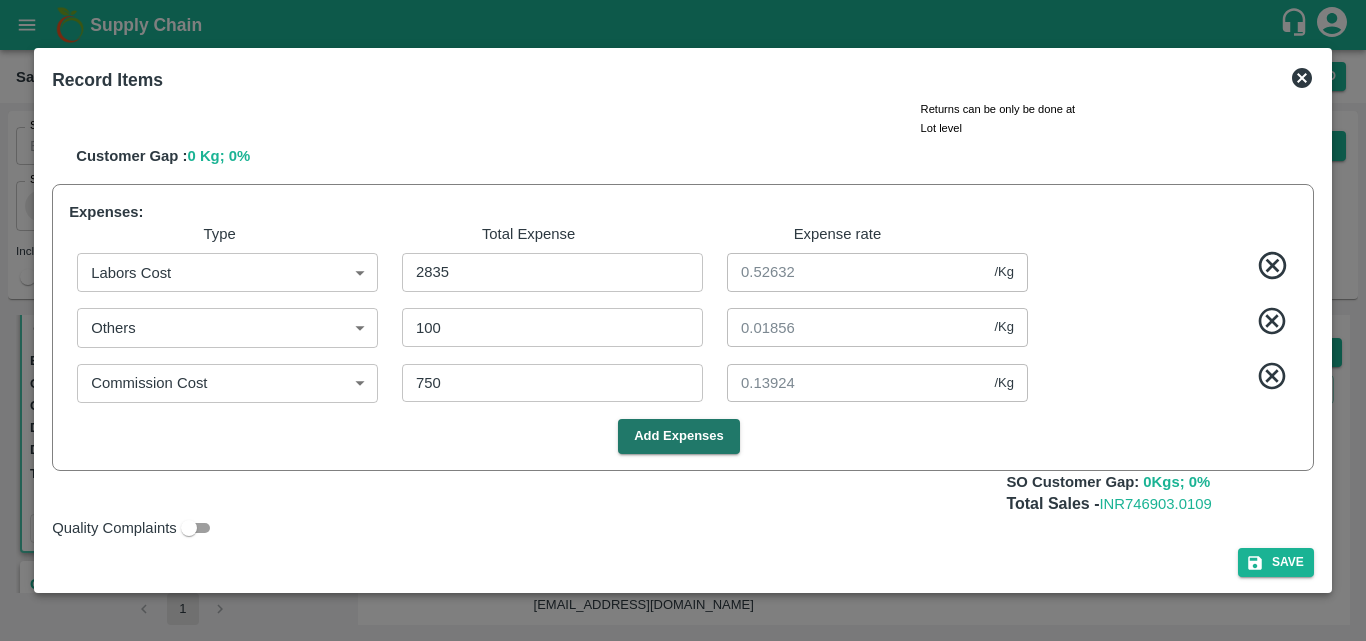 scroll, scrollTop: 1476, scrollLeft: 0, axis: vertical 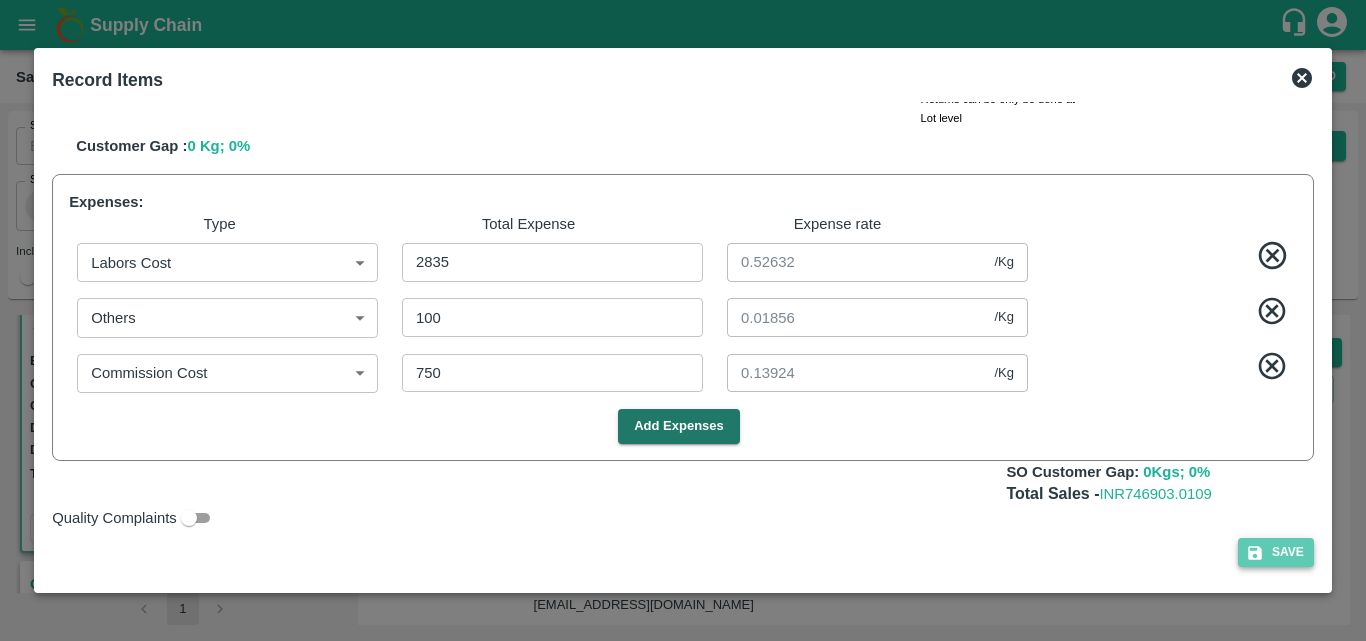 click on "Save" at bounding box center (1276, 552) 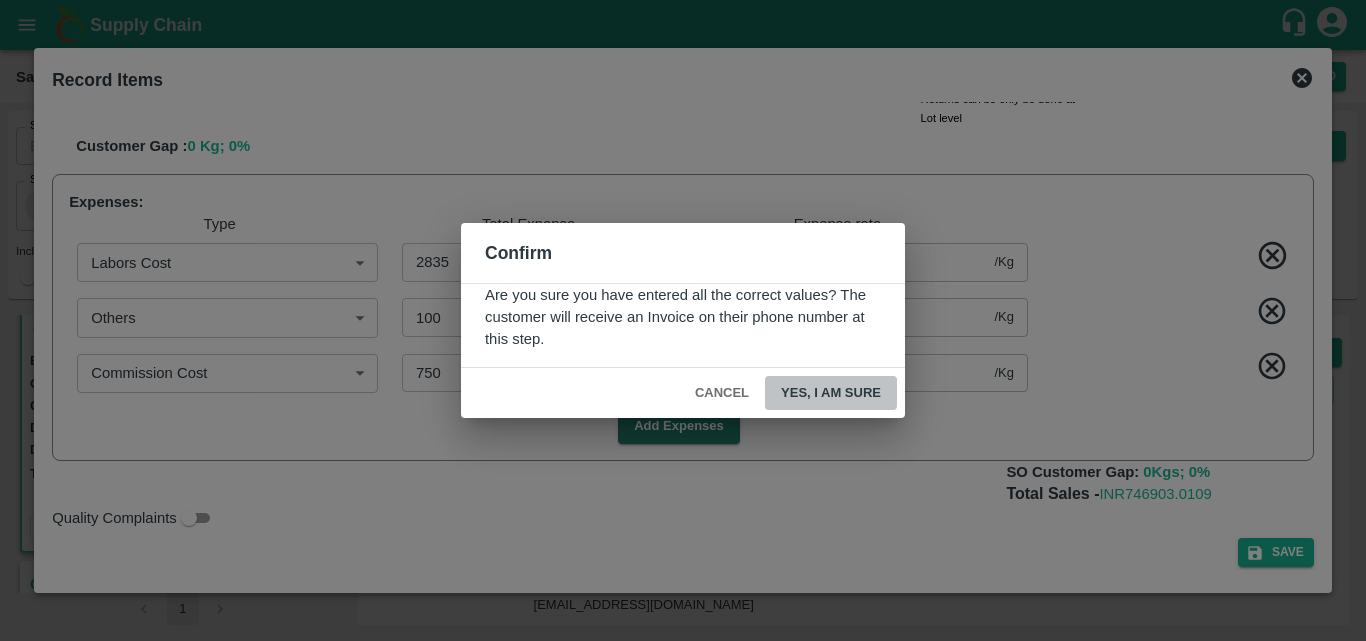 click on "Yes, I am sure" at bounding box center (831, 393) 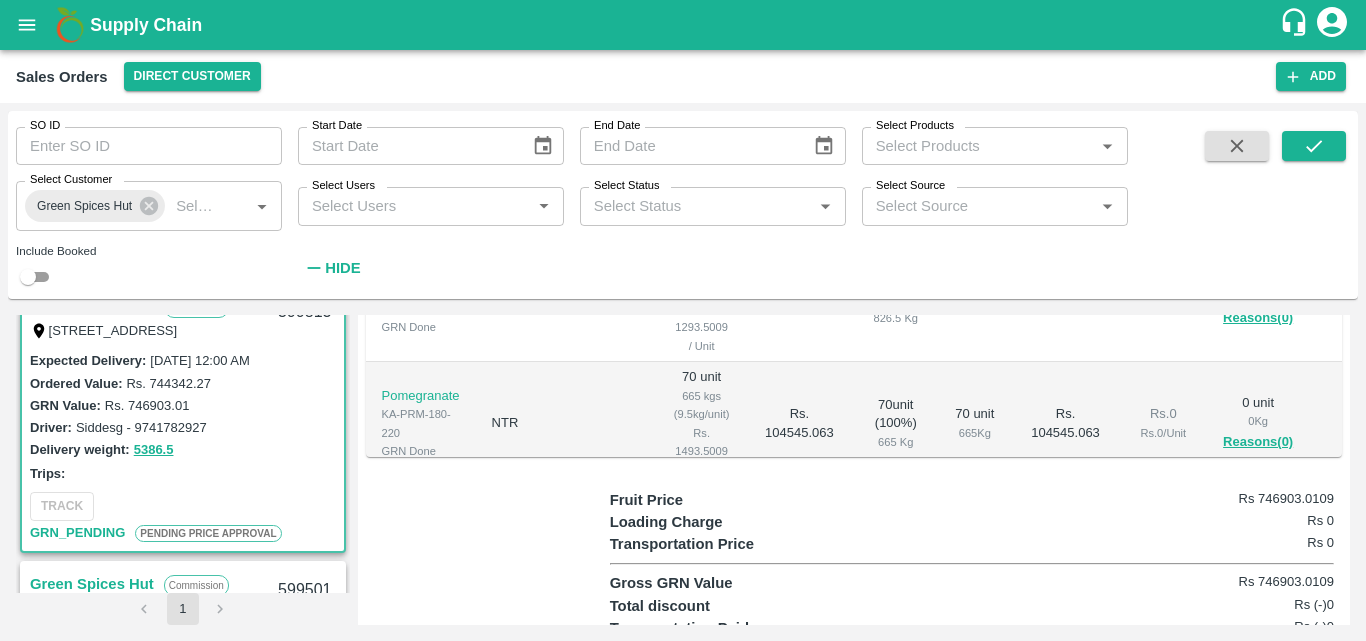 scroll, scrollTop: 679, scrollLeft: 0, axis: vertical 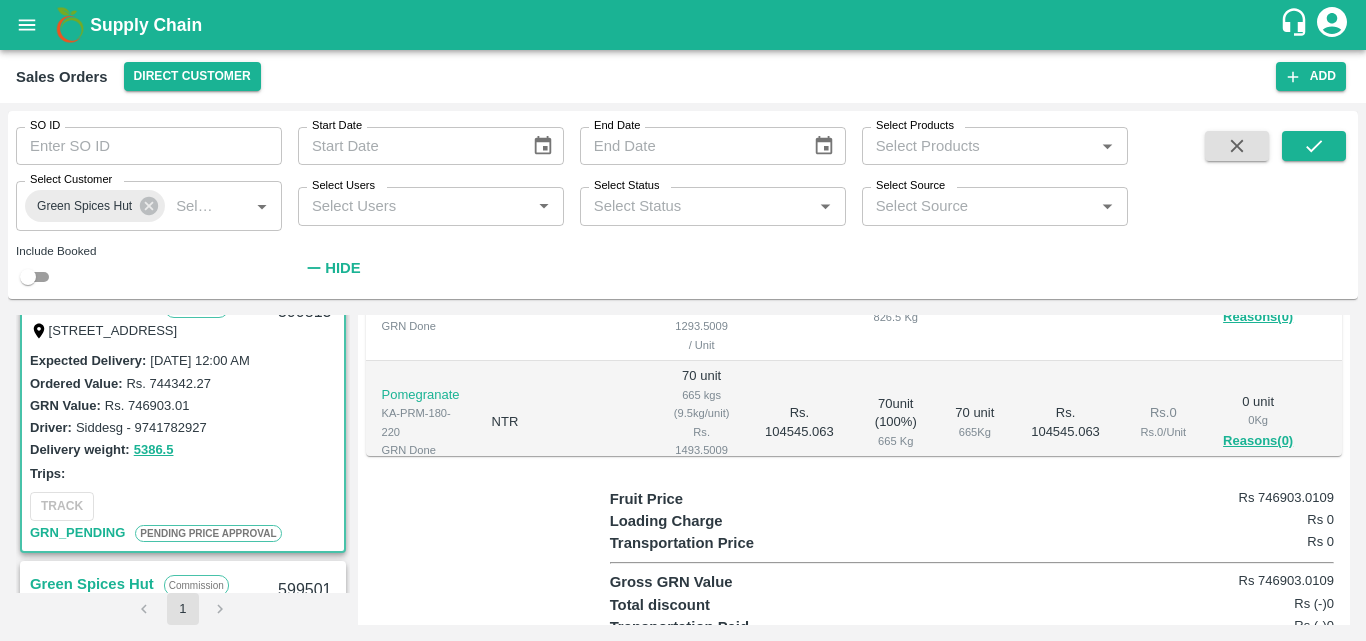 click on "Loading Charge Rs 0" at bounding box center [972, 521] 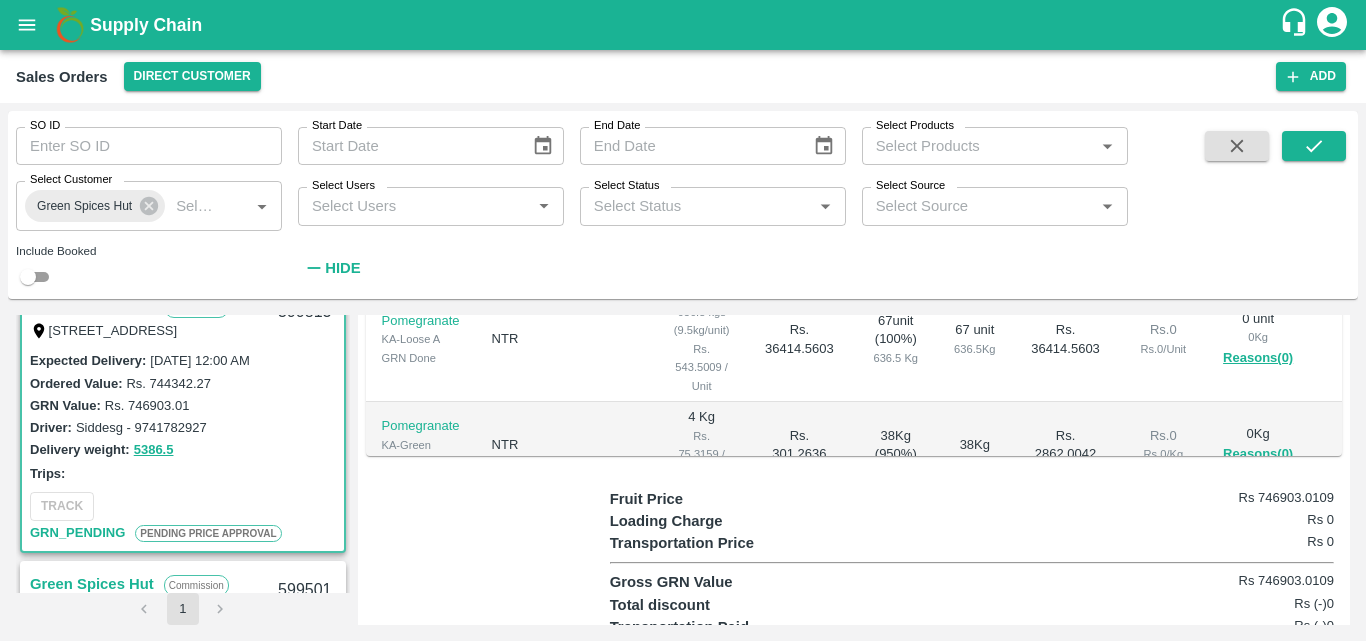 scroll, scrollTop: 1039, scrollLeft: 0, axis: vertical 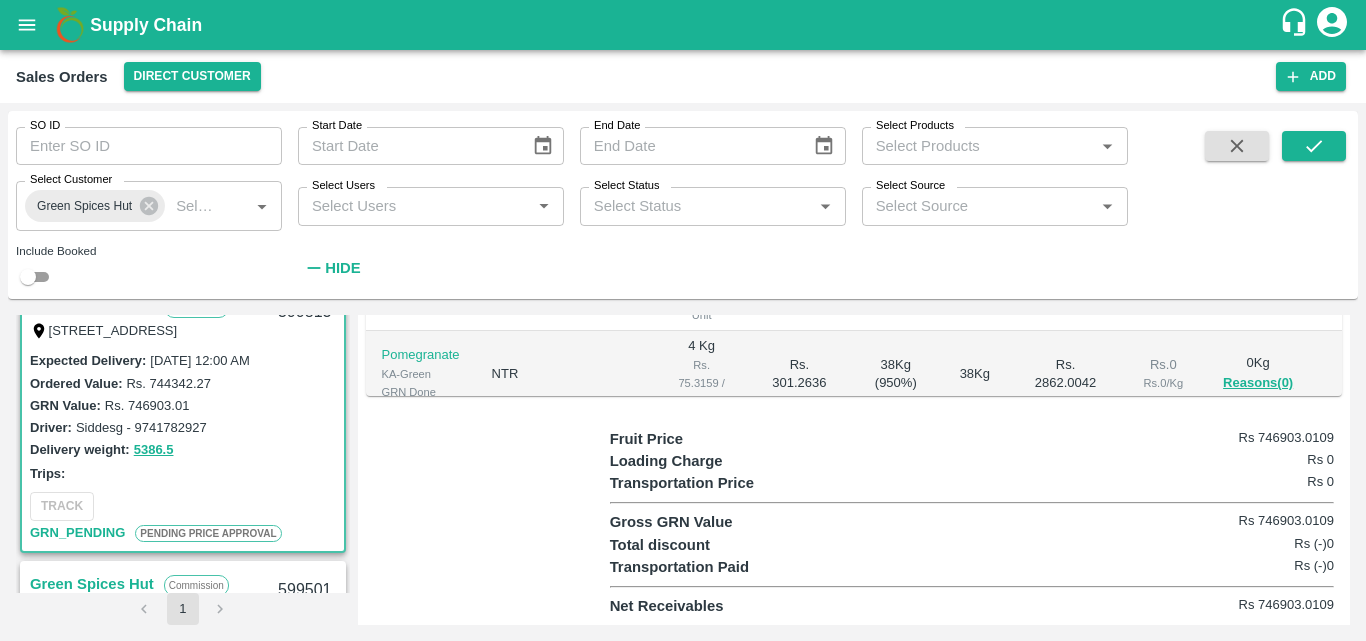 click on "Rs. 2862.0042" at bounding box center (1066, 374) 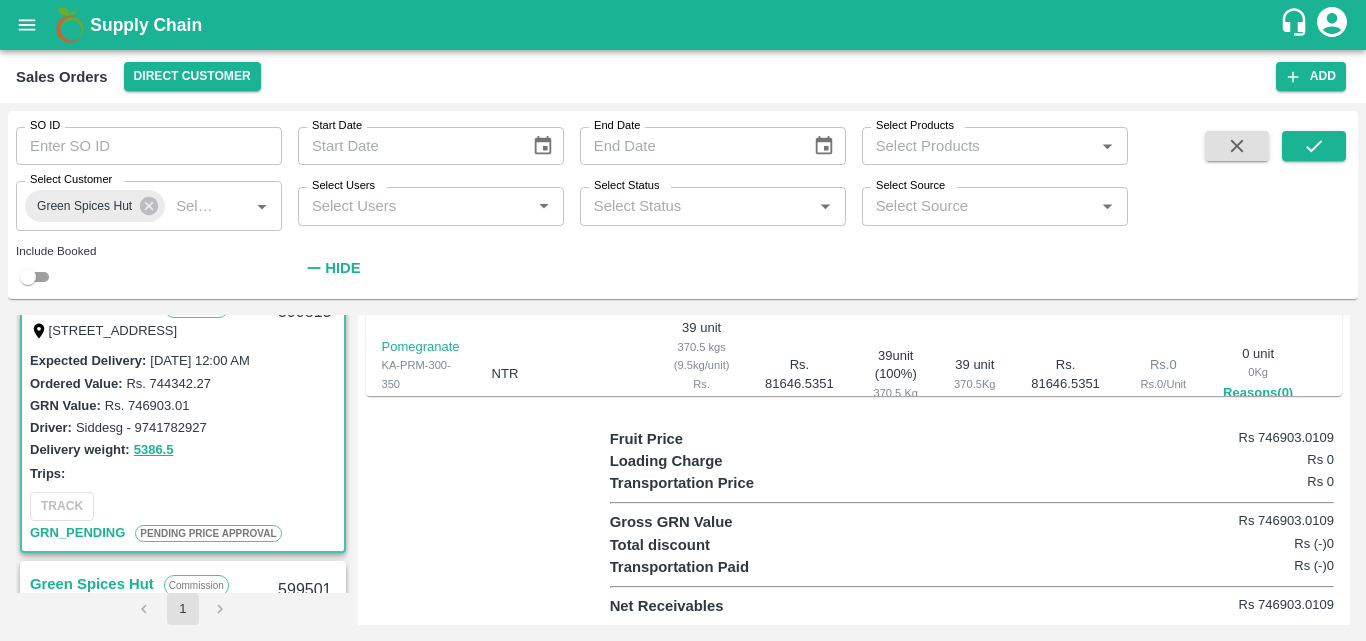 scroll, scrollTop: 48, scrollLeft: 0, axis: vertical 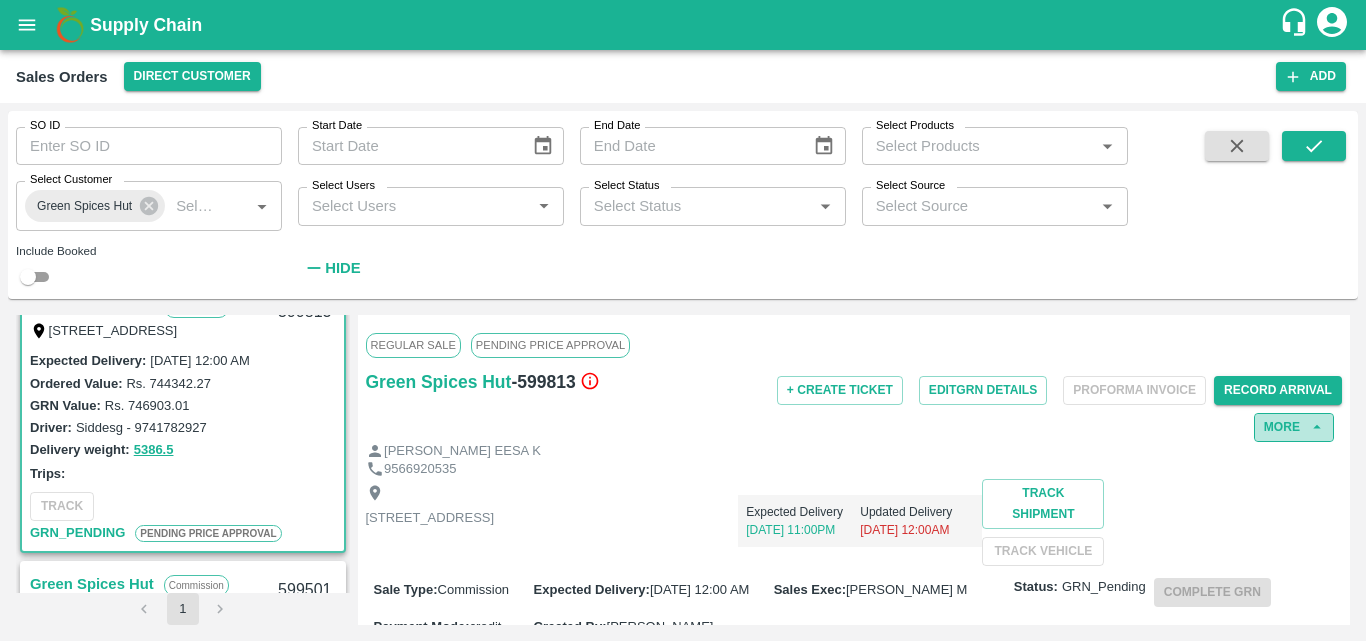 click on "More" at bounding box center (1294, 427) 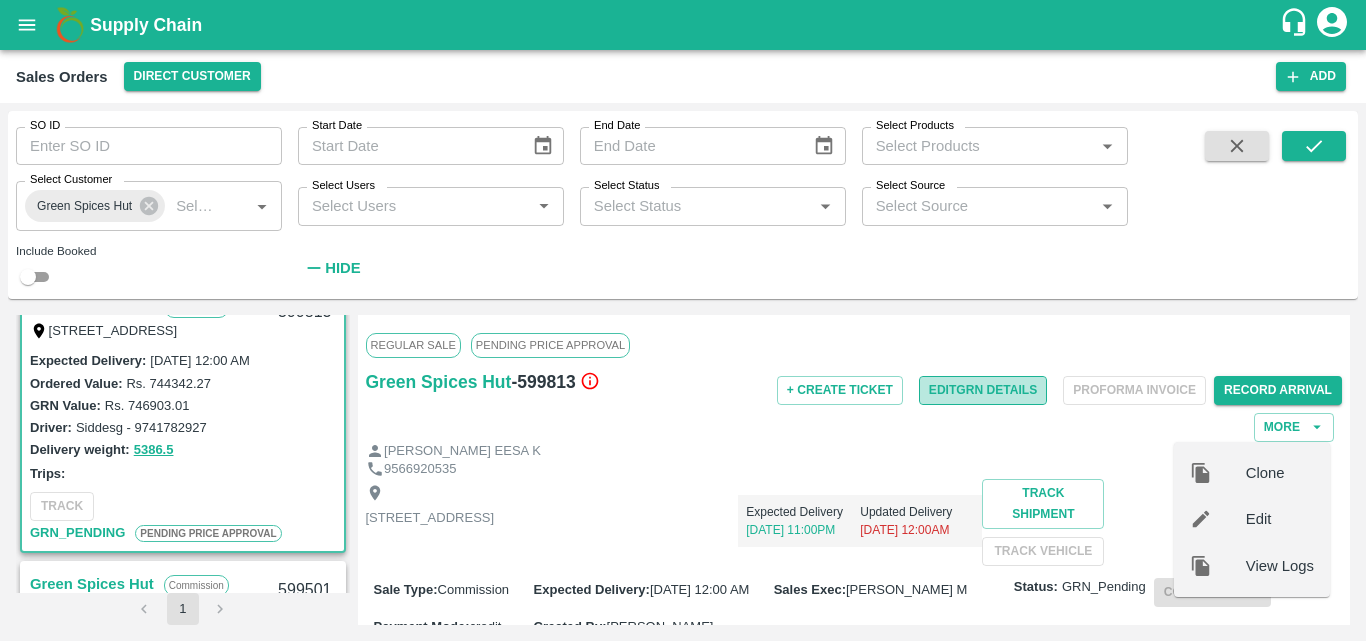 click on "Edit  GRN Details" at bounding box center (983, 390) 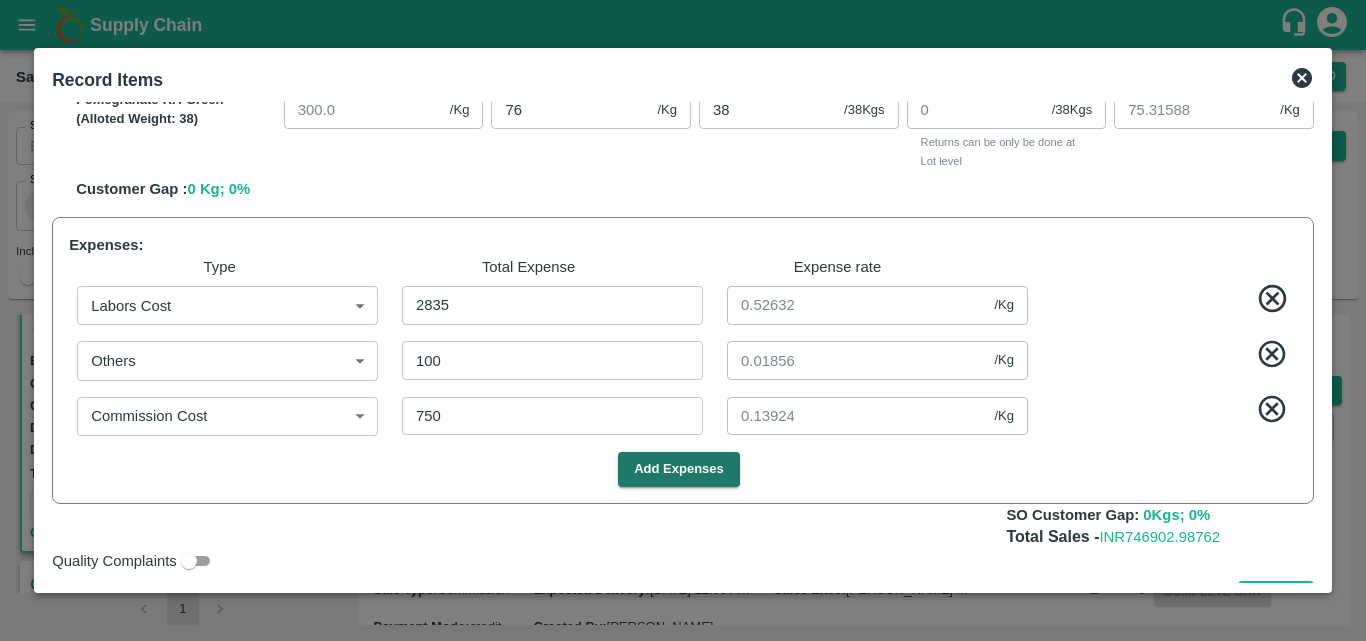 scroll, scrollTop: 1476, scrollLeft: 0, axis: vertical 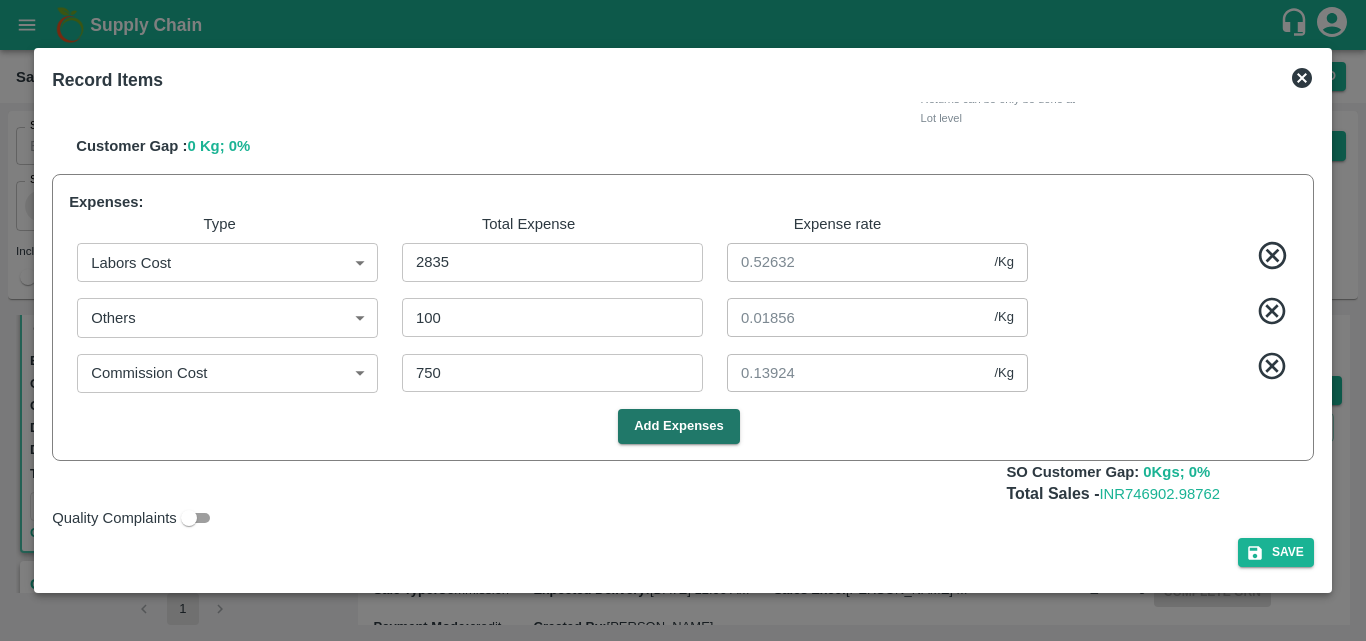 click on "Commission Cost Commission Cost ​ 750 ​ 0.13924 /Kg ​" at bounding box center (679, 369) 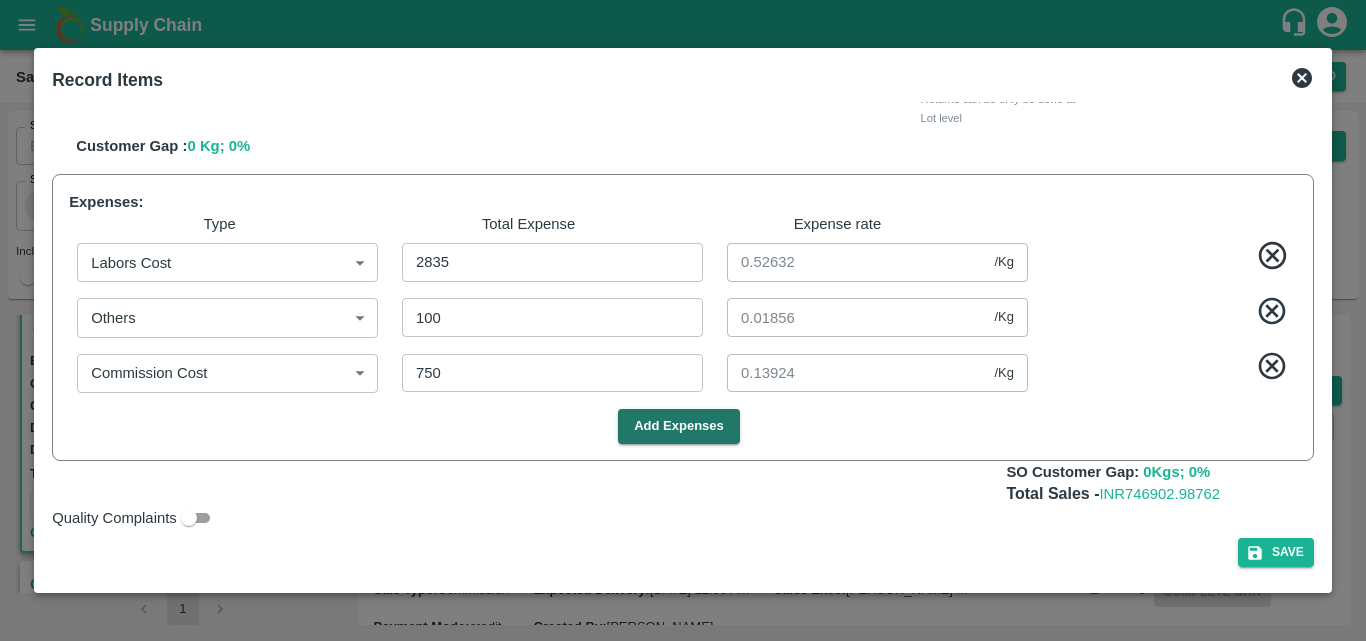 scroll, scrollTop: 1055, scrollLeft: 0, axis: vertical 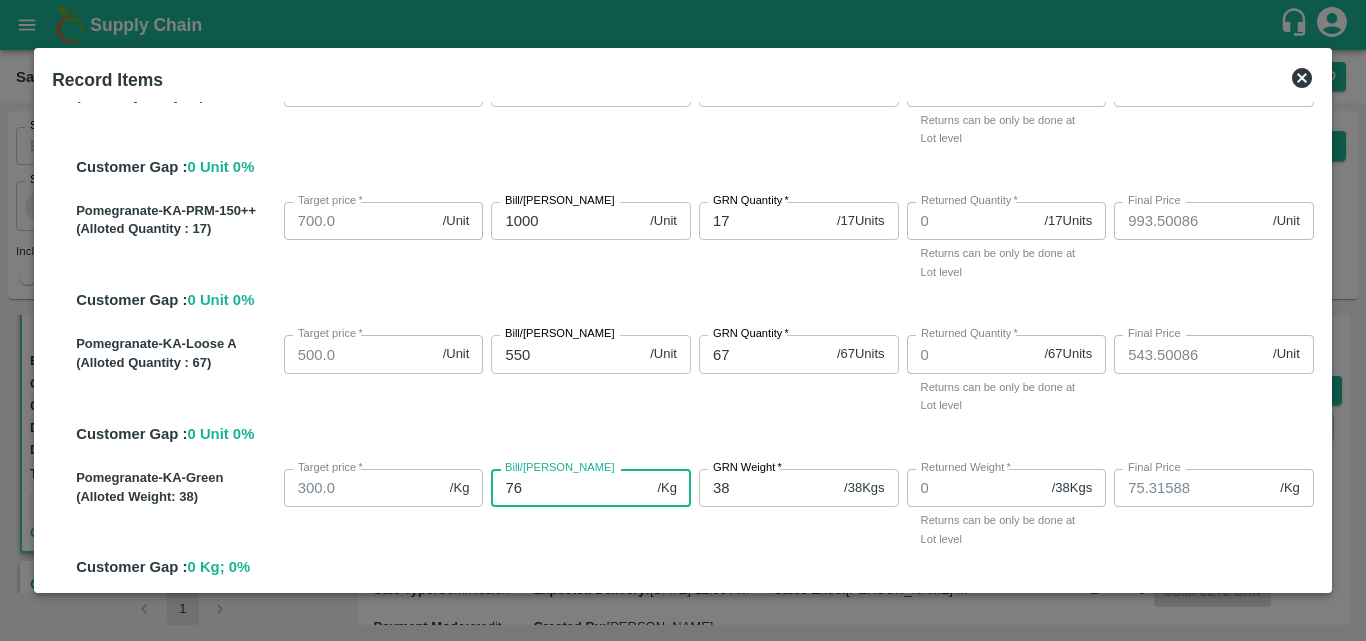 click on "76" at bounding box center [570, 488] 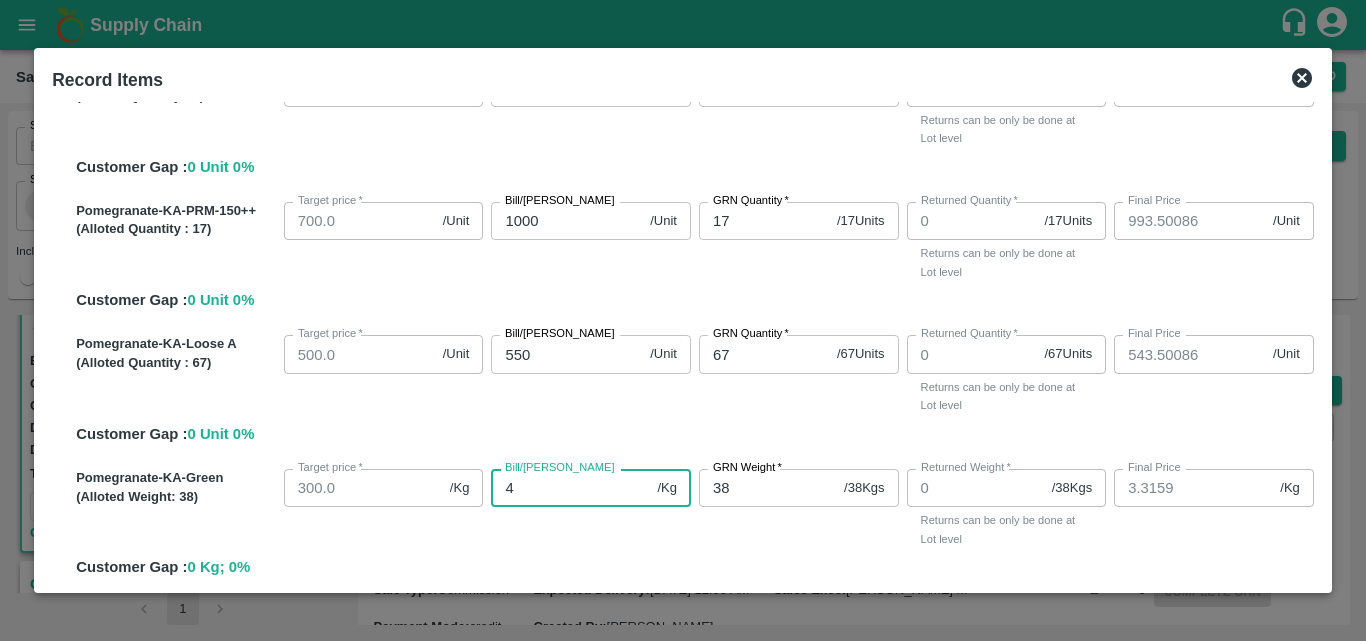 type on "42" 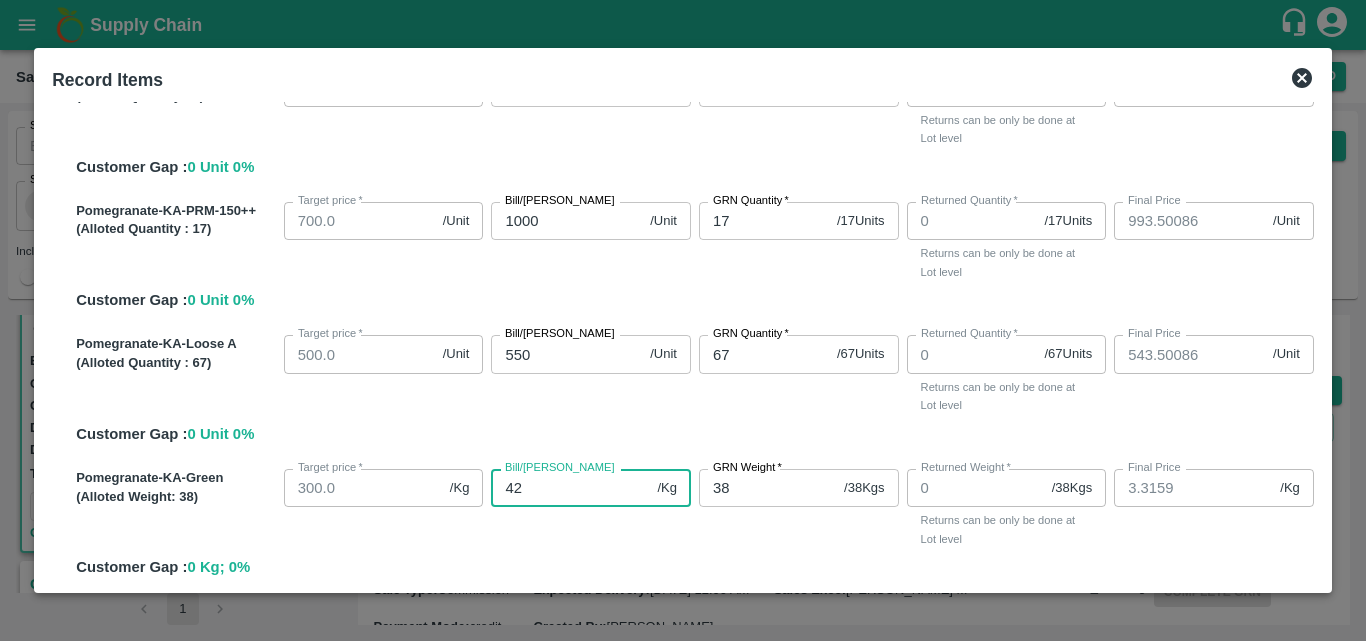 type on "41.3159" 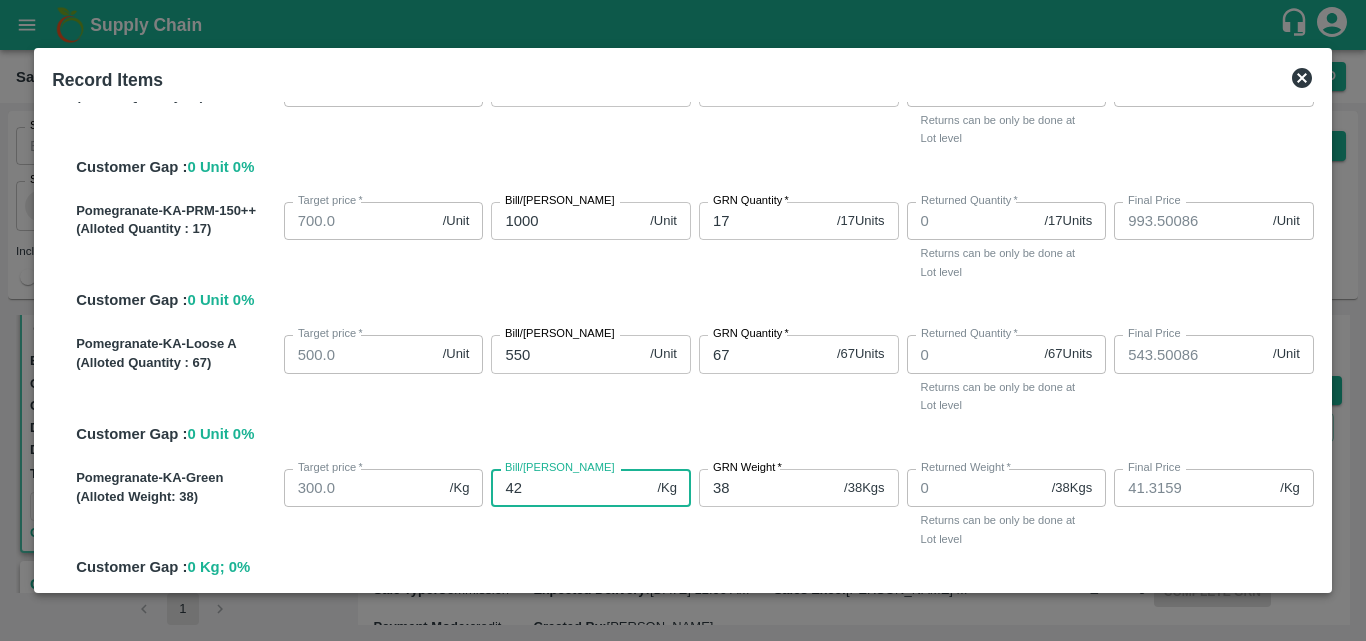 type on "42" 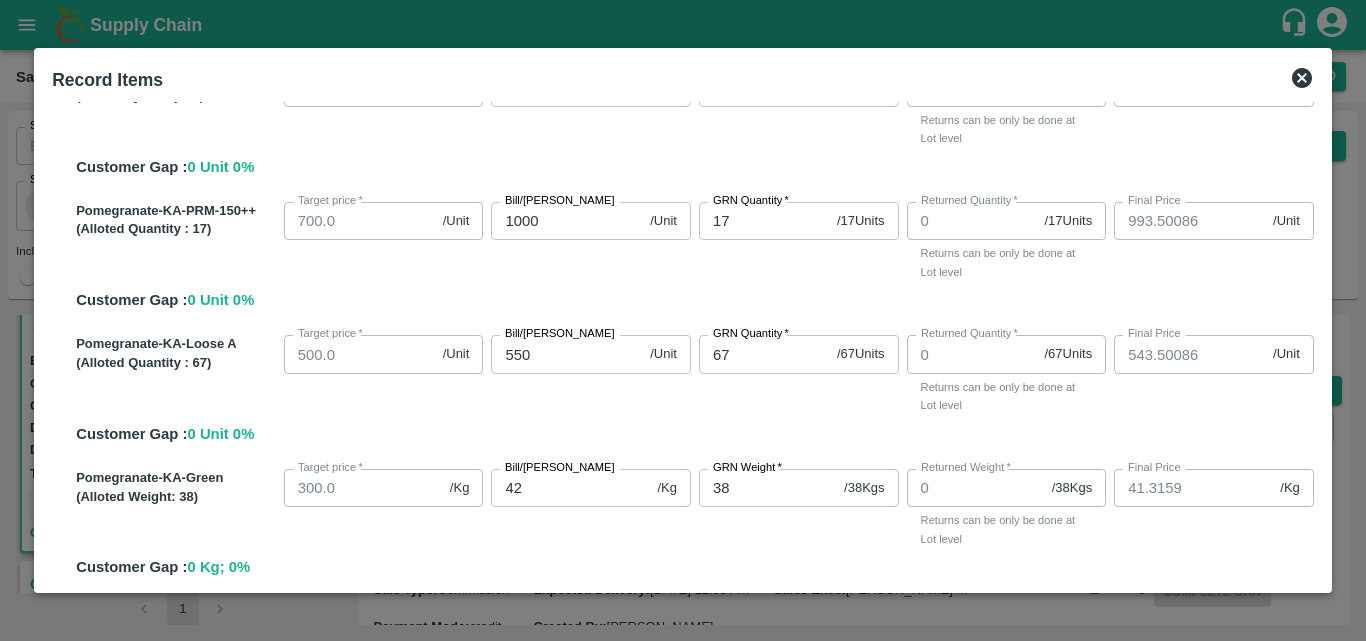 scroll, scrollTop: 1476, scrollLeft: 0, axis: vertical 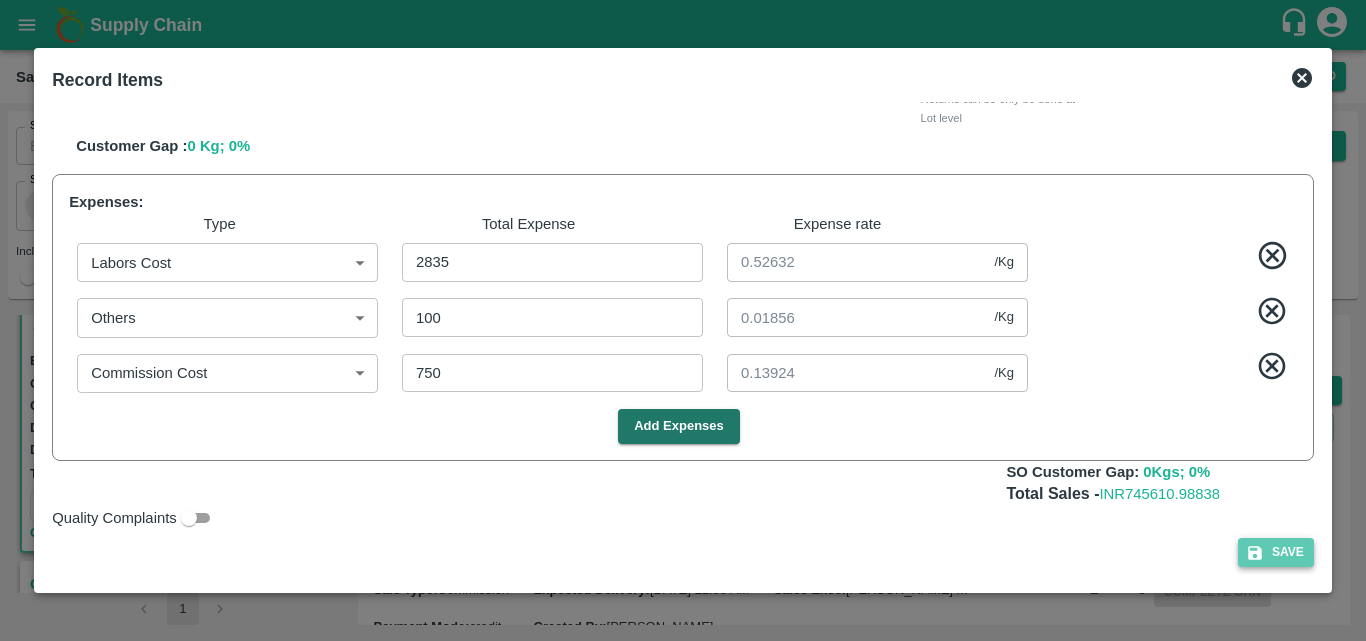 click on "Save" at bounding box center [1276, 552] 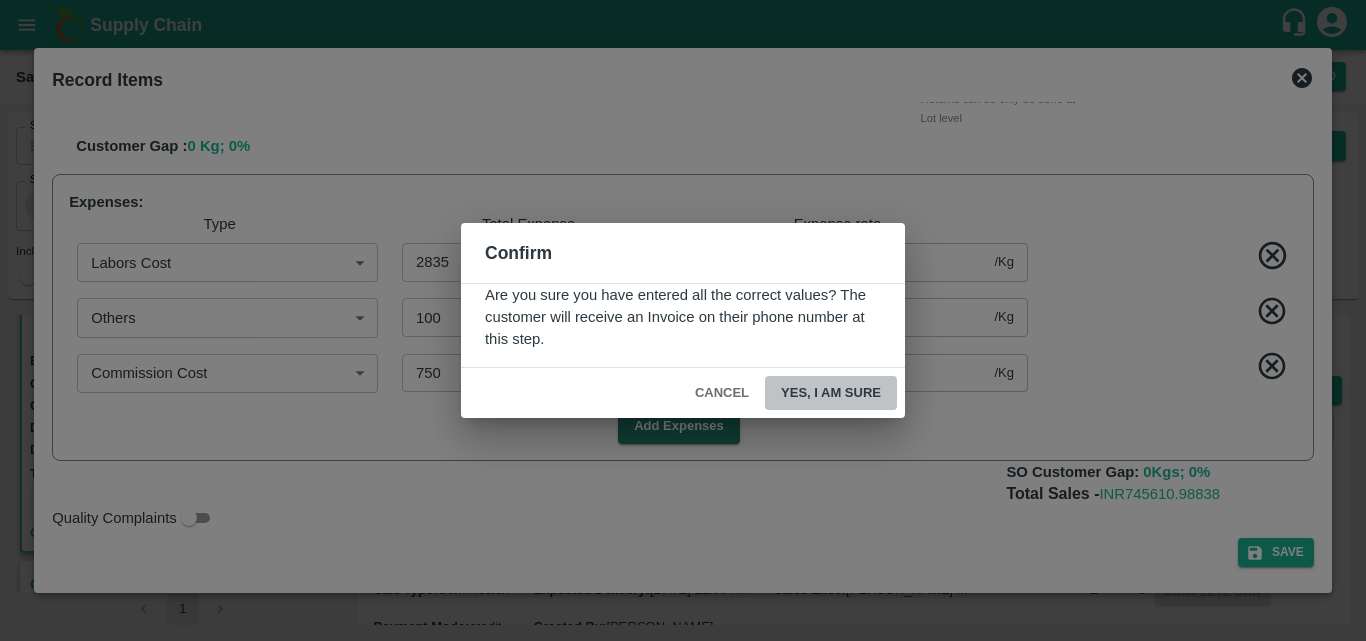 click on "Yes, I am sure" at bounding box center (831, 393) 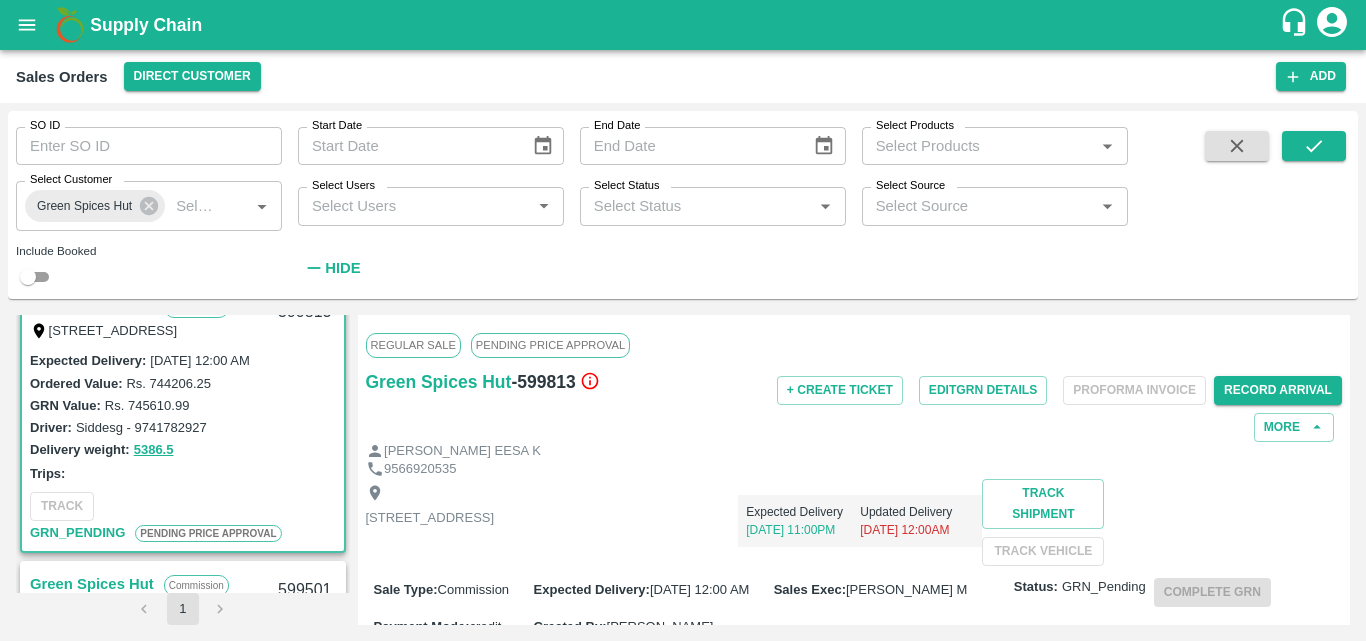 click on "Regular Sale PENDING PRICE APPROVAL Green Spices Hut   - 599813 + Create Ticket Edit  GRN Details Proforma Invoice Record Arrival More [PERSON_NAME] EESA K 9566920535 [STREET_ADDRESS] Expected Delivery [DATE] 11:00PM Updated Delivery [DATE] 12:00AM Track Shipment TRACK VEHICLE Sale Type :  Commission Expected Delivery :  [DATE] 12:00 AM Sales Exec :  [PERSON_NAME] M Status: GRN_Pending Complete GRN Payment Mode :  credit Created By :  [PERSON_NAME][EMAIL_ADDRESS][DOMAIN_NAME] Comment : Sales Order Items Product SKU Brand/Marka Ordered Quantity Ordered Value Allotted Quantity GRN GRN Value P.D. Discount Returned Weight Gap(Loss) Pomegranate KA-PRM-100-150 GRN Done NTR 142 unit  1349 kgs (9.5kg/unit) Rs. 968.50086 / Unit Rs. 137527.12212 142  unit ( 100 %)  1349 Kg  142   unit 1349  Kg Rs. 137527.12212 Rs.  0 Rs.  0  / Unit 0   unit 0  Kg Reasons(0) 0 unit Pomegranate KA-PRM-150-180 GRN Done NTR 87 unit  826.5 kgs (9.5kg/unit) Rs. 1293.50086 / Unit 87" at bounding box center (854, 470) 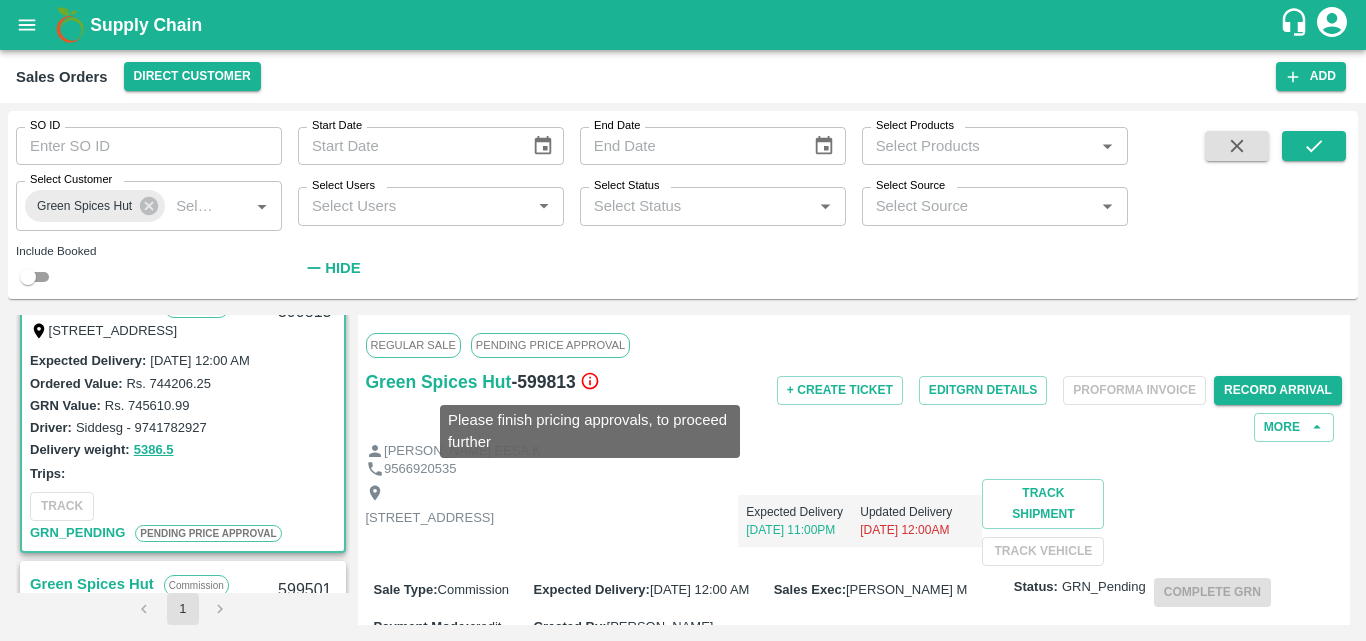 click 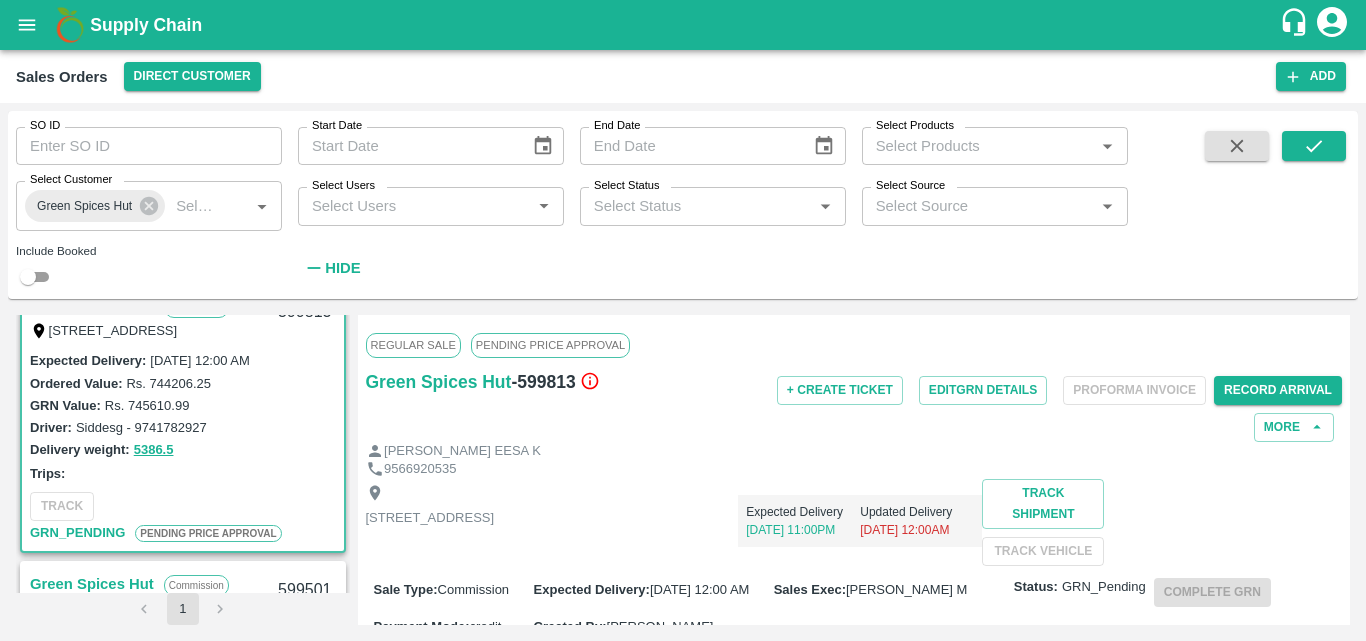 click on "Regular Sale PENDING PRICE APPROVAL Green Spices Hut   - 599813 + Create Ticket Edit  GRN Details Proforma Invoice Record Arrival More [PERSON_NAME] EESA K 9566920535 [STREET_ADDRESS] Expected Delivery [DATE] 11:00PM Updated Delivery [DATE] 12:00AM Track Shipment TRACK VEHICLE Sale Type :  Commission Expected Delivery :  [DATE] 12:00 AM Sales Exec :  [PERSON_NAME] M Status: GRN_Pending Complete GRN Payment Mode :  credit Created By :  [PERSON_NAME][EMAIL_ADDRESS][DOMAIN_NAME] Comment : Sales Order Items Product SKU Brand/Marka Ordered Quantity Ordered Value Allotted Quantity GRN GRN Value P.D. Discount Returned Weight Gap(Loss) Pomegranate KA-PRM-100-150 GRN Done NTR 142 unit  1349 kgs (9.5kg/unit) Rs. 968.50086 / Unit Rs. 137527.12212 142  unit ( 100 %)  1349 Kg  142   unit 1349  Kg Rs. 137527.12212 Rs.  0 Rs.  0  / Unit 0   unit 0  Kg Reasons(0) 0 unit Pomegranate KA-PRM-150-180 GRN Done NTR 87 unit  826.5 kgs (9.5kg/unit) Rs. 1293.50086 / Unit 87" at bounding box center [854, 470] 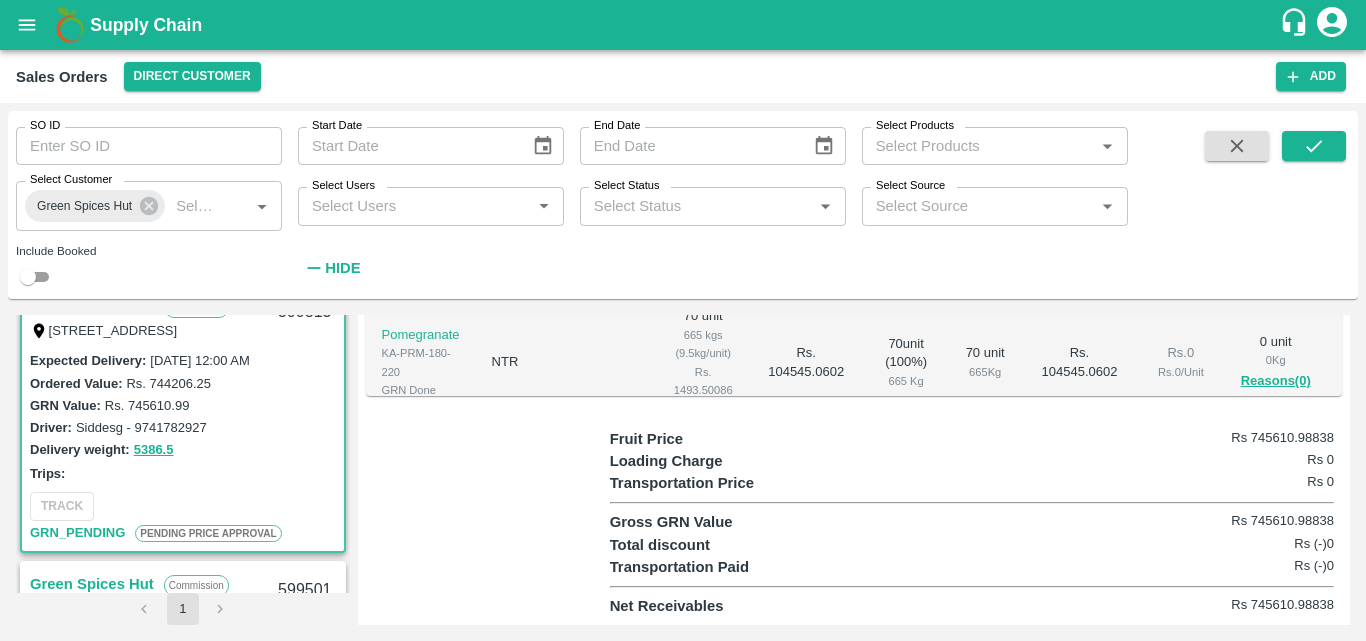 scroll, scrollTop: 804, scrollLeft: 0, axis: vertical 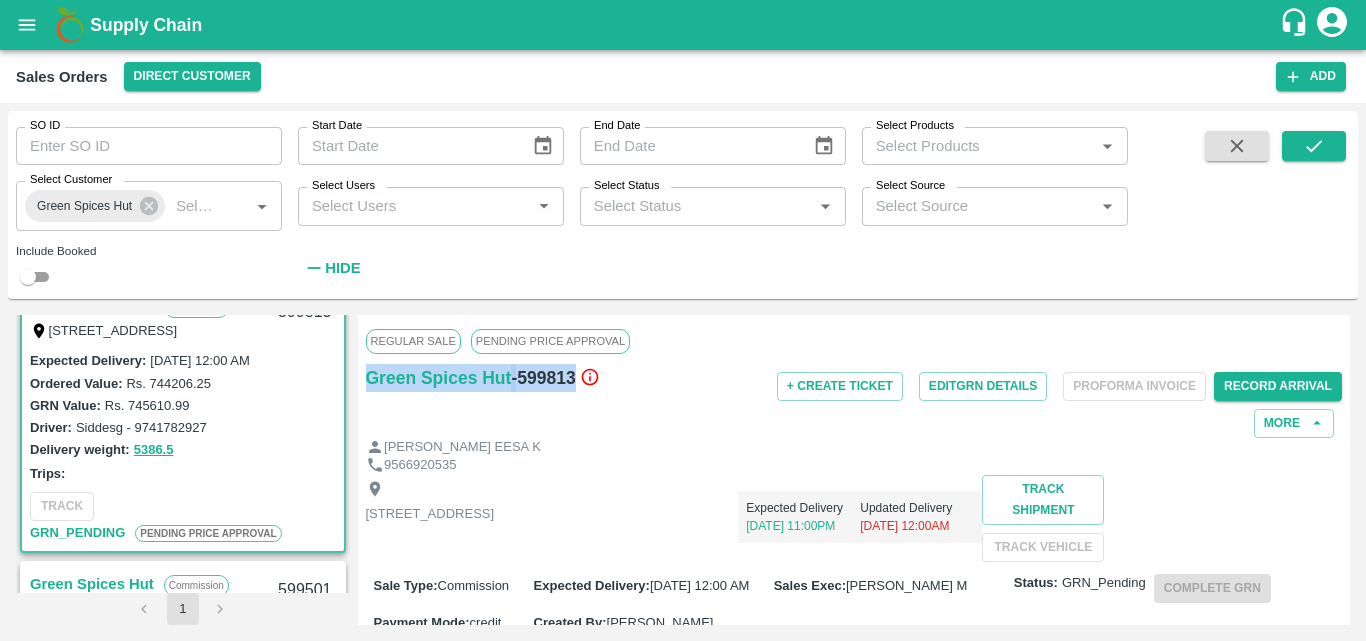 drag, startPoint x: 361, startPoint y: 376, endPoint x: 605, endPoint y: 430, distance: 249.90398 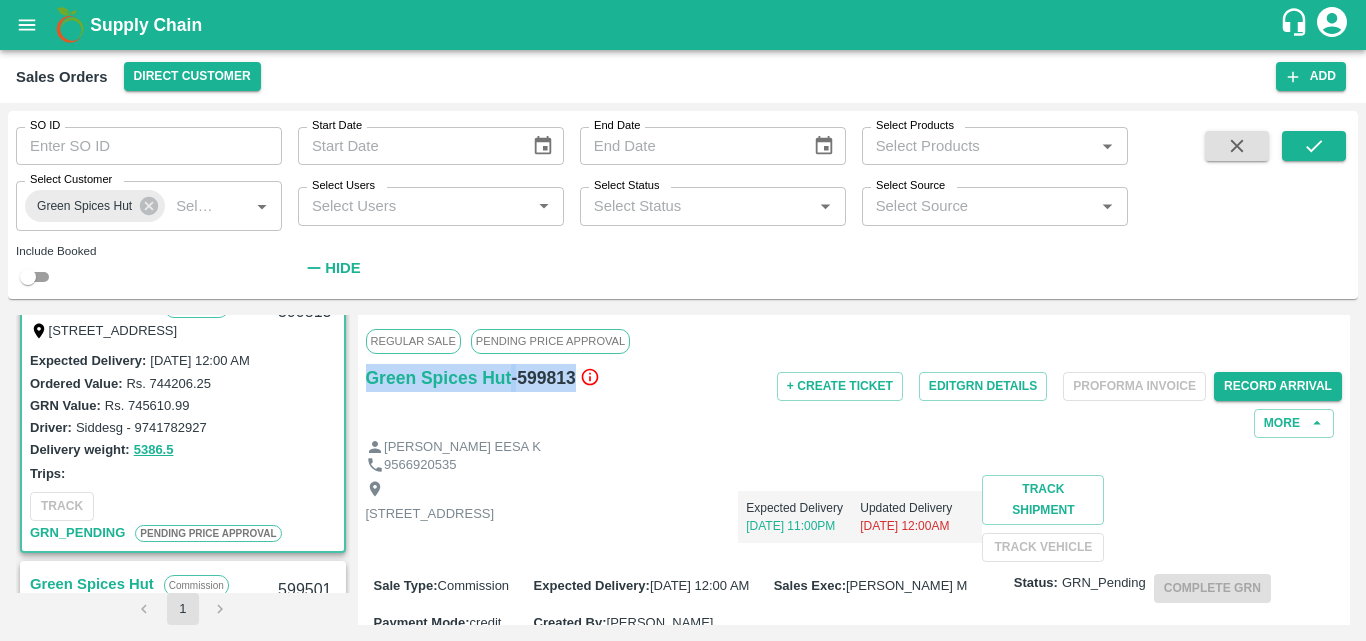 click on "Regular Sale PENDING PRICE APPROVAL Green Spices Hut   - 599813 + Create Ticket Edit  GRN Details Proforma Invoice Record Arrival More [PERSON_NAME] EESA K 9566920535 [STREET_ADDRESS] Expected Delivery [DATE] 11:00PM Updated Delivery [DATE] 12:00AM Track Shipment TRACK VEHICLE Sale Type :  Commission Expected Delivery :  [DATE] 12:00 AM Sales Exec :  [PERSON_NAME] M Status: GRN_Pending Complete GRN Payment Mode :  credit Created By :  [PERSON_NAME][EMAIL_ADDRESS][DOMAIN_NAME] Comment : Sales Order Items Product SKU Brand/Marka Ordered Quantity Ordered Value Allotted Quantity GRN GRN Value P.D. Discount Returned Weight Gap(Loss) Pomegranate KA-PRM-100-150 GRN Done NTR 142 unit  1349 kgs (9.5kg/unit) Rs. 968.50086 / Unit Rs. 137527.12212 142  unit ( 100 %)  1349 Kg  142   unit 1349  Kg Rs. 137527.12212 Rs.  0 Rs.  0  / Unit 0   unit 0  Kg Reasons(0) 0 unit Pomegranate KA-PRM-150-180 GRN Done NTR 87 unit  826.5 kgs (9.5kg/unit) Rs. 1293.50086 / Unit 87" at bounding box center (854, 470) 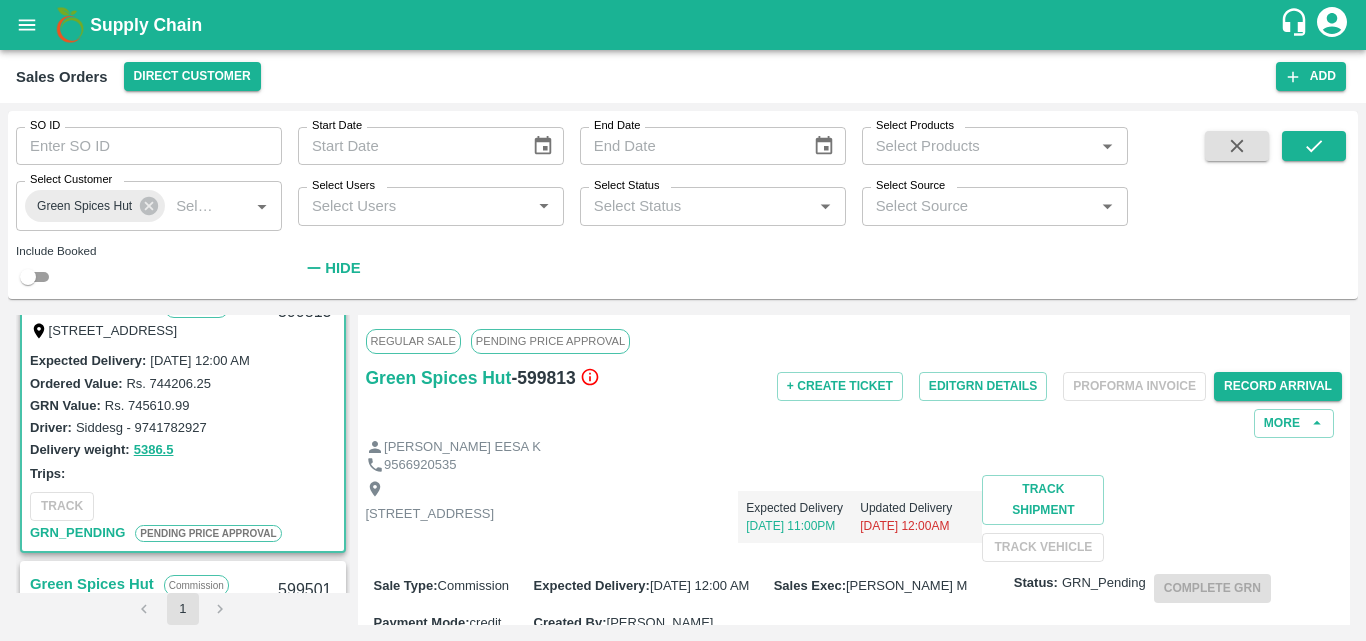 click on "9566920535" at bounding box center [854, 465] 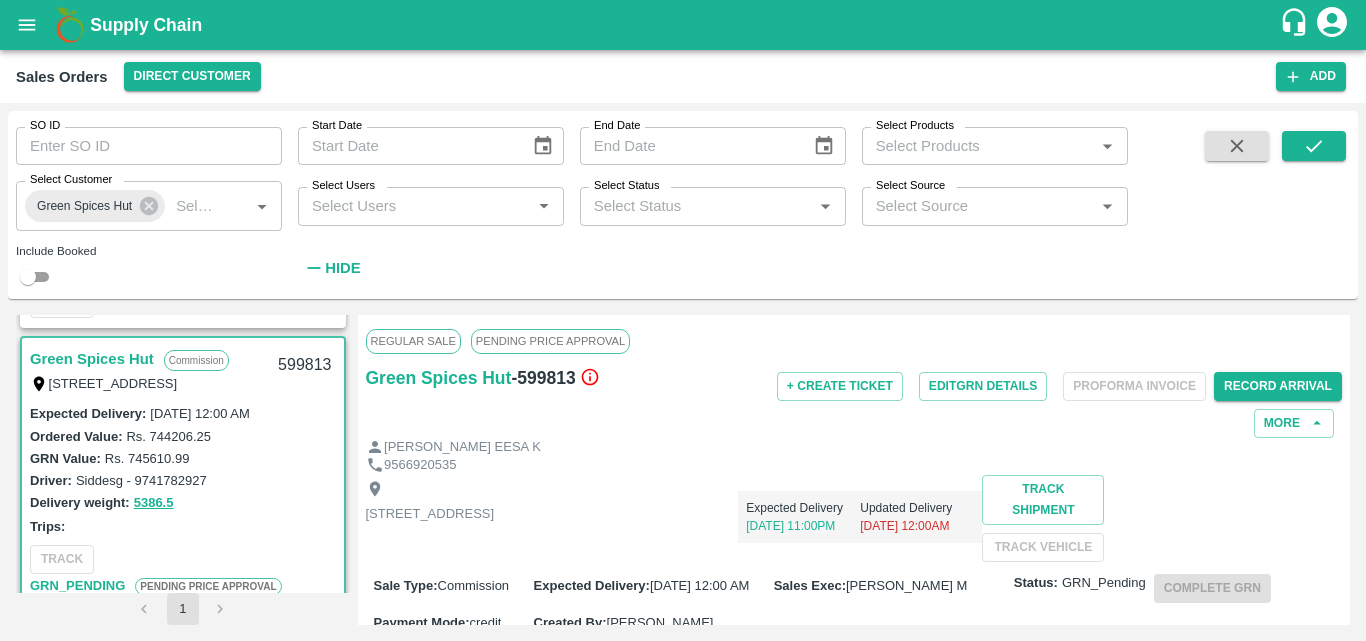 scroll, scrollTop: 234, scrollLeft: 0, axis: vertical 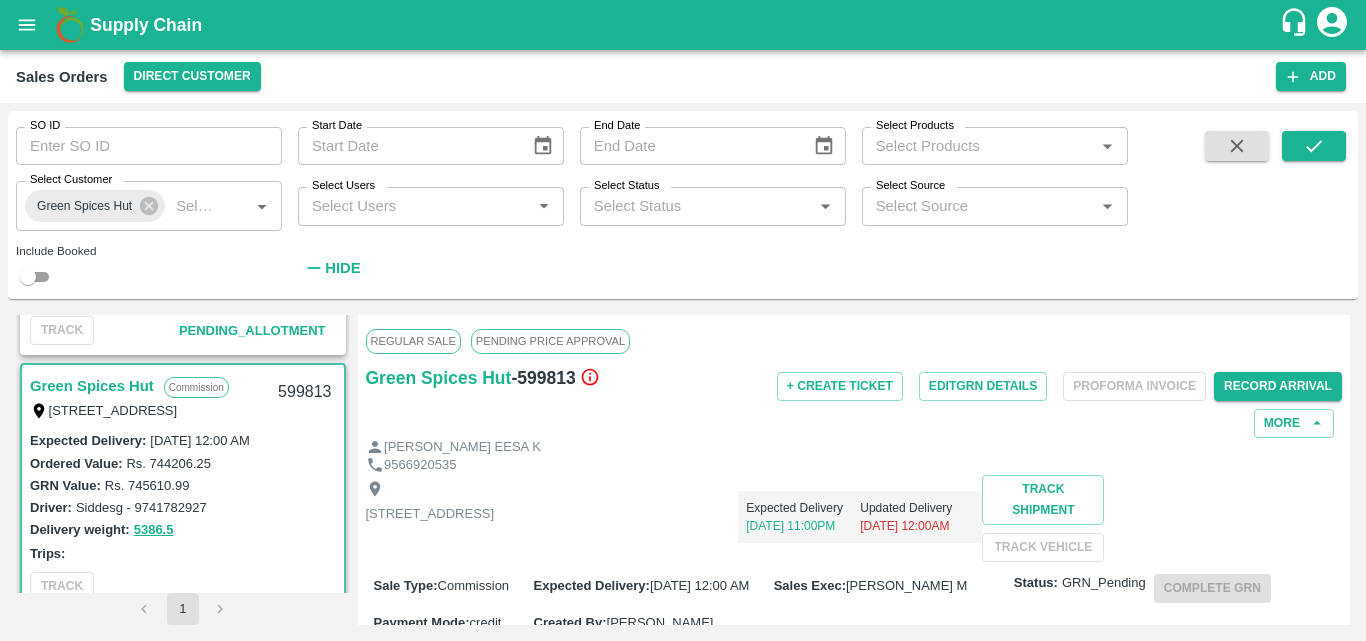 click on "Green Spices Hut" at bounding box center [92, 386] 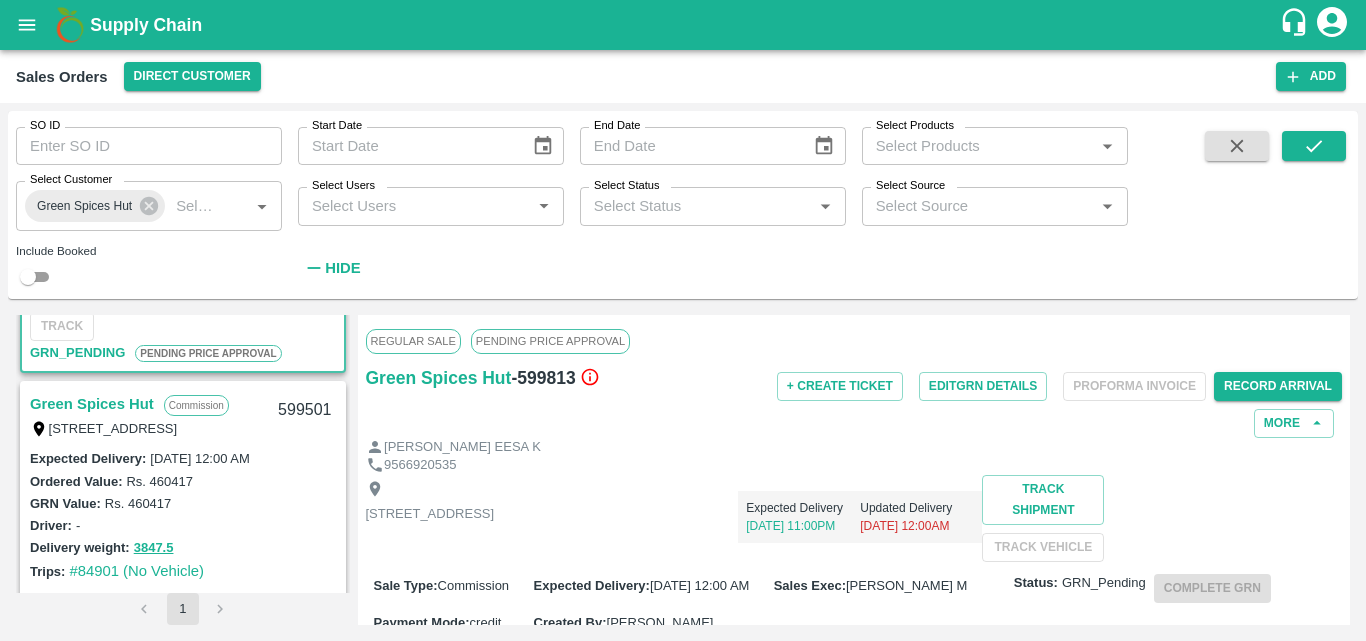 scroll, scrollTop: 514, scrollLeft: 0, axis: vertical 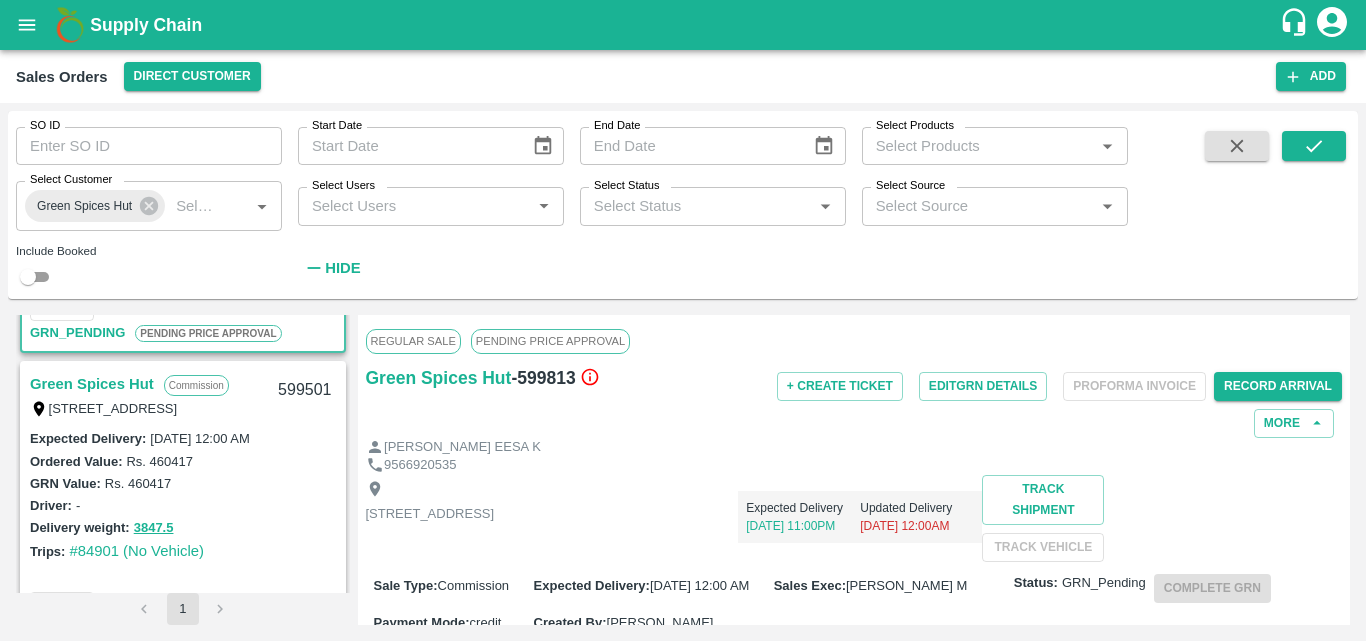 click on "Green Spices Hut" at bounding box center (92, 384) 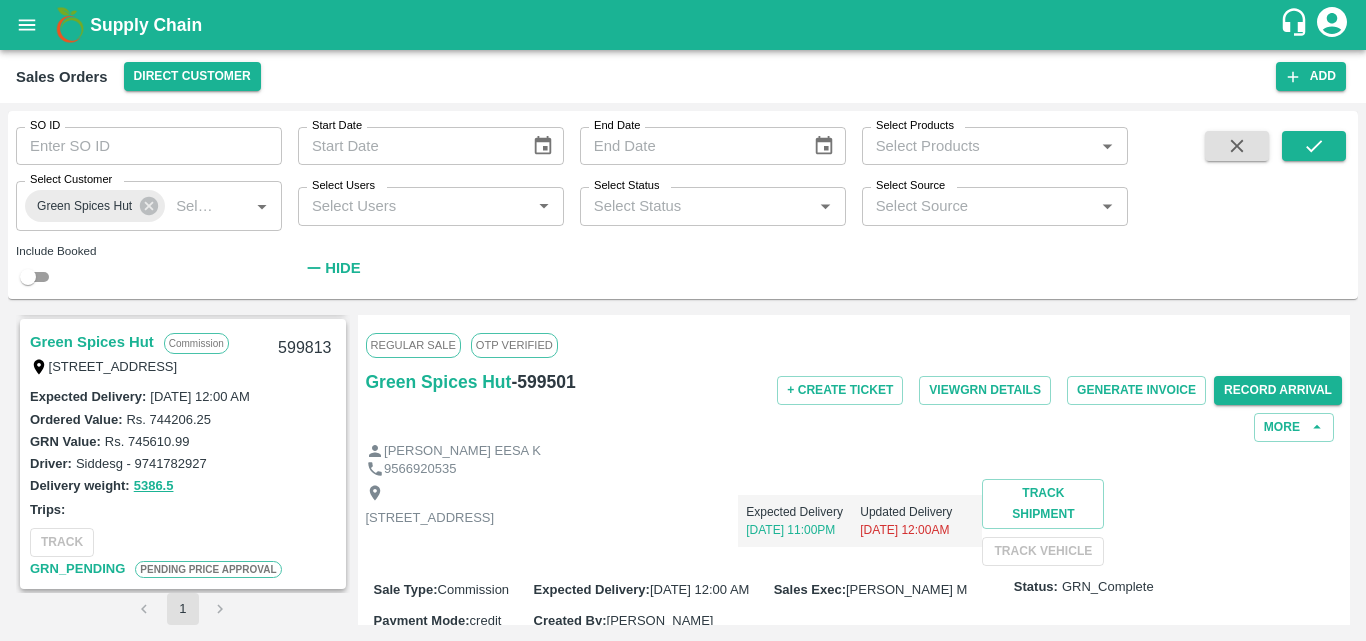 scroll, scrollTop: 274, scrollLeft: 0, axis: vertical 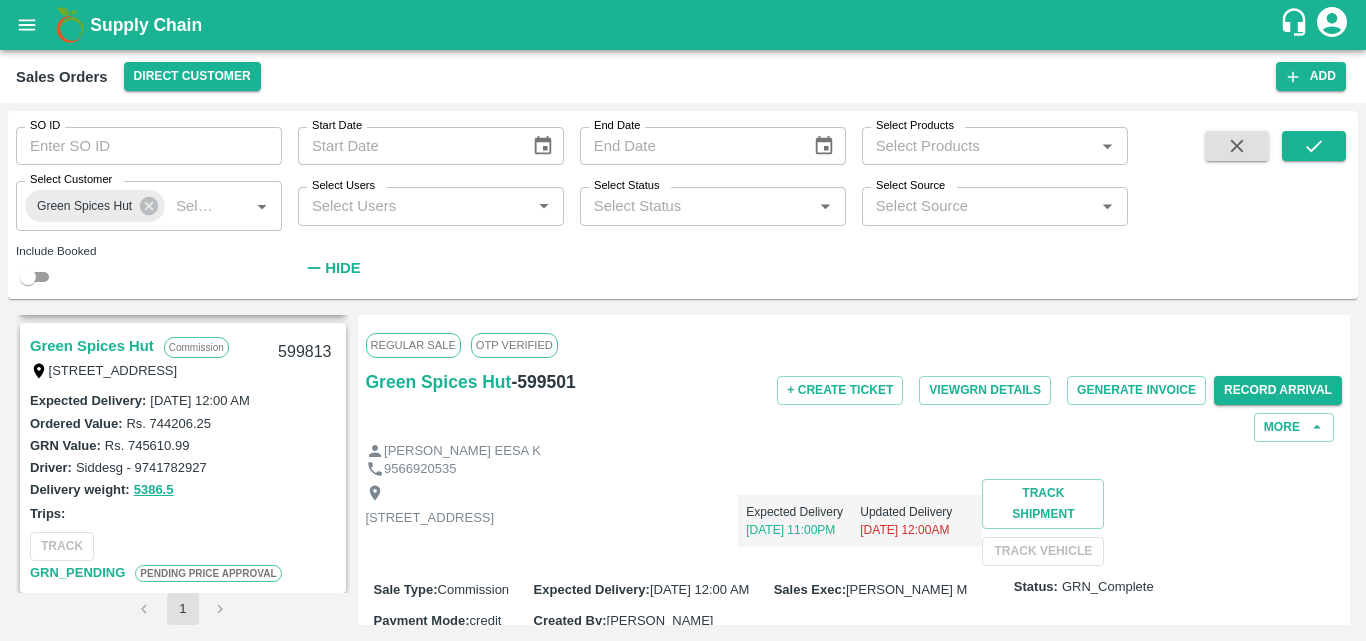 click on "Green Spices Hut" at bounding box center (92, 346) 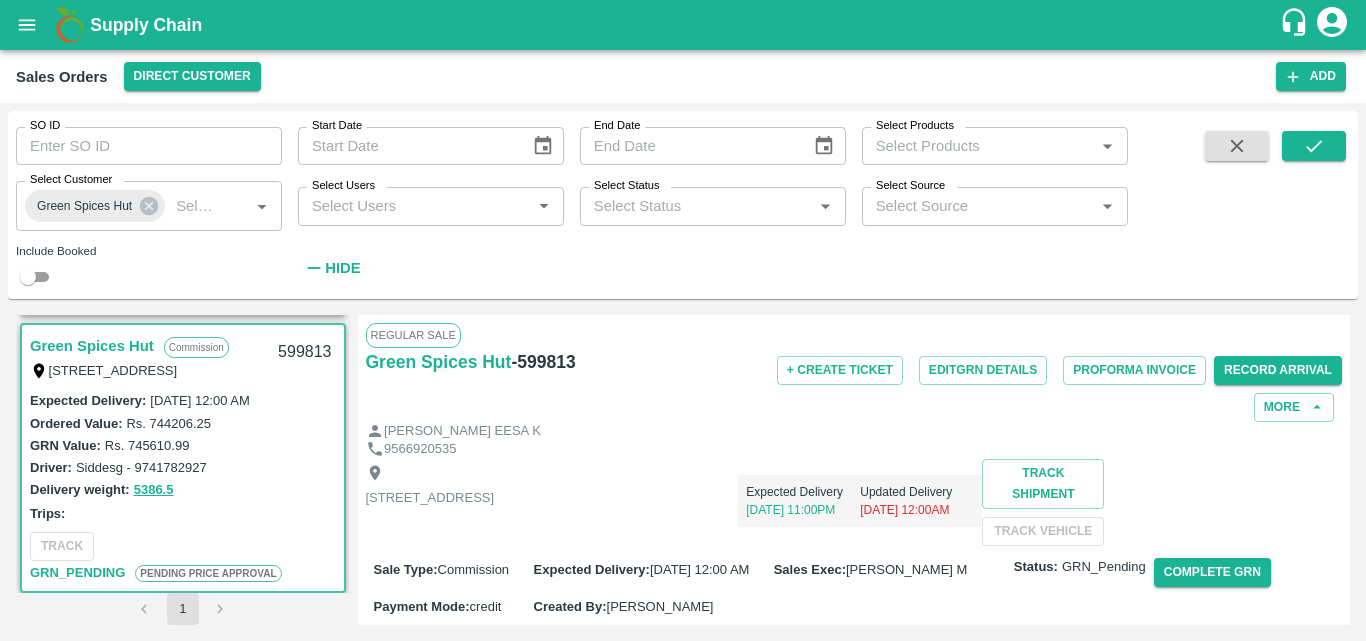 click on "9566920535" at bounding box center (854, 449) 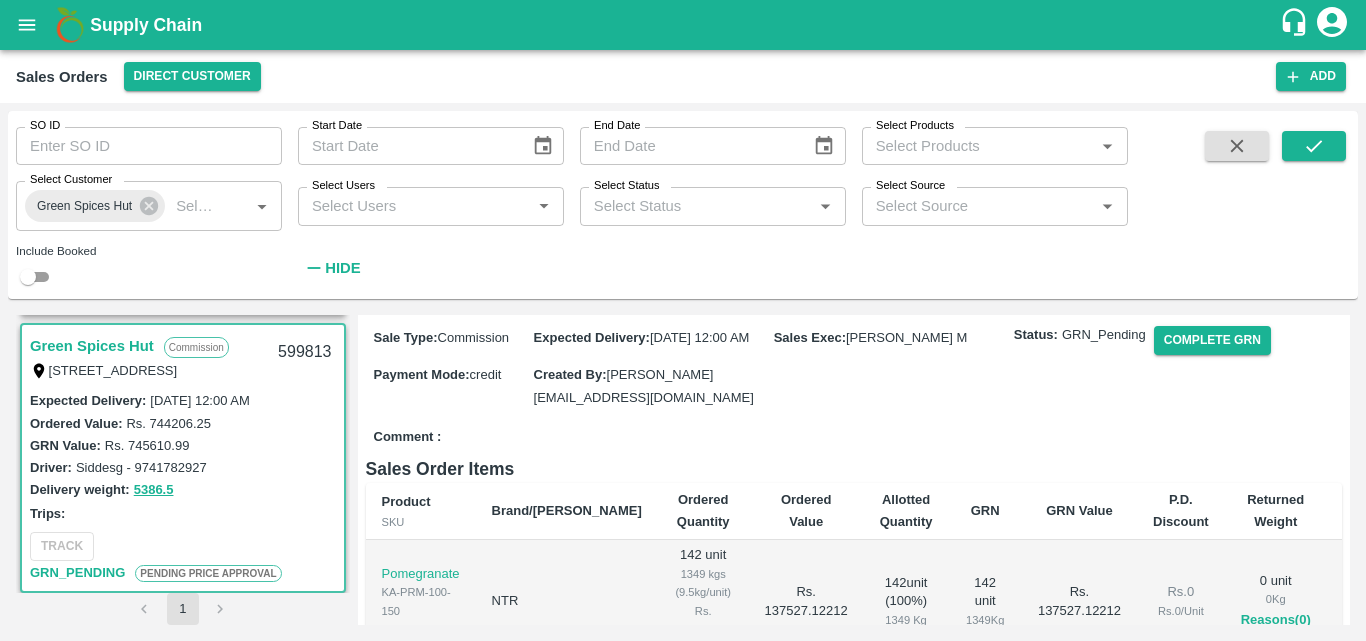 scroll, scrollTop: 240, scrollLeft: 0, axis: vertical 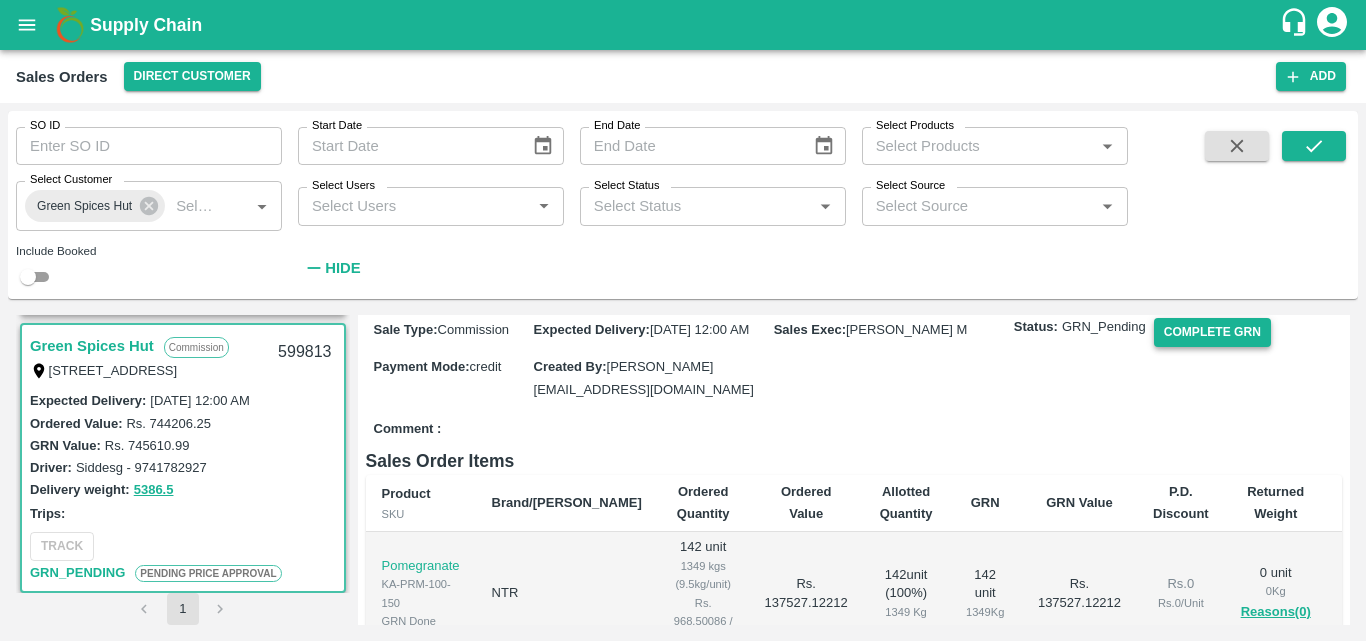 click on "Complete GRN" at bounding box center [1212, 332] 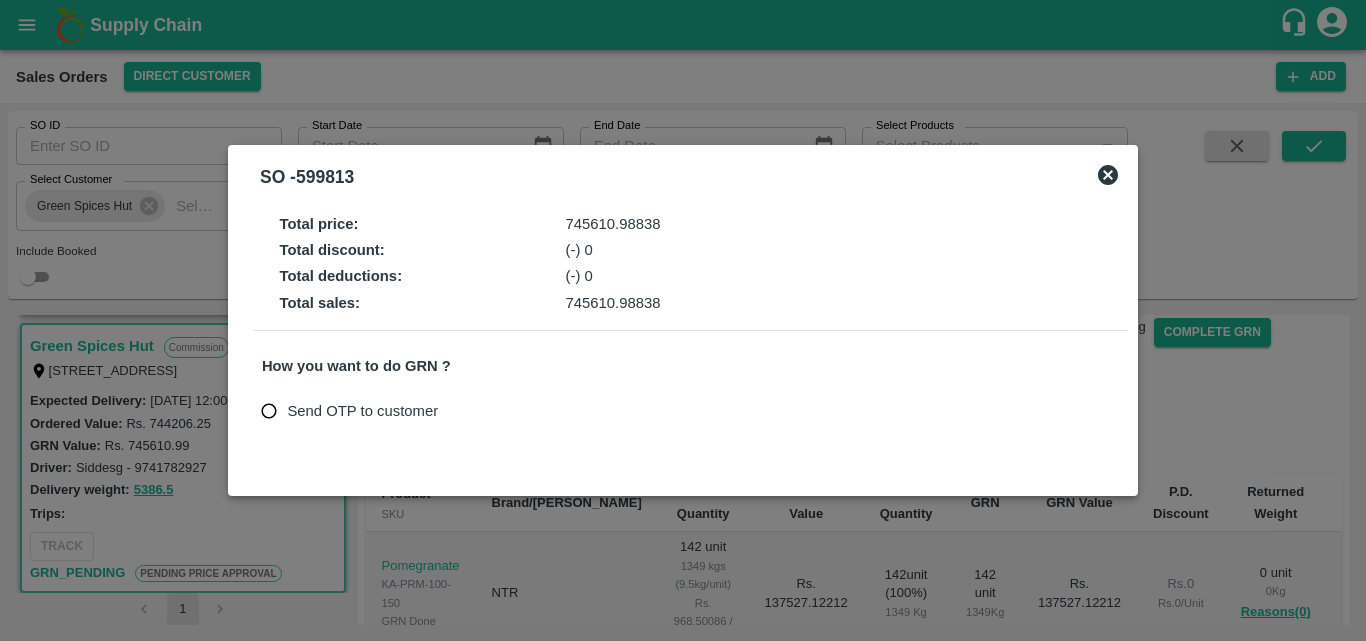 click on "Send OTP to customer" at bounding box center (269, 411) 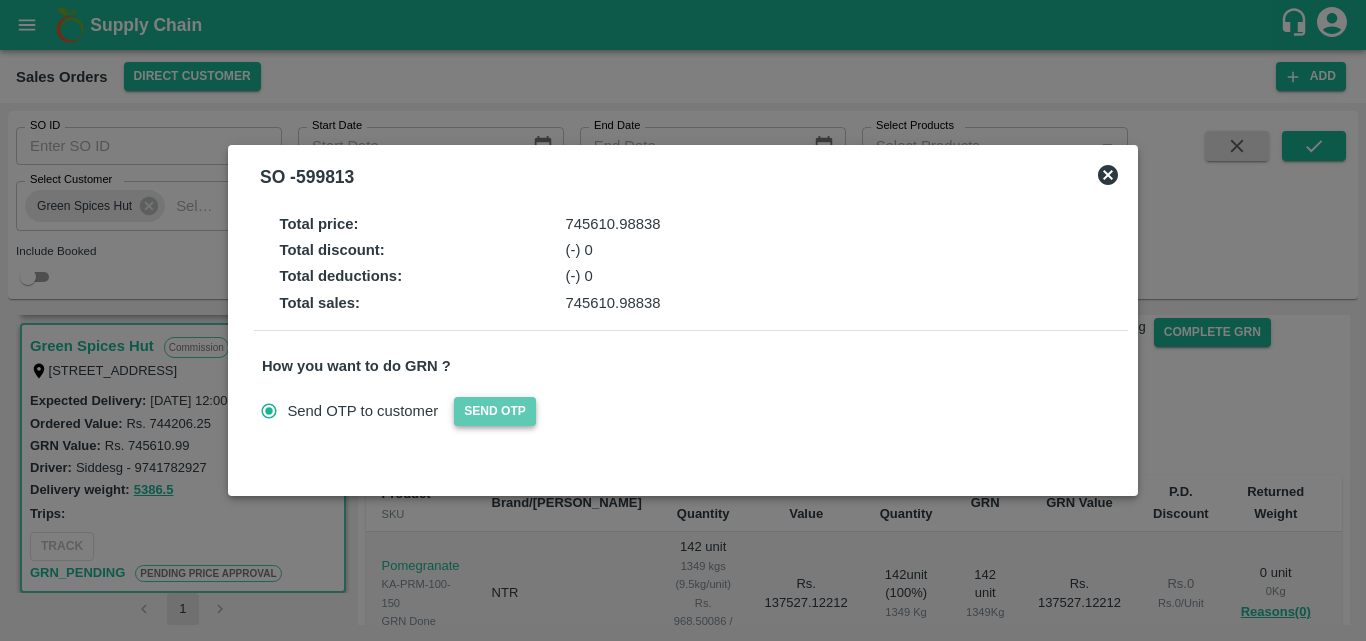 click on "Send OTP" at bounding box center [495, 411] 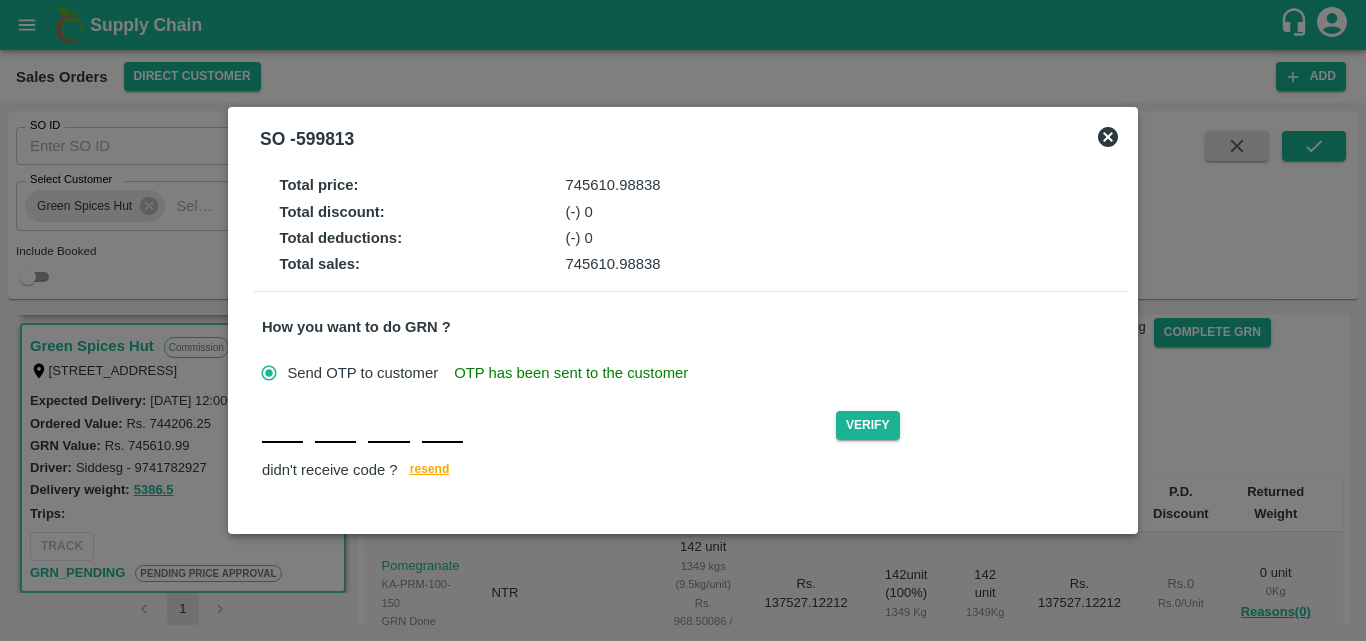 click at bounding box center (282, 425) 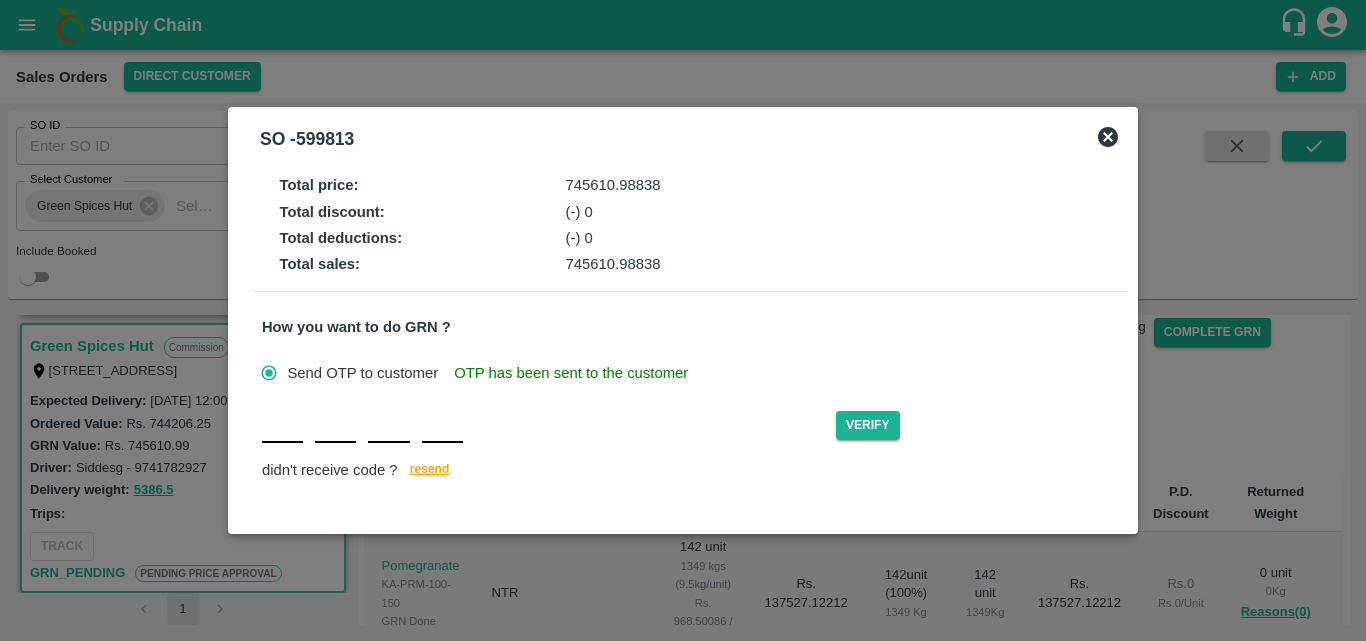 type on "P" 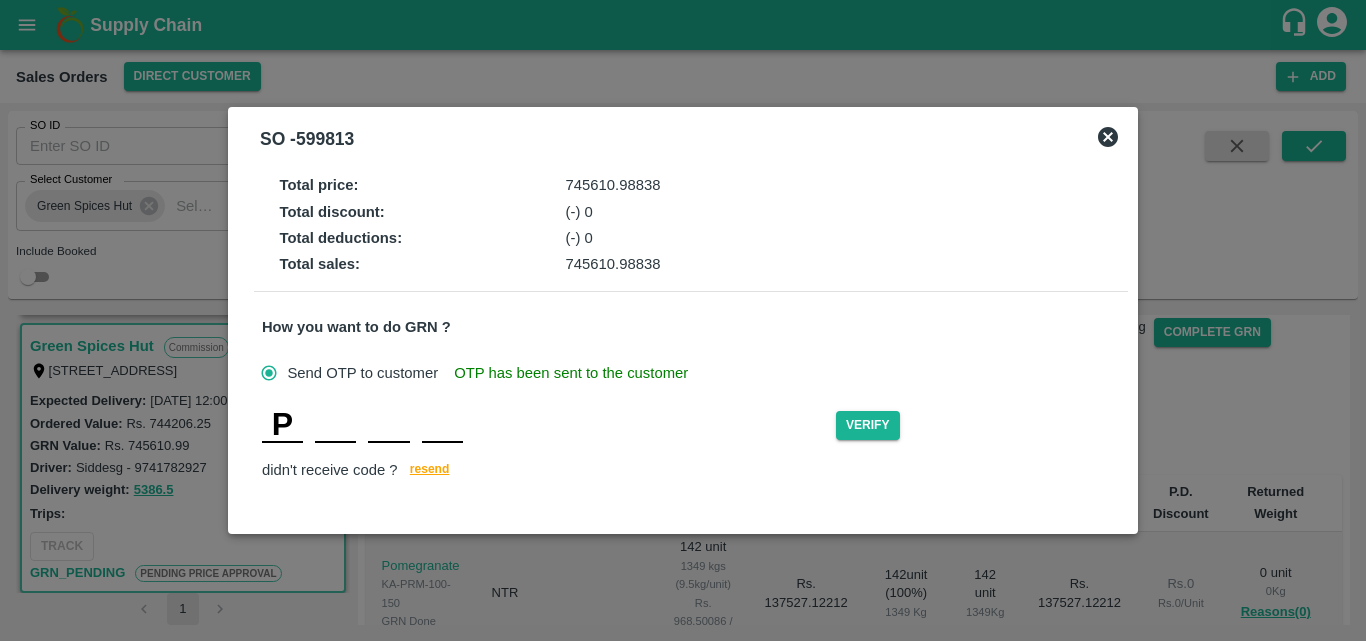 type on "O" 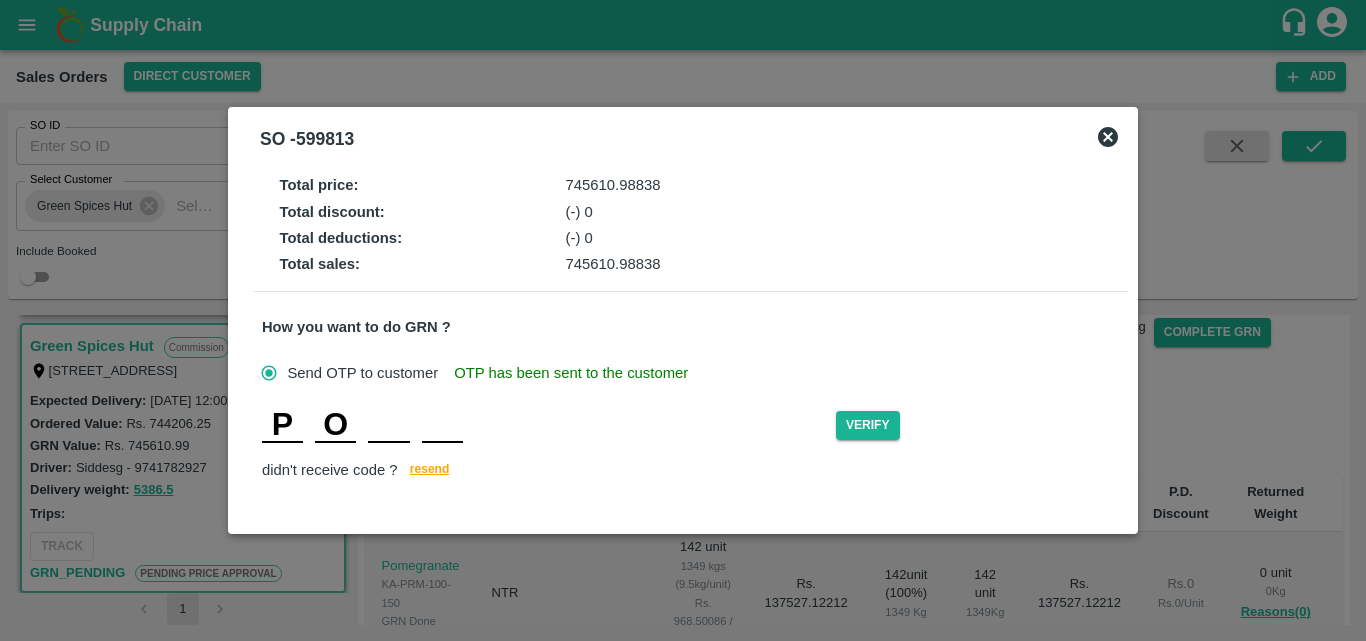 type on "J" 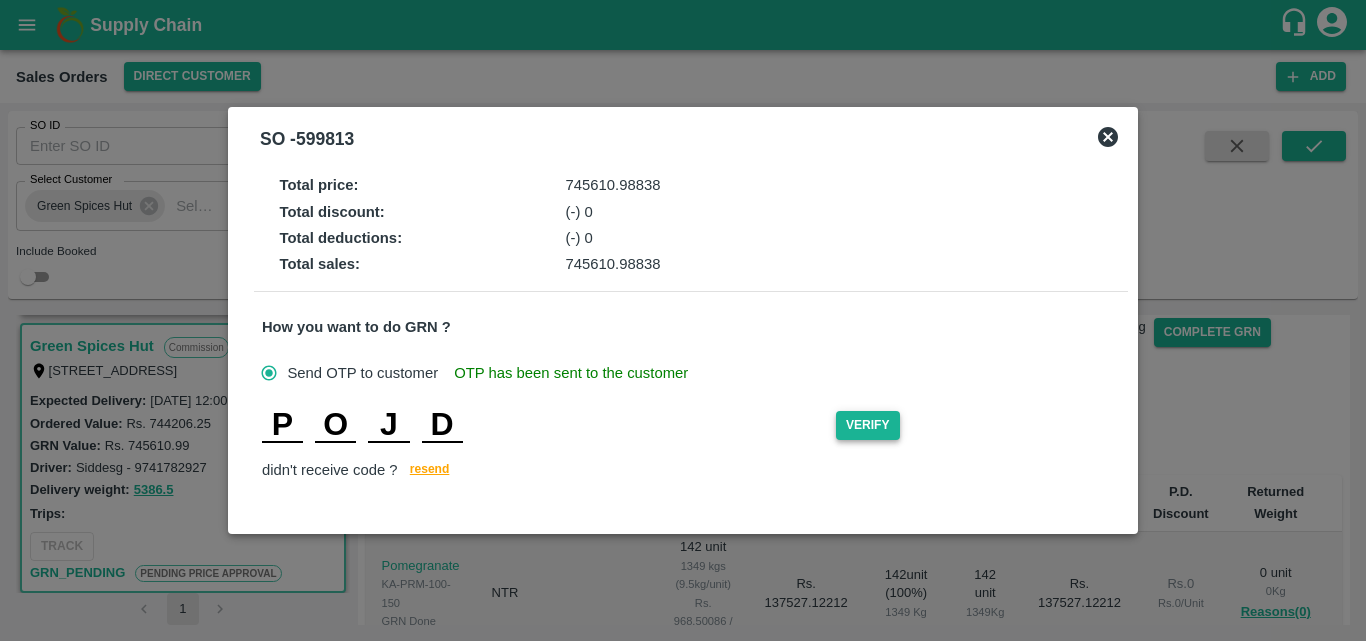 type on "D" 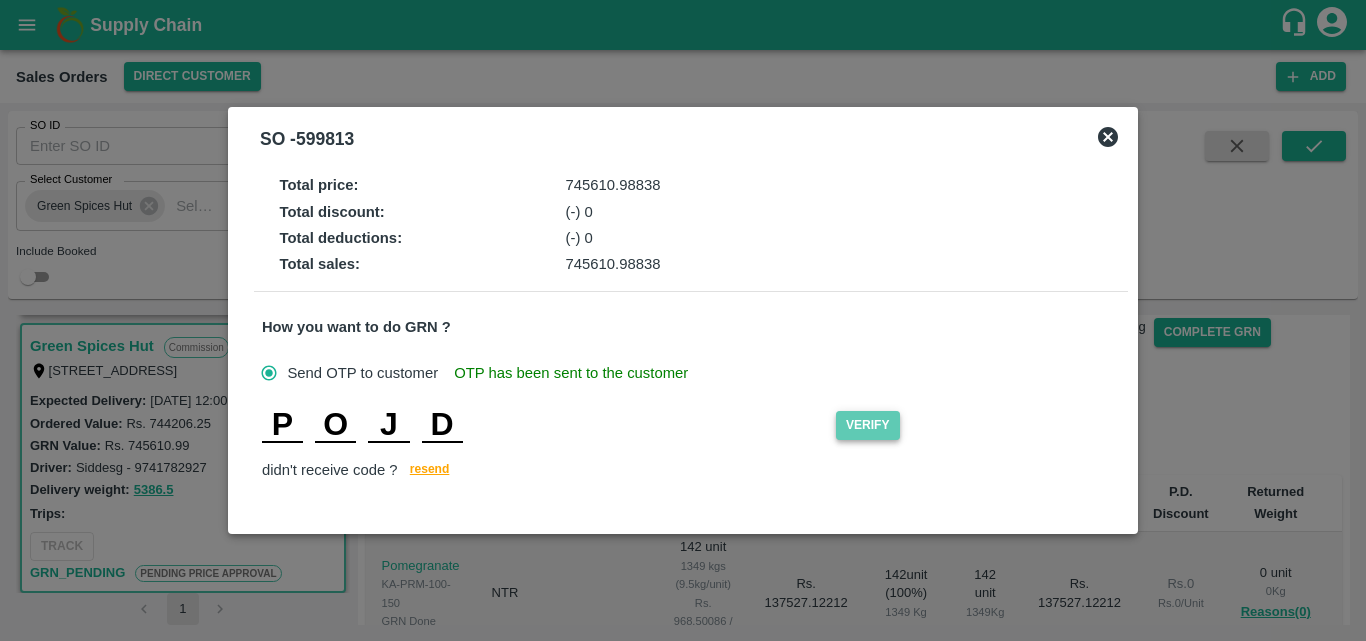 click on "Verify" at bounding box center (868, 425) 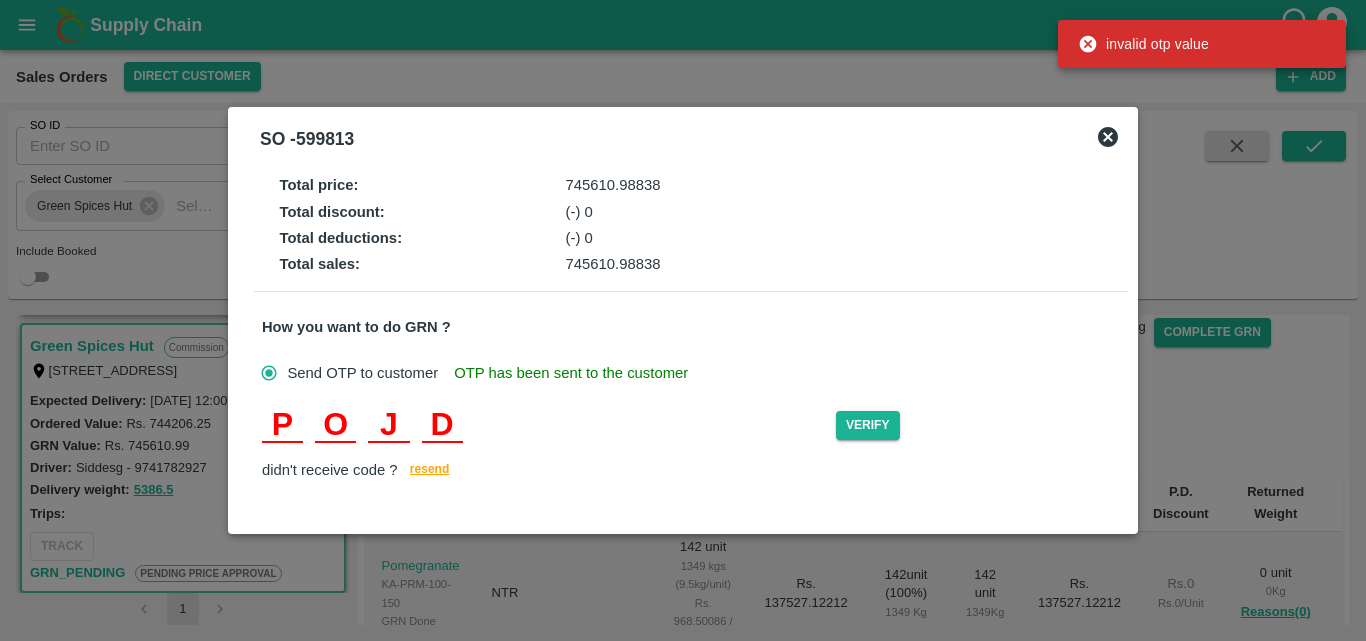 click on "P" at bounding box center [282, 425] 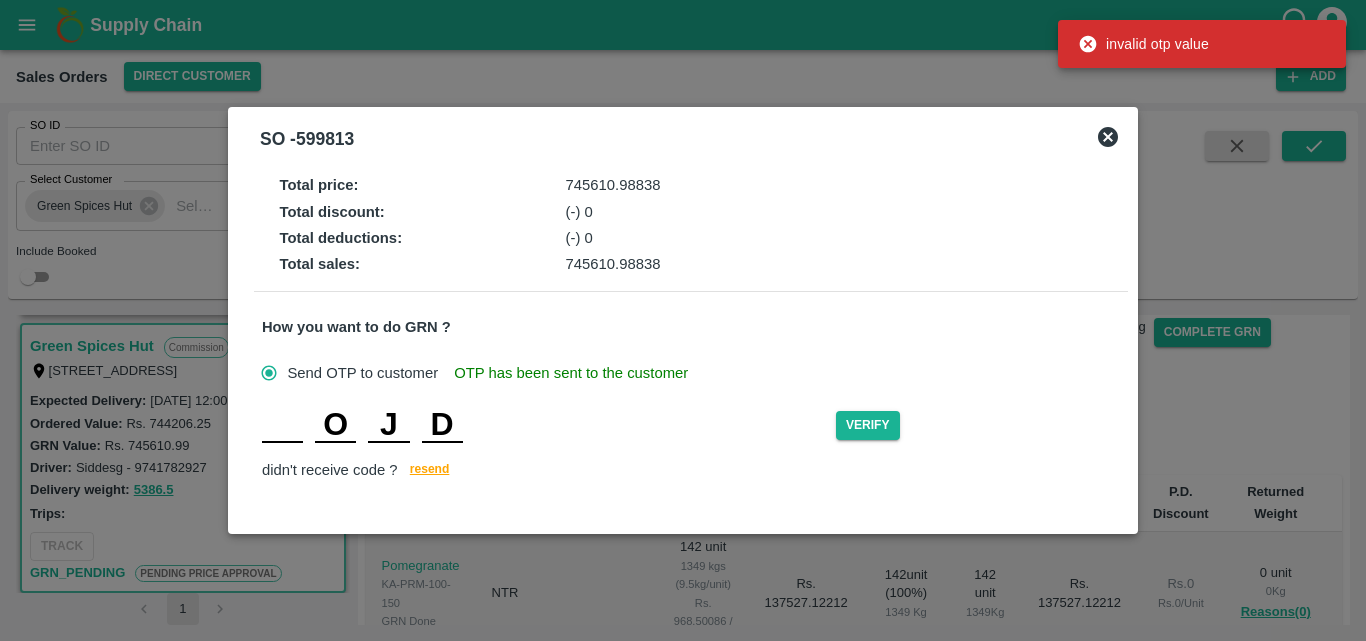 type on "B" 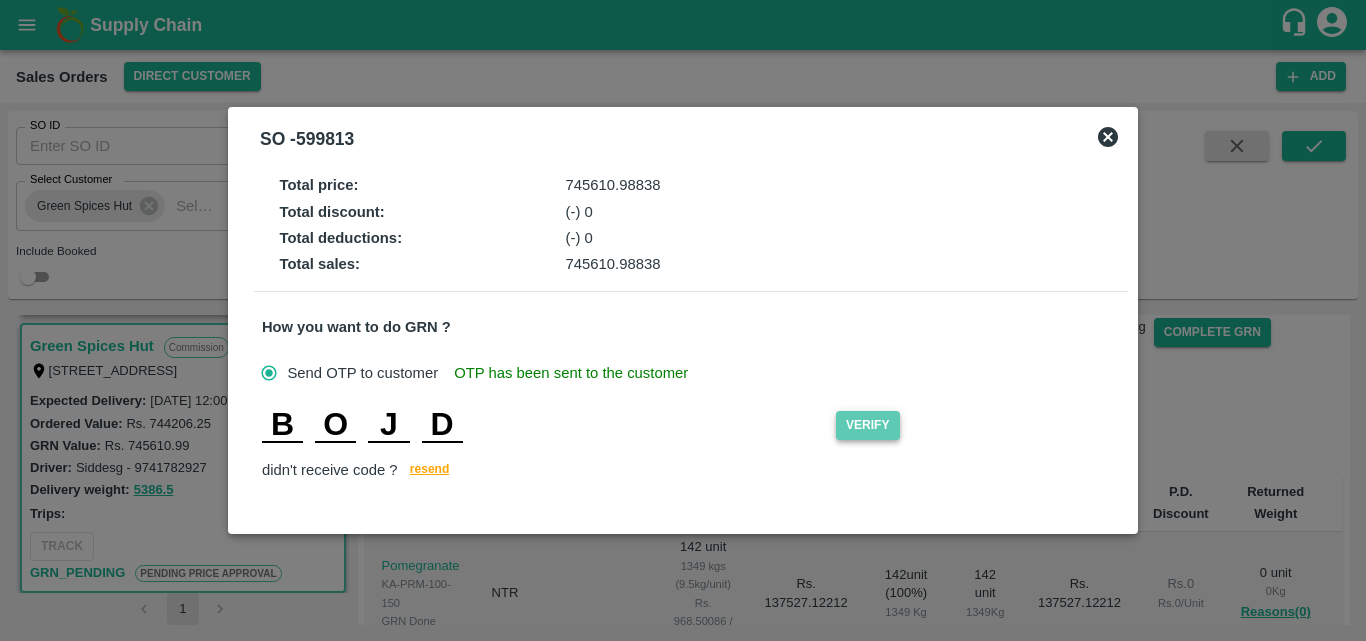 click on "Verify" at bounding box center (868, 425) 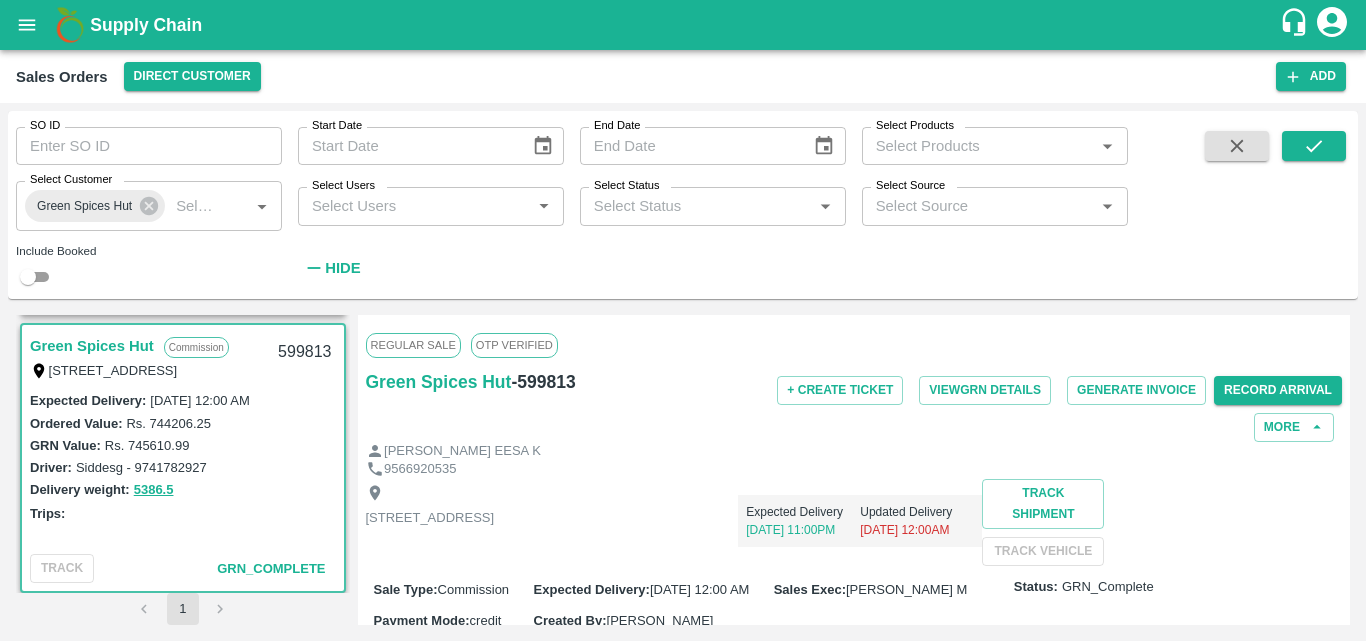 click on "Trips:" at bounding box center [183, 513] 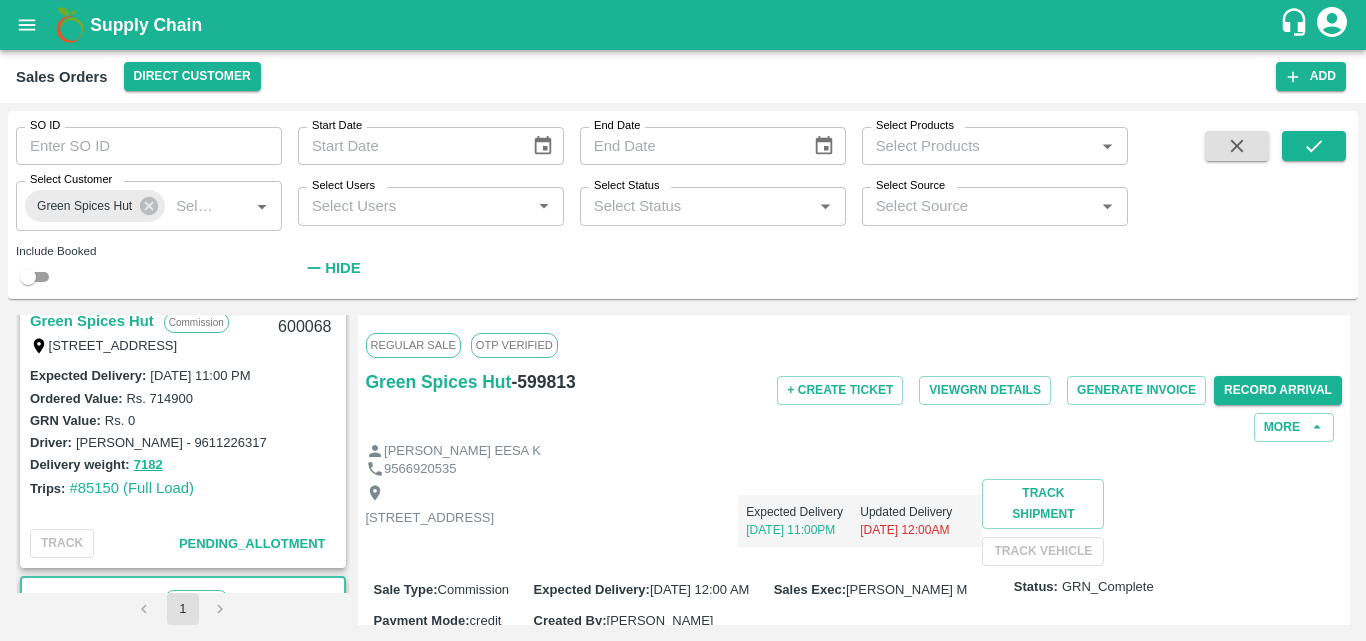 scroll, scrollTop: 0, scrollLeft: 0, axis: both 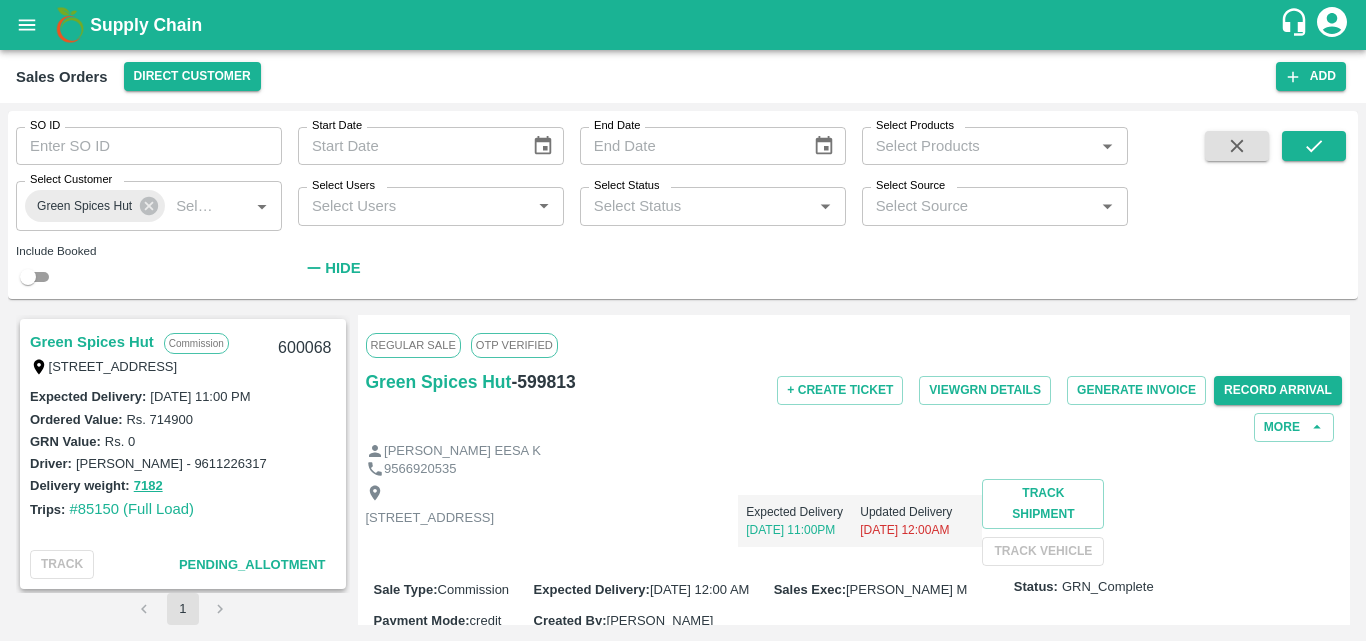 click on "Delivery weight: 7182" at bounding box center [183, 485] 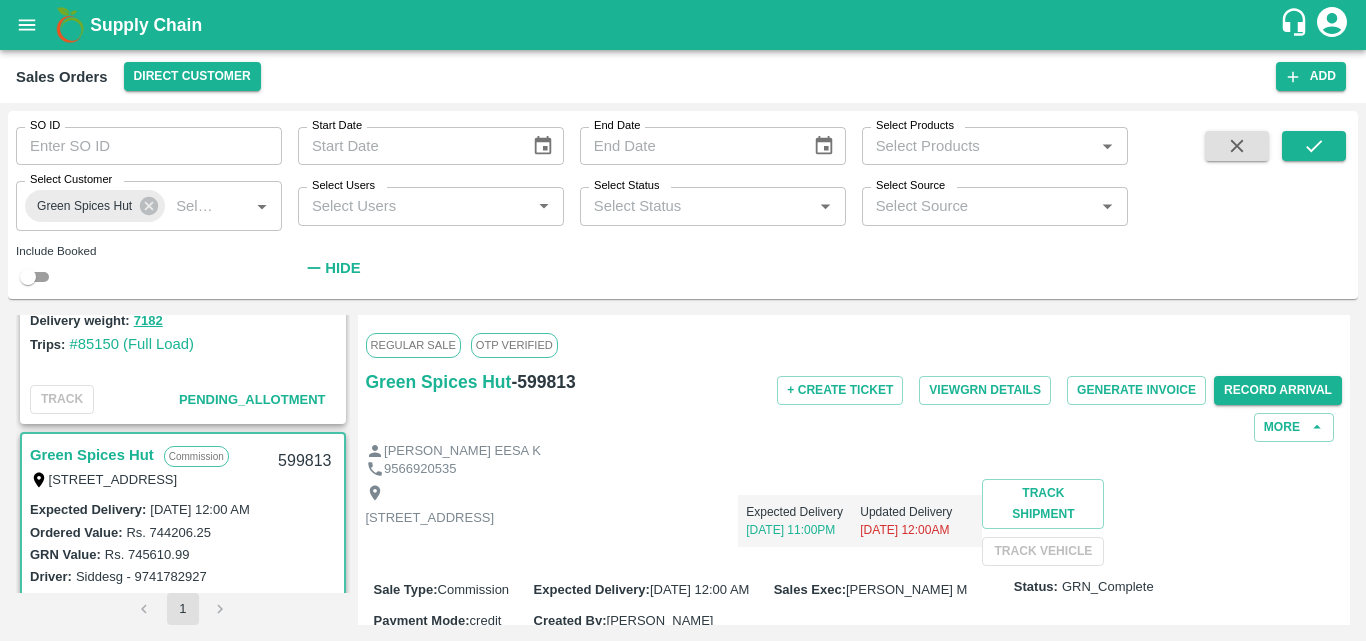 scroll, scrollTop: 0, scrollLeft: 0, axis: both 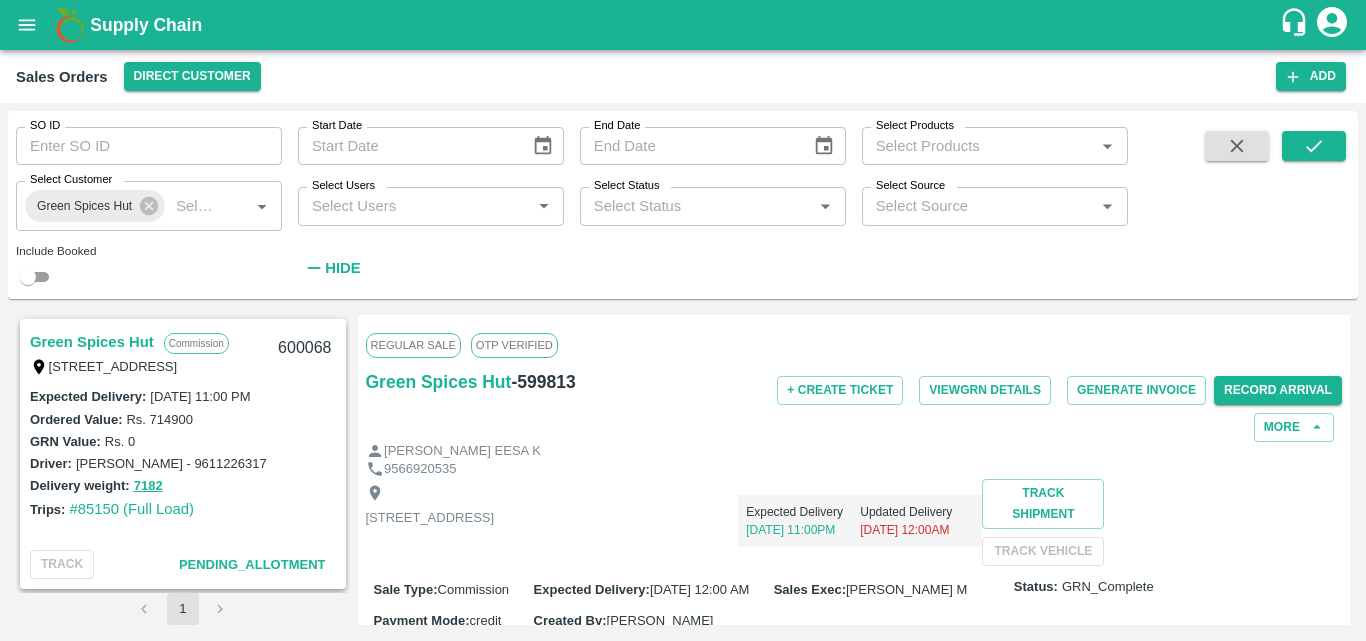 click on "Delivery weight: 7182" at bounding box center [183, 485] 